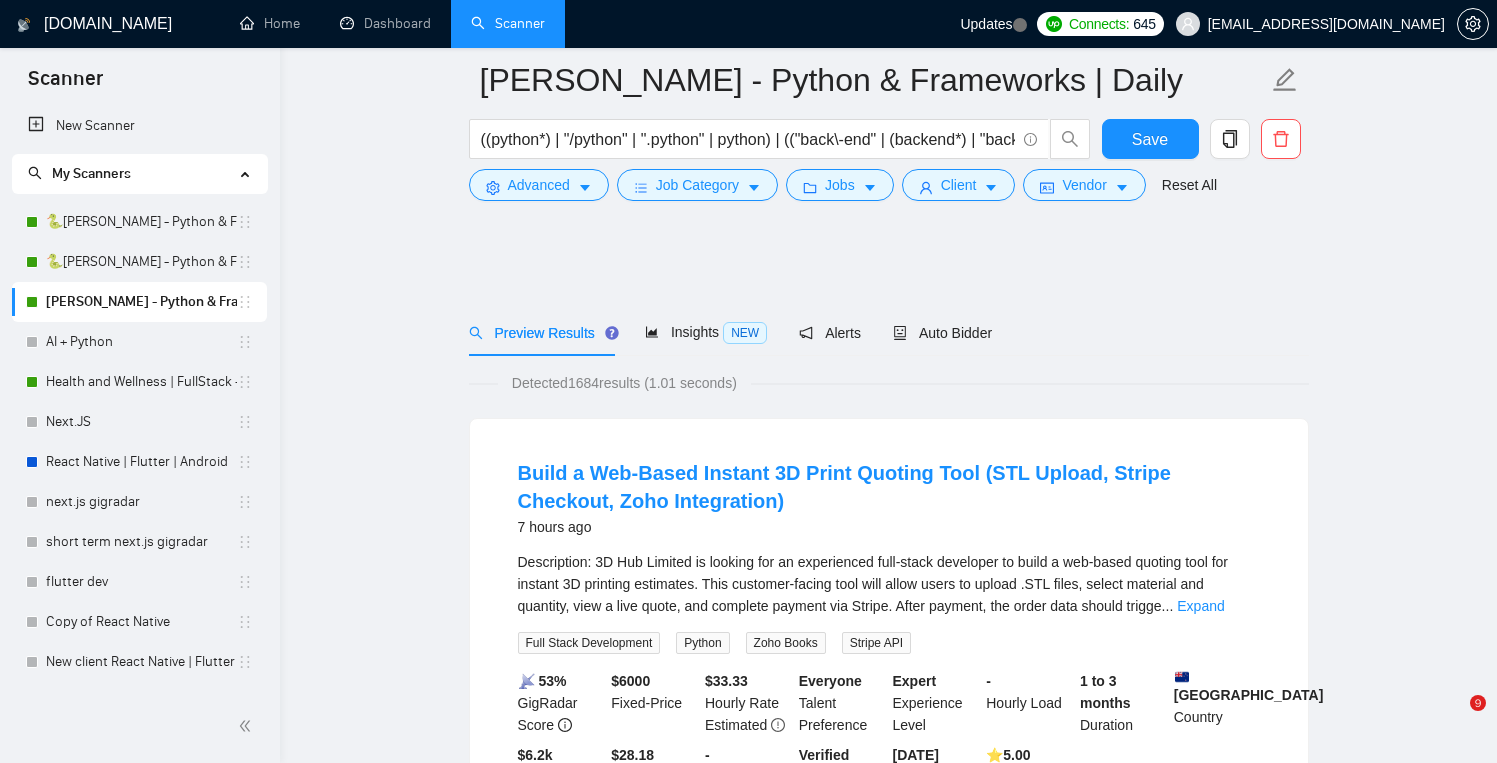 scroll, scrollTop: 1214, scrollLeft: 0, axis: vertical 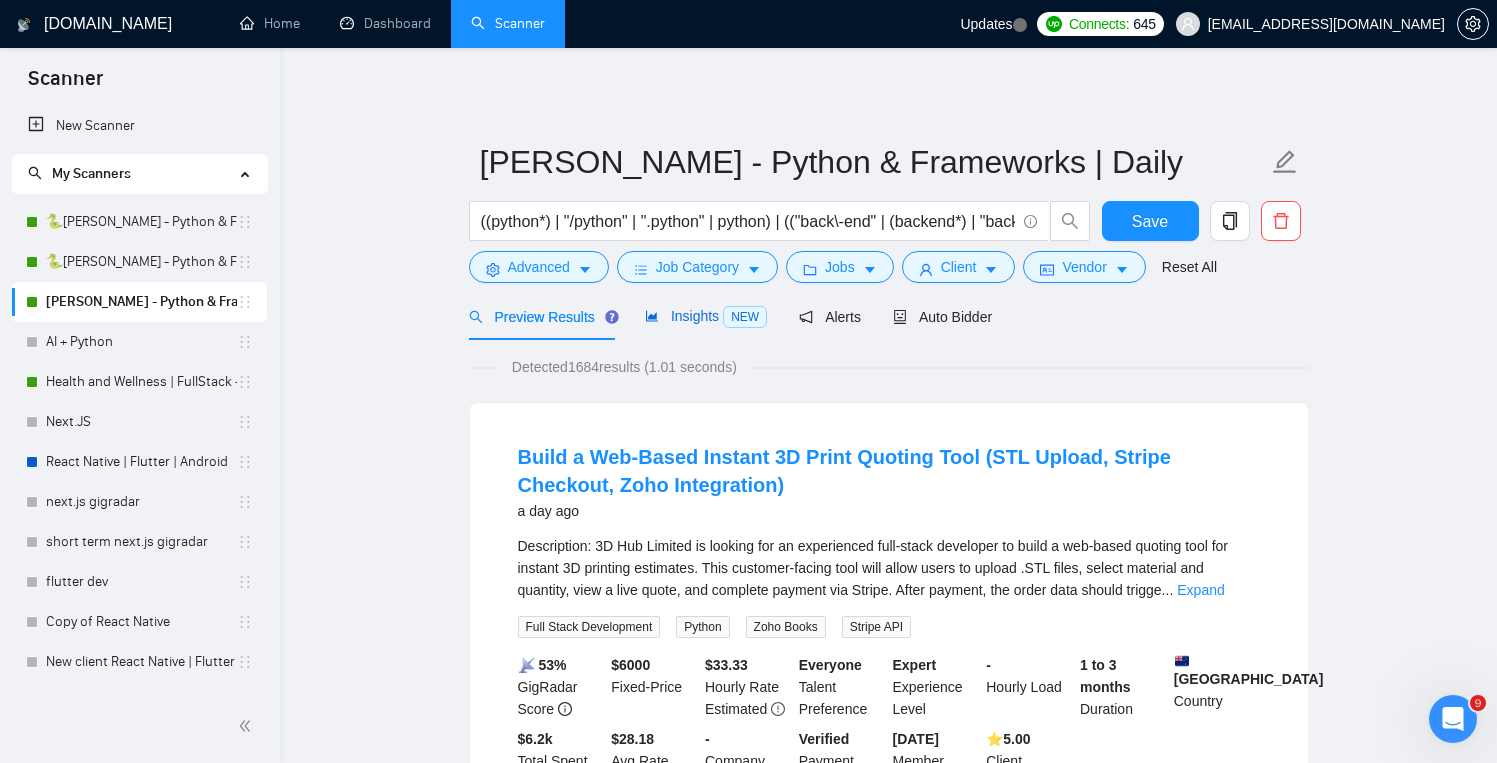 click on "Insights NEW" at bounding box center [706, 316] 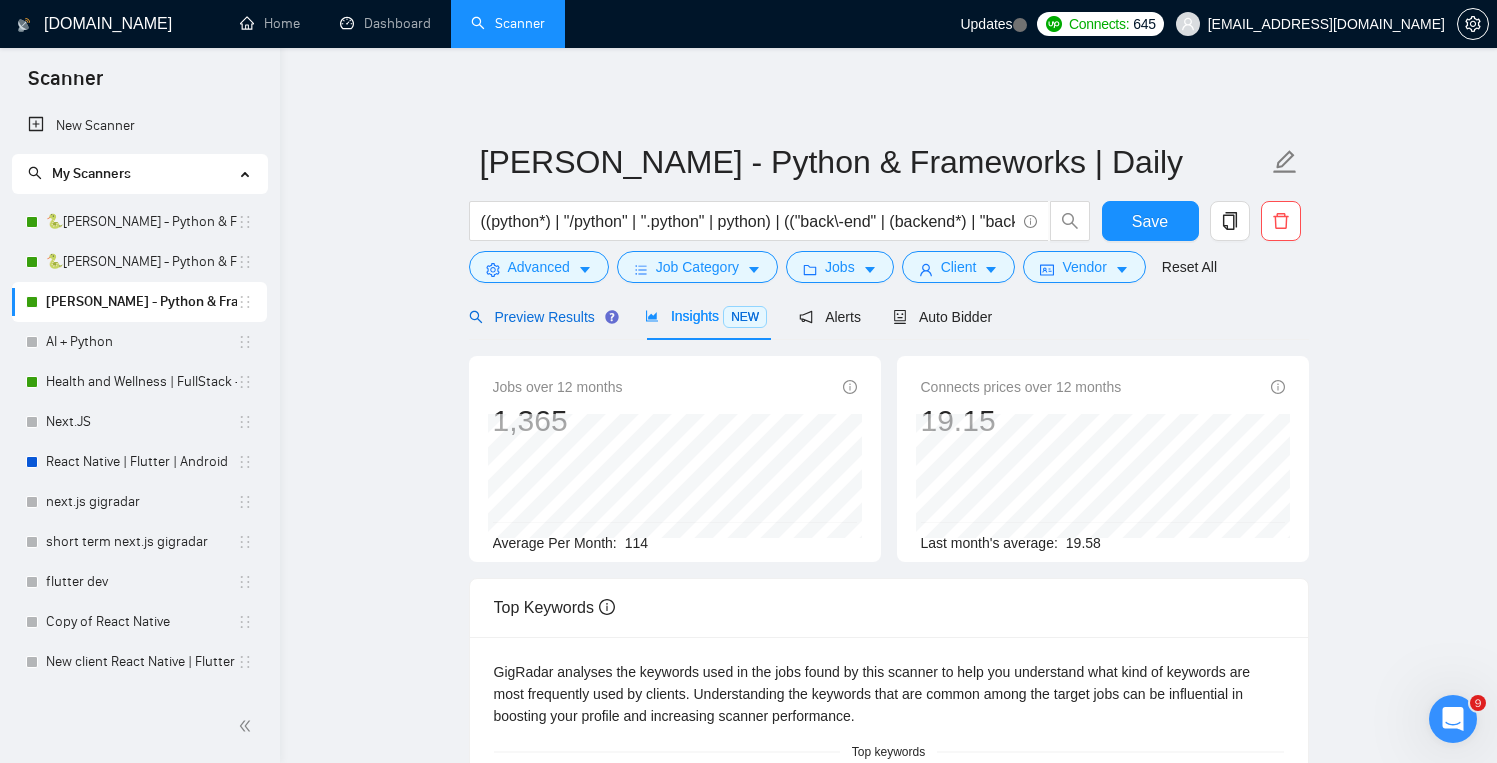 click on "Preview Results" at bounding box center (541, 317) 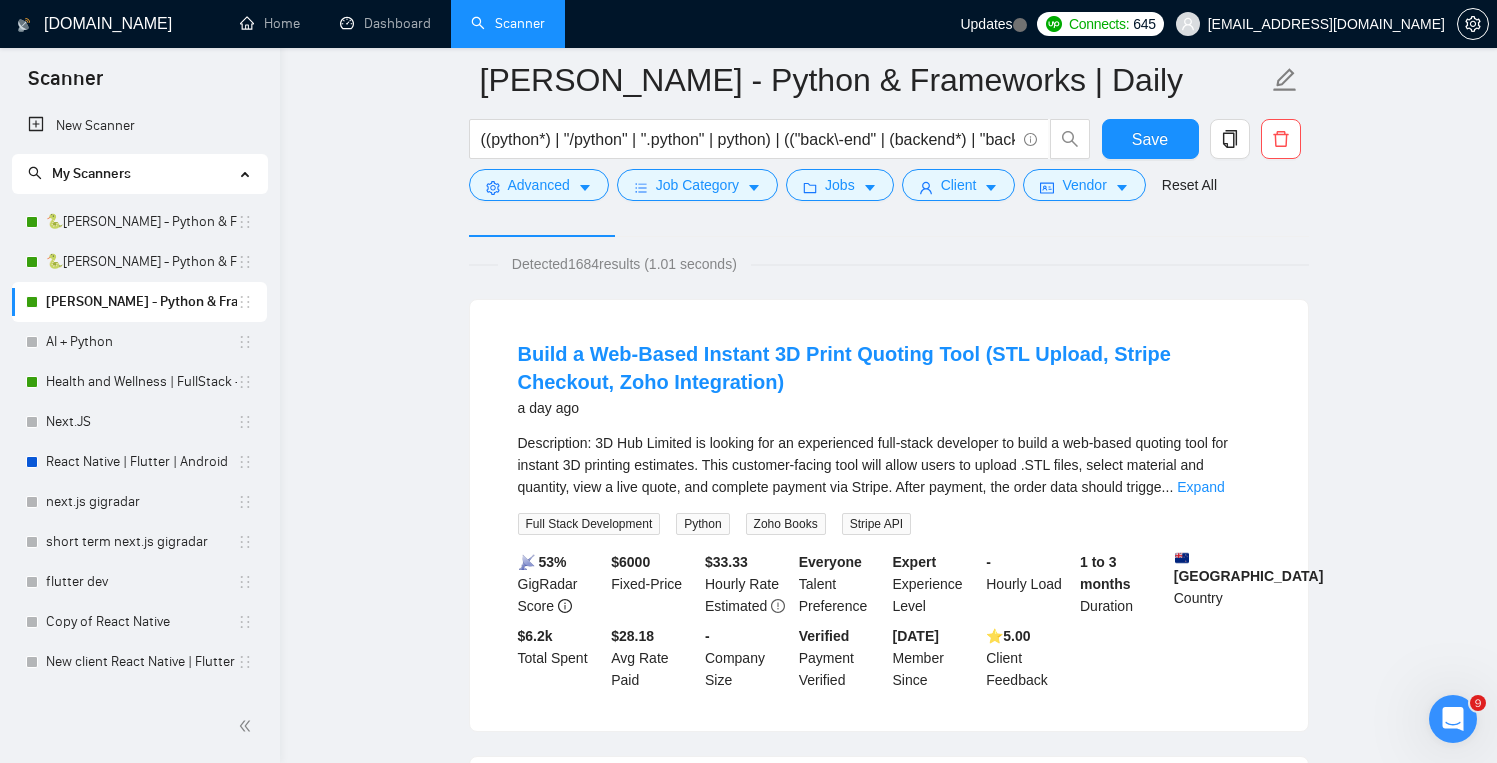 scroll, scrollTop: 0, scrollLeft: 0, axis: both 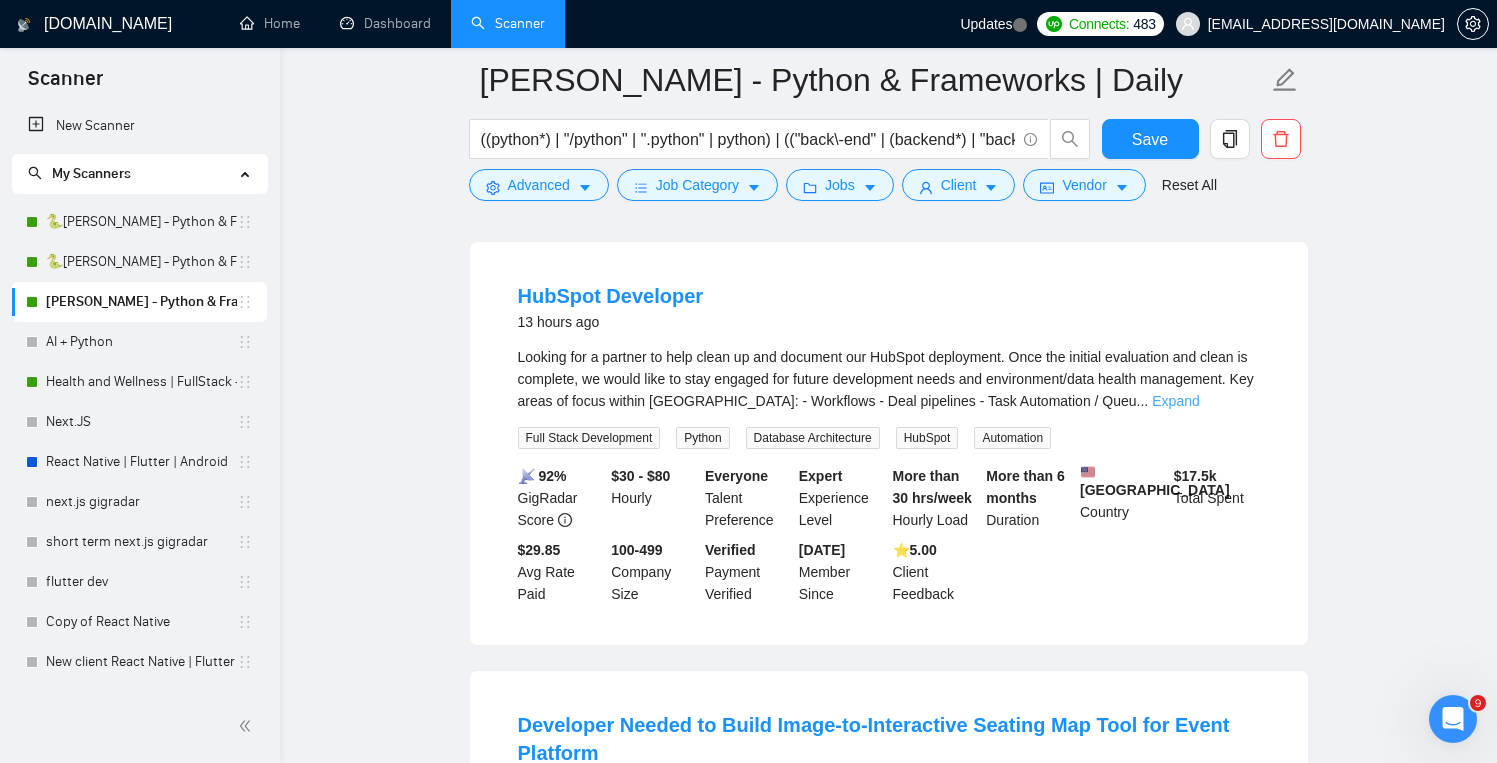 click on "Expand" at bounding box center [1175, 401] 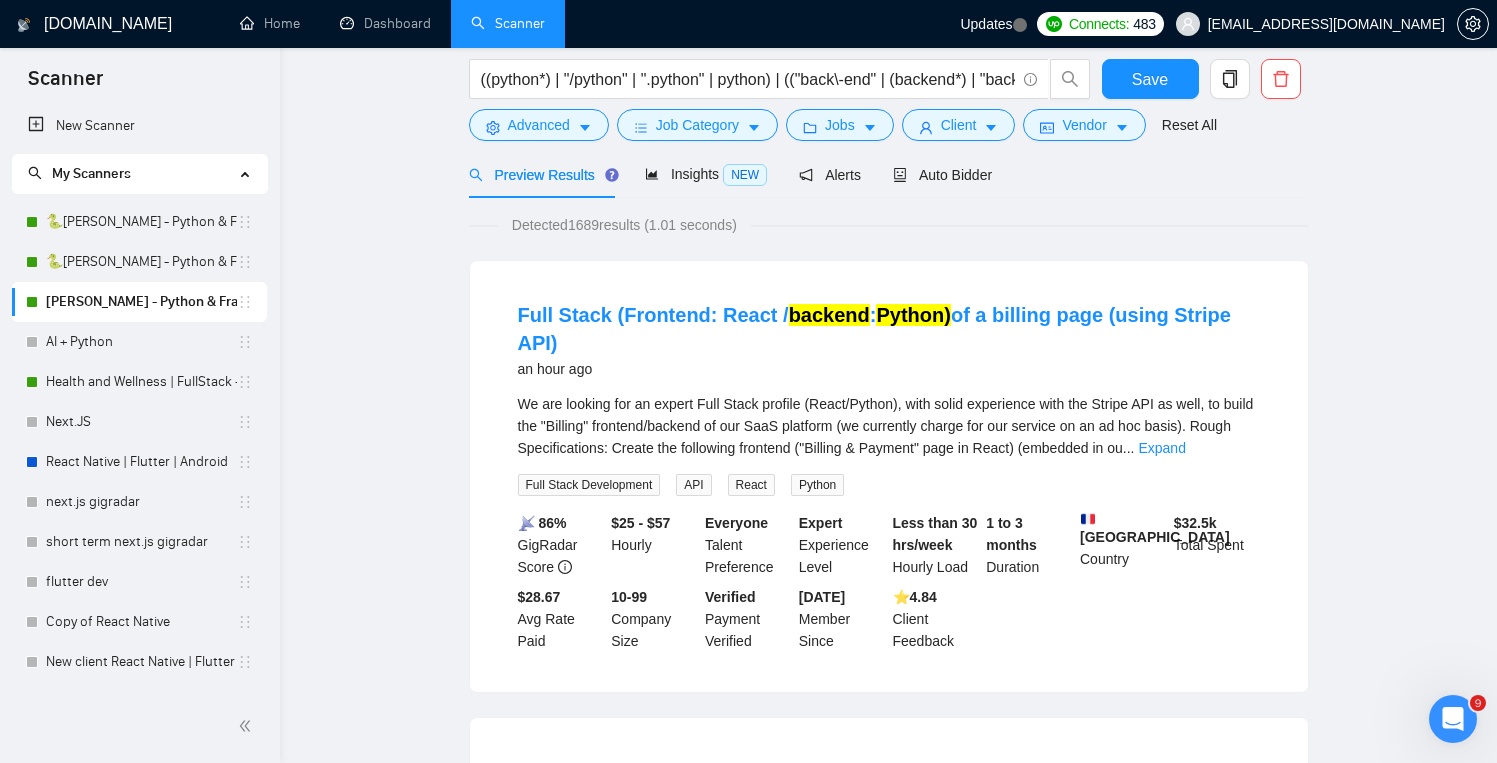 scroll, scrollTop: 0, scrollLeft: 0, axis: both 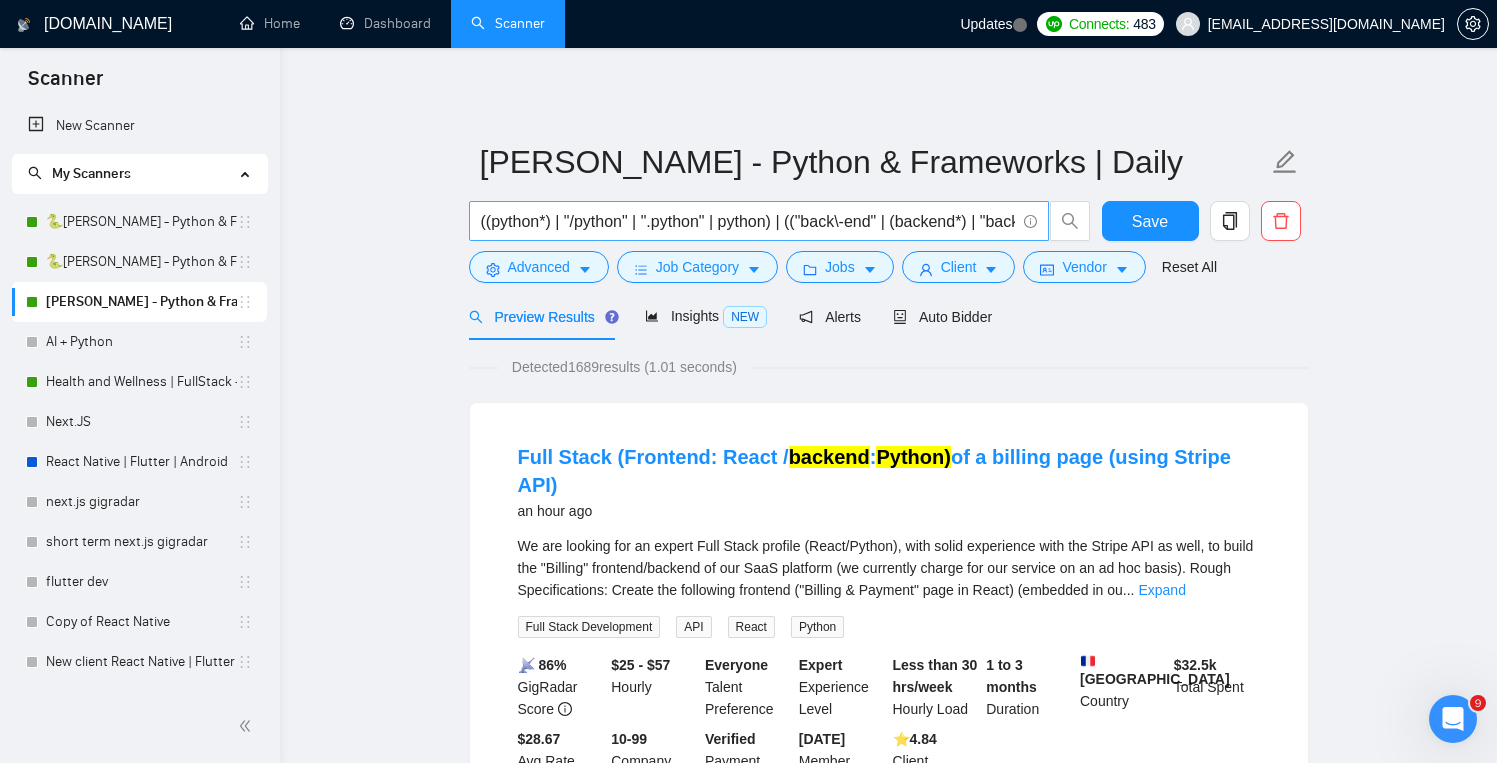 click on "((python*) | "/python" | ".python" | python) | (("back\-end" | (backend*) | "back end")) (django | Django) | (FastAPI | fastapi | "Fast API" | "fast api" | fastapi*) | (flask | Flask | flask*) | (python*)" at bounding box center [748, 221] 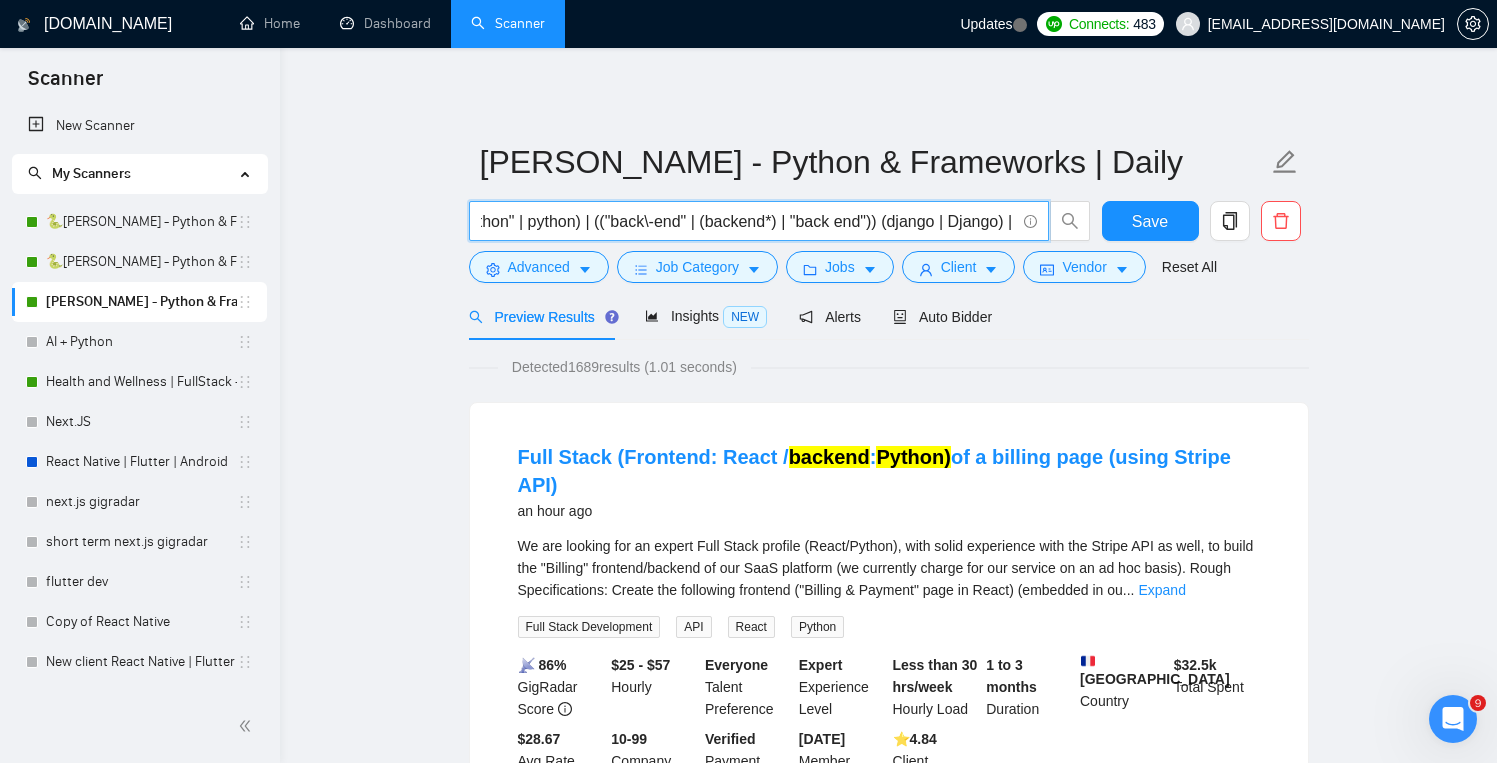scroll, scrollTop: 0, scrollLeft: 191, axis: horizontal 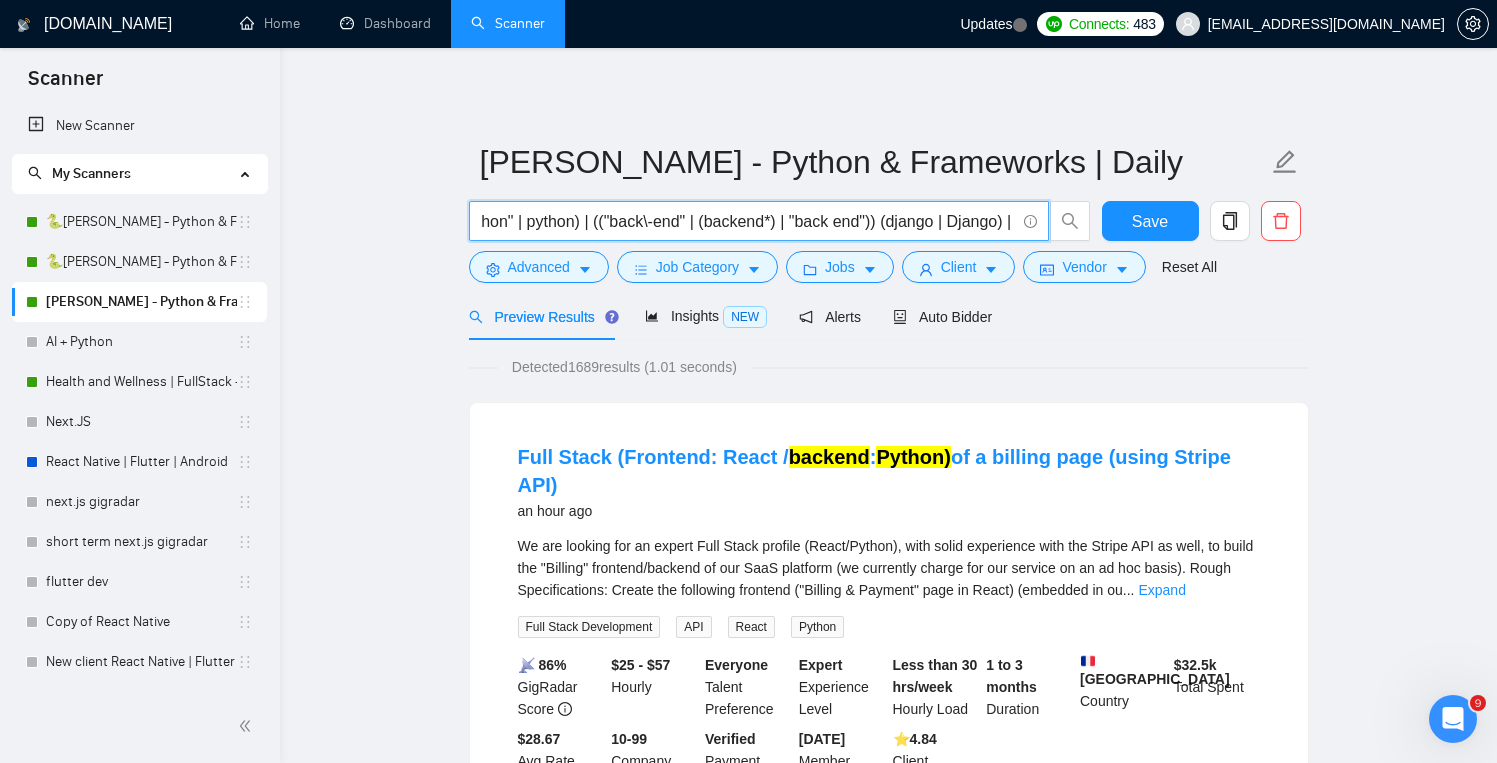 click on "((python*) | "/python" | ".python" | python) | (("back\-end" | (backend*) | "back end")) (django | Django) | (FastAPI | fastapi | "Fast API" | "fast api" | fastapi*) | (flask | Flask | flask*) | (python*)" at bounding box center [748, 221] 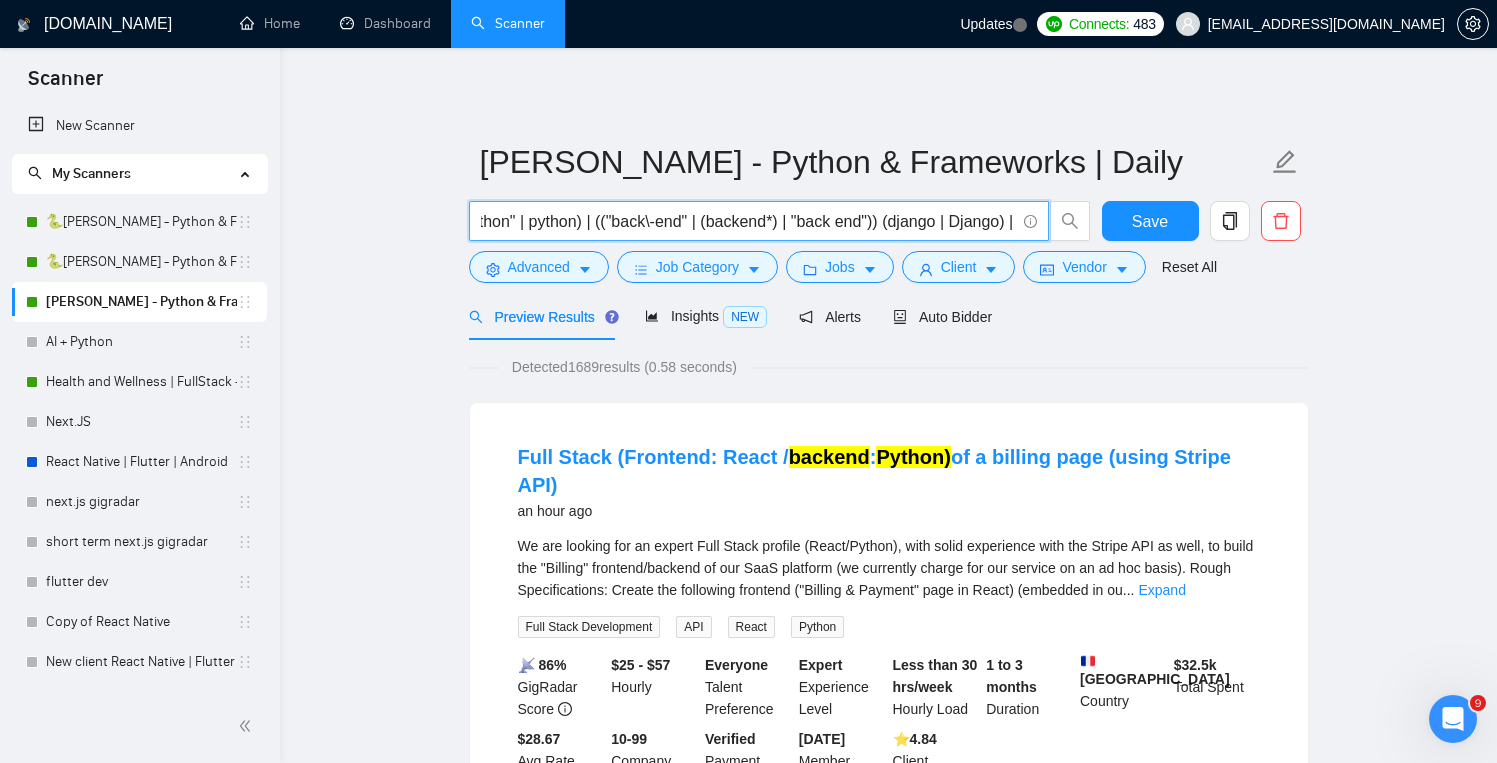 scroll, scrollTop: 0, scrollLeft: 197, axis: horizontal 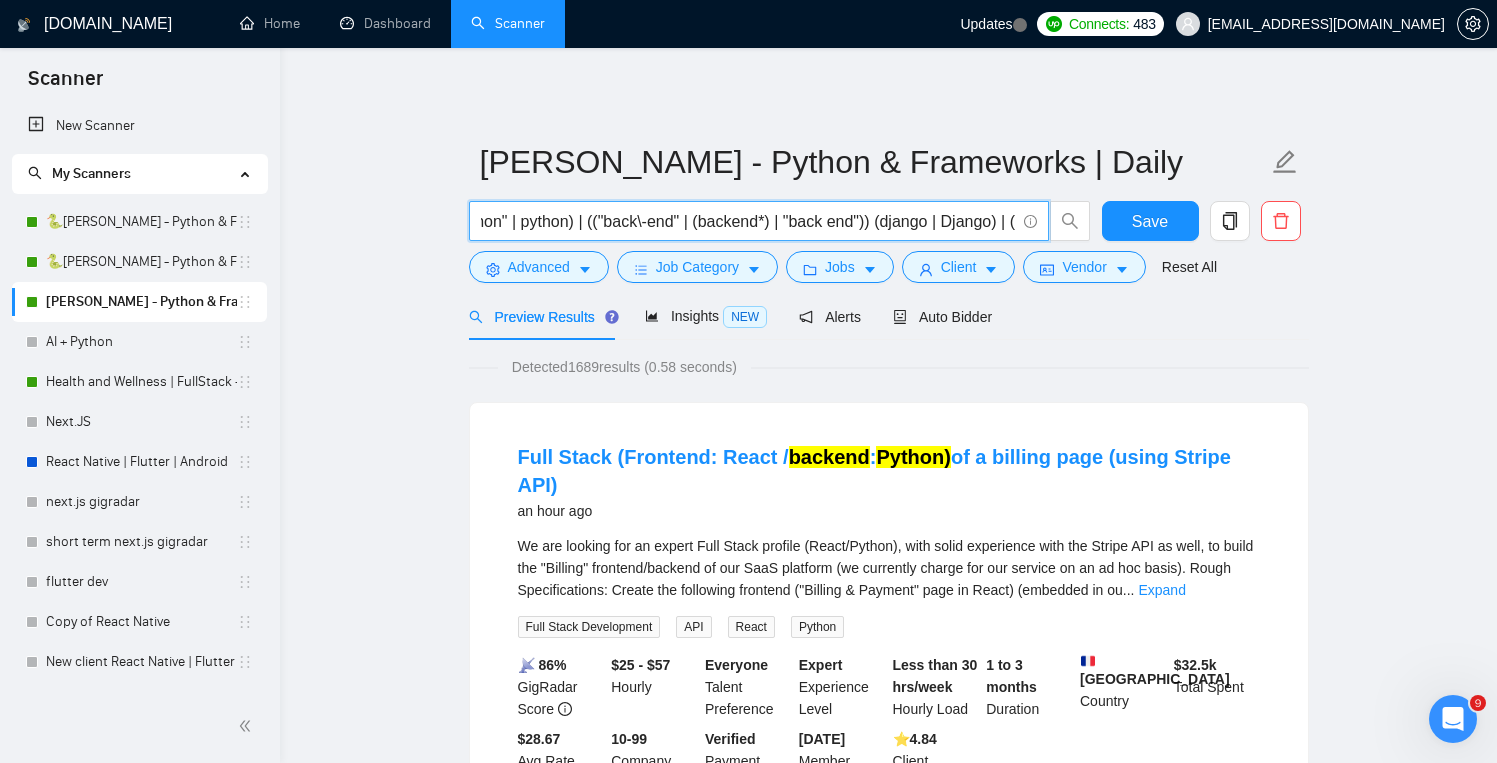 click on "((python*) | "/python" | ".python" | python) | (("back\-end" | (backend*) | "back end")) (django | Django) | (FastAPI | fastapi | "Fast API" | "fast api" | fastapi*) | (flask | Flask | flask*) | (python*)" at bounding box center (748, 221) 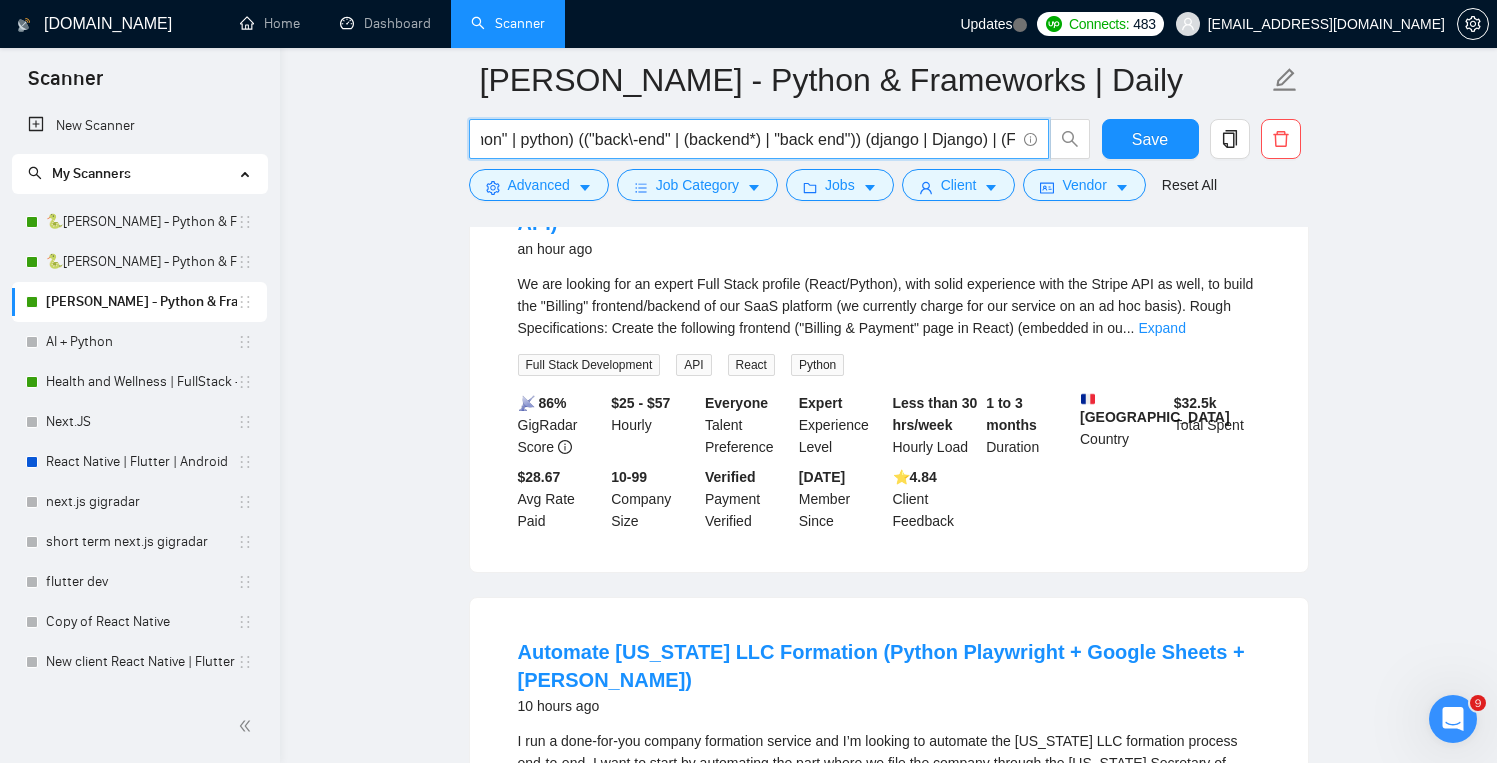 scroll, scrollTop: 274, scrollLeft: 0, axis: vertical 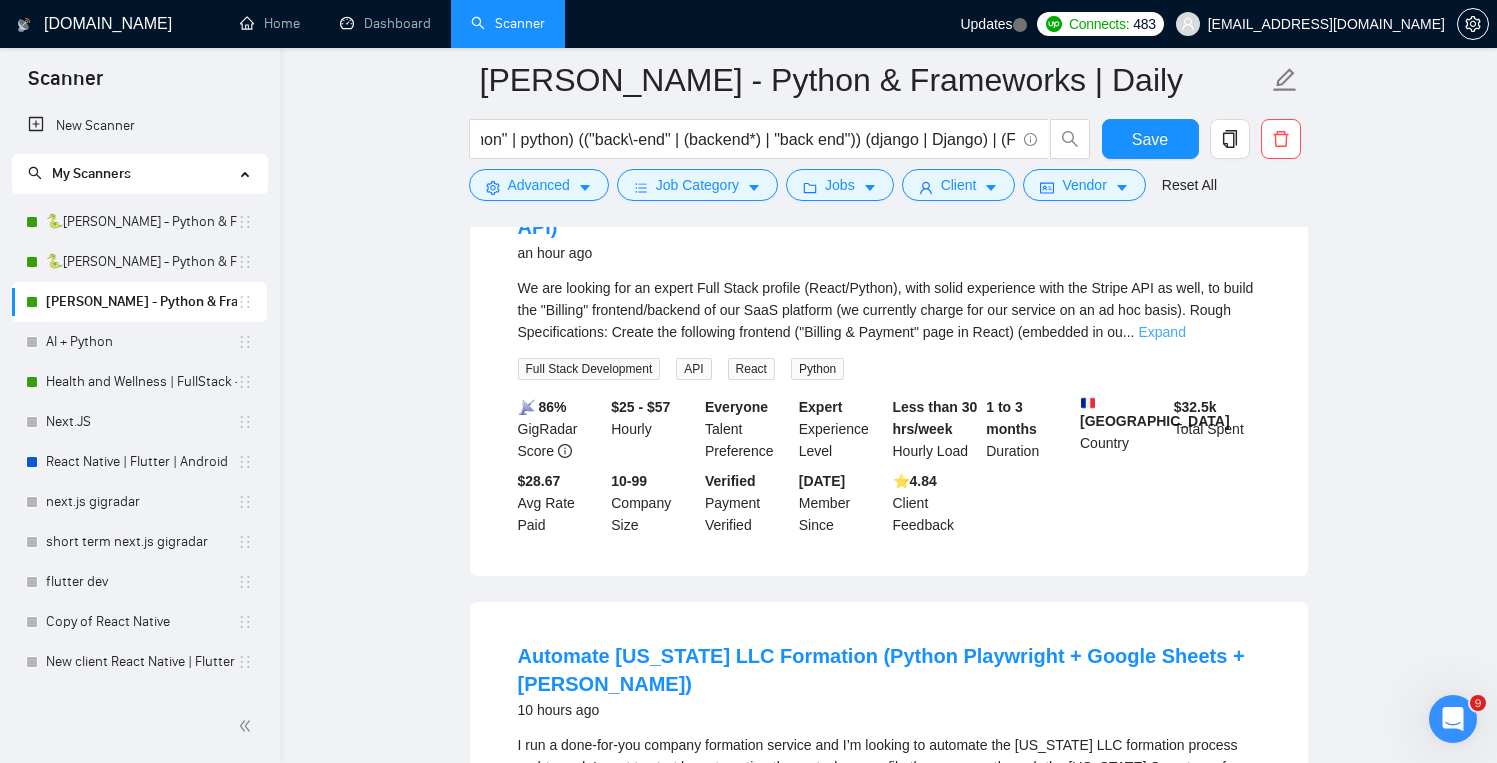 click on "Expand" at bounding box center [1161, 332] 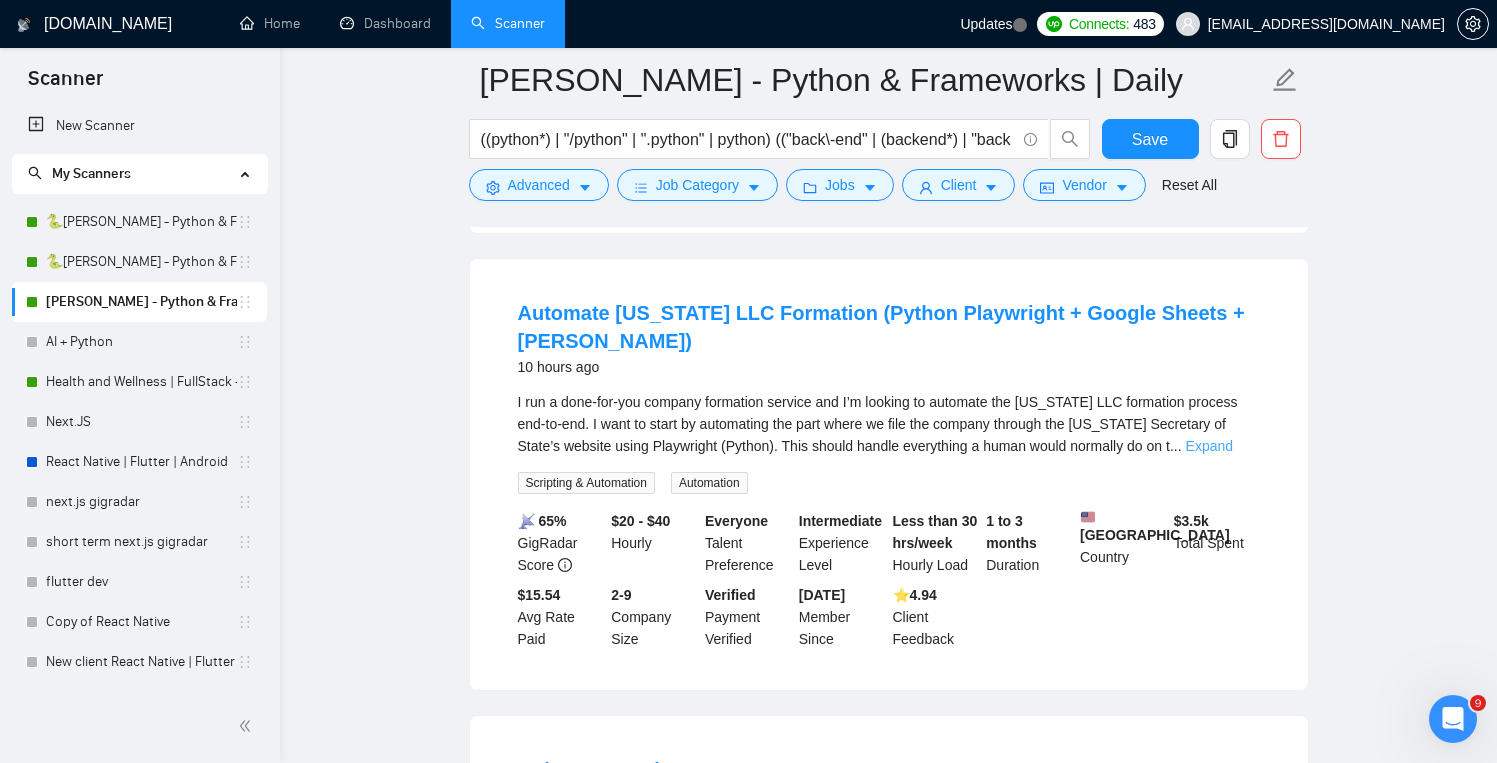 click on "Expand" at bounding box center (1209, 446) 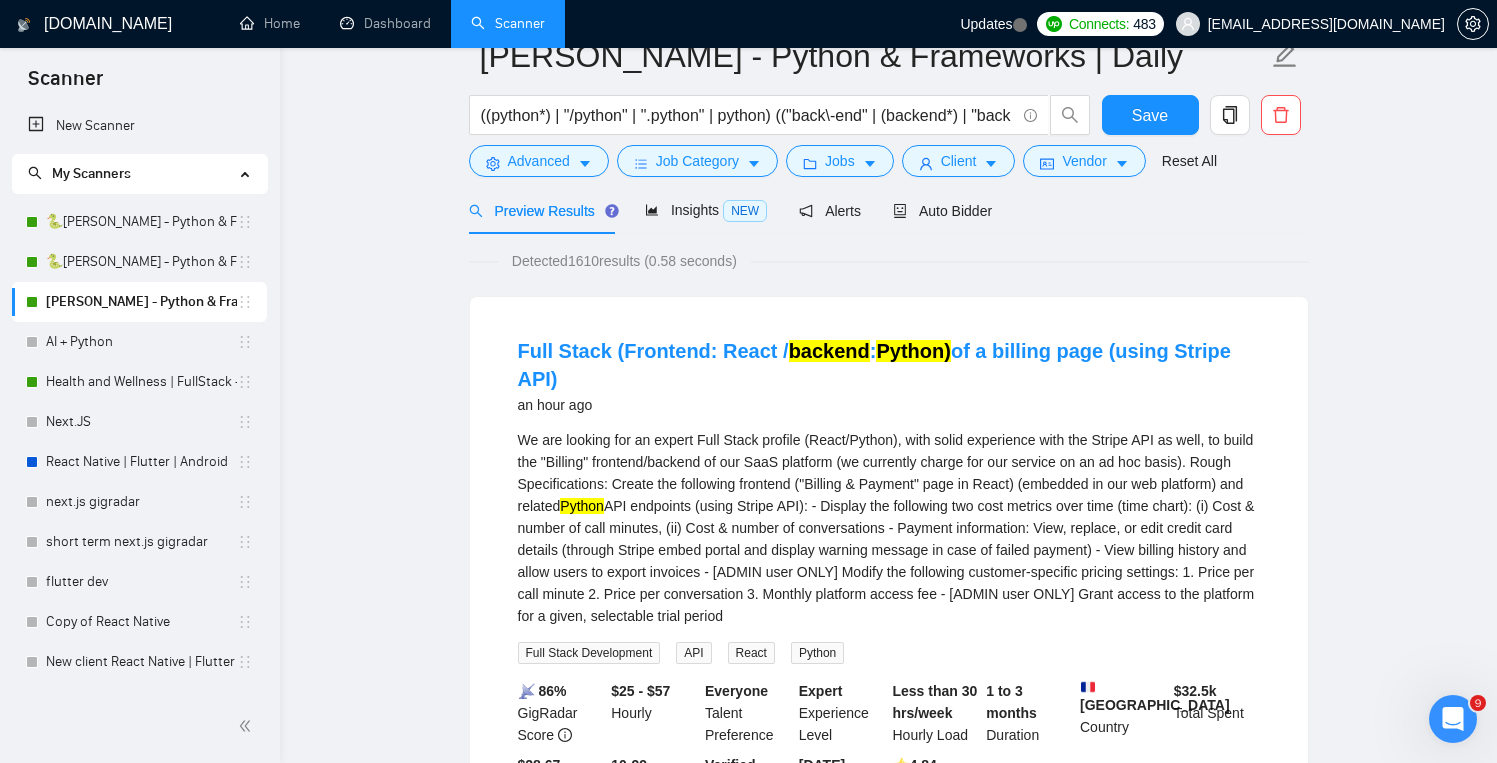 scroll, scrollTop: 0, scrollLeft: 0, axis: both 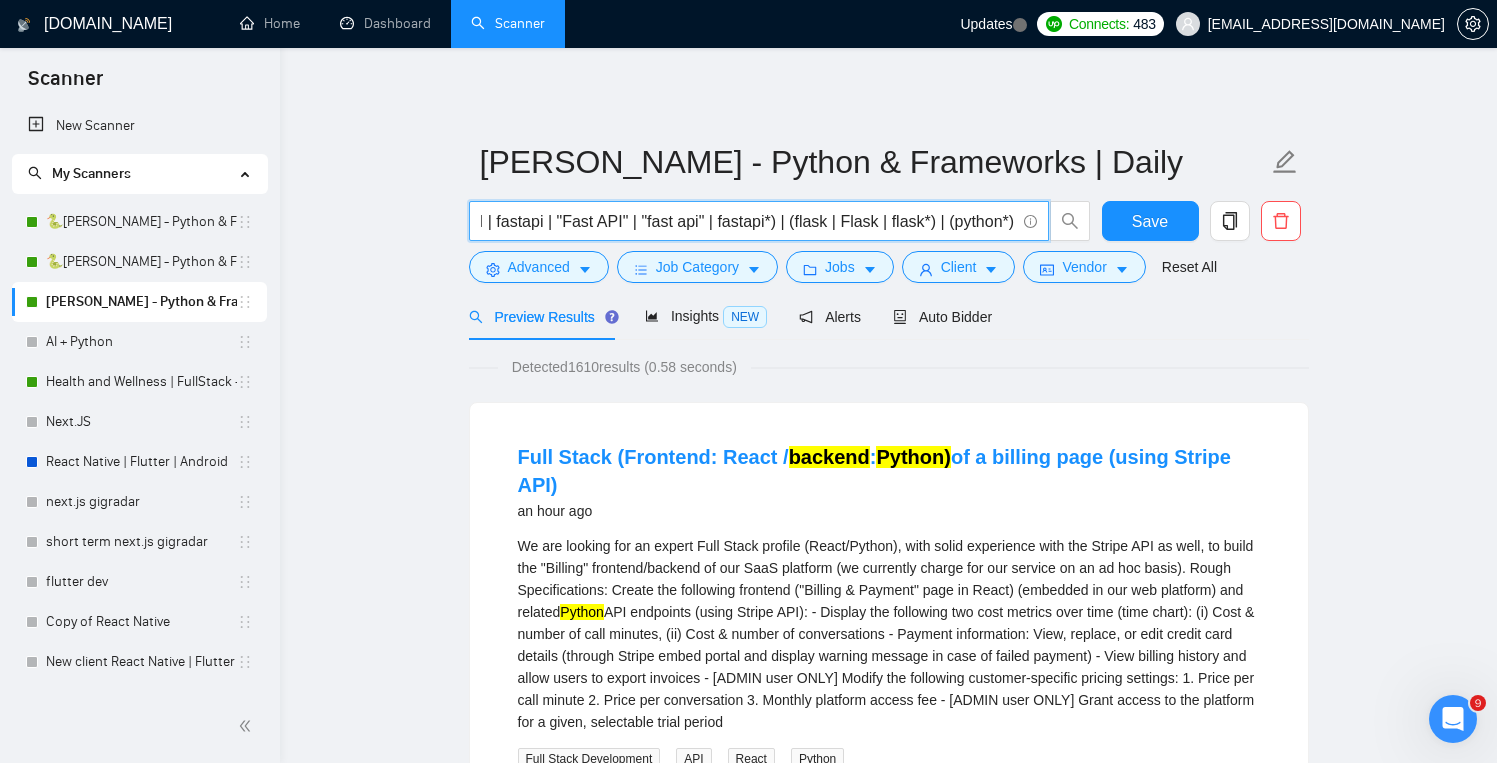 drag, startPoint x: 1011, startPoint y: 226, endPoint x: 952, endPoint y: 226, distance: 59 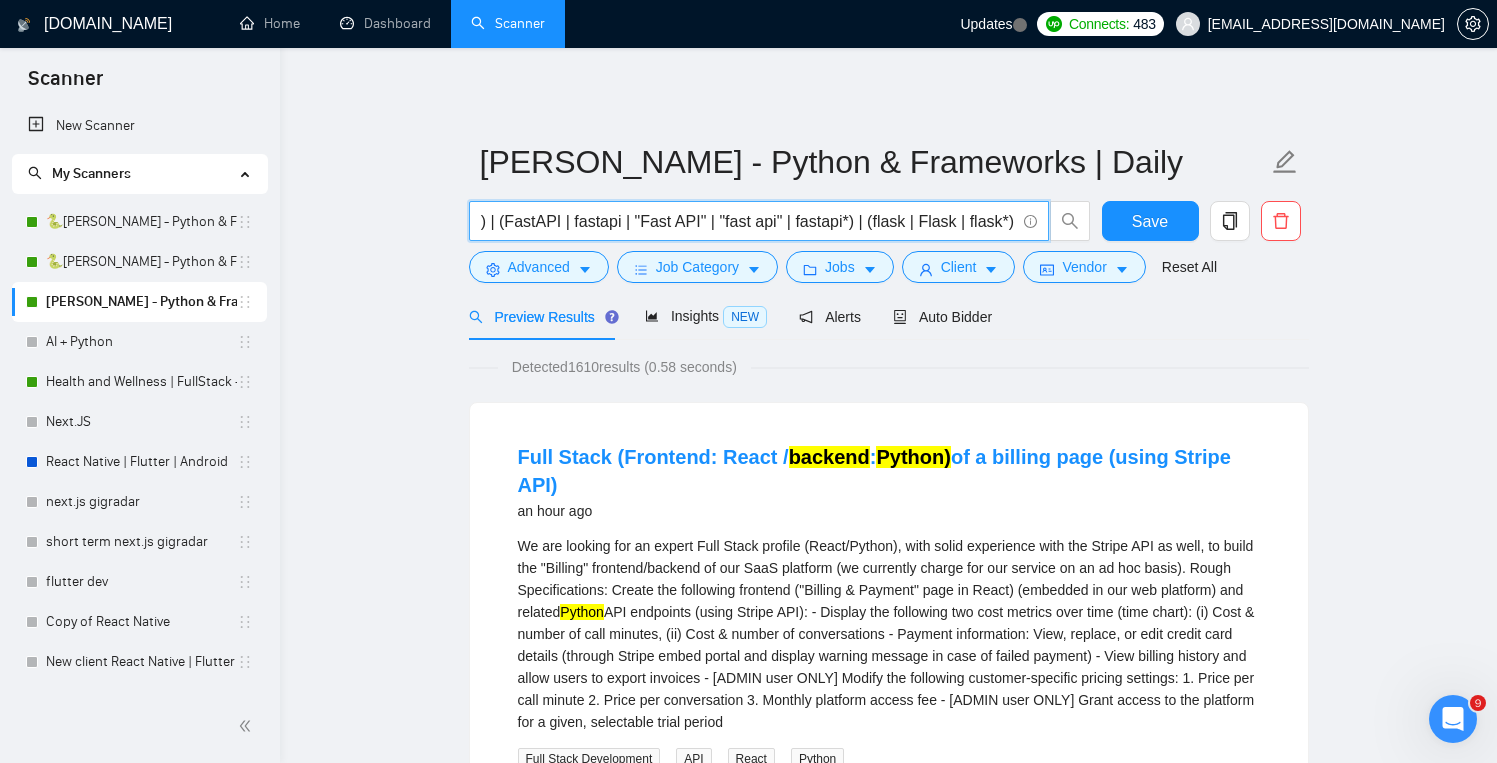 scroll, scrollTop: 0, scrollLeft: 736, axis: horizontal 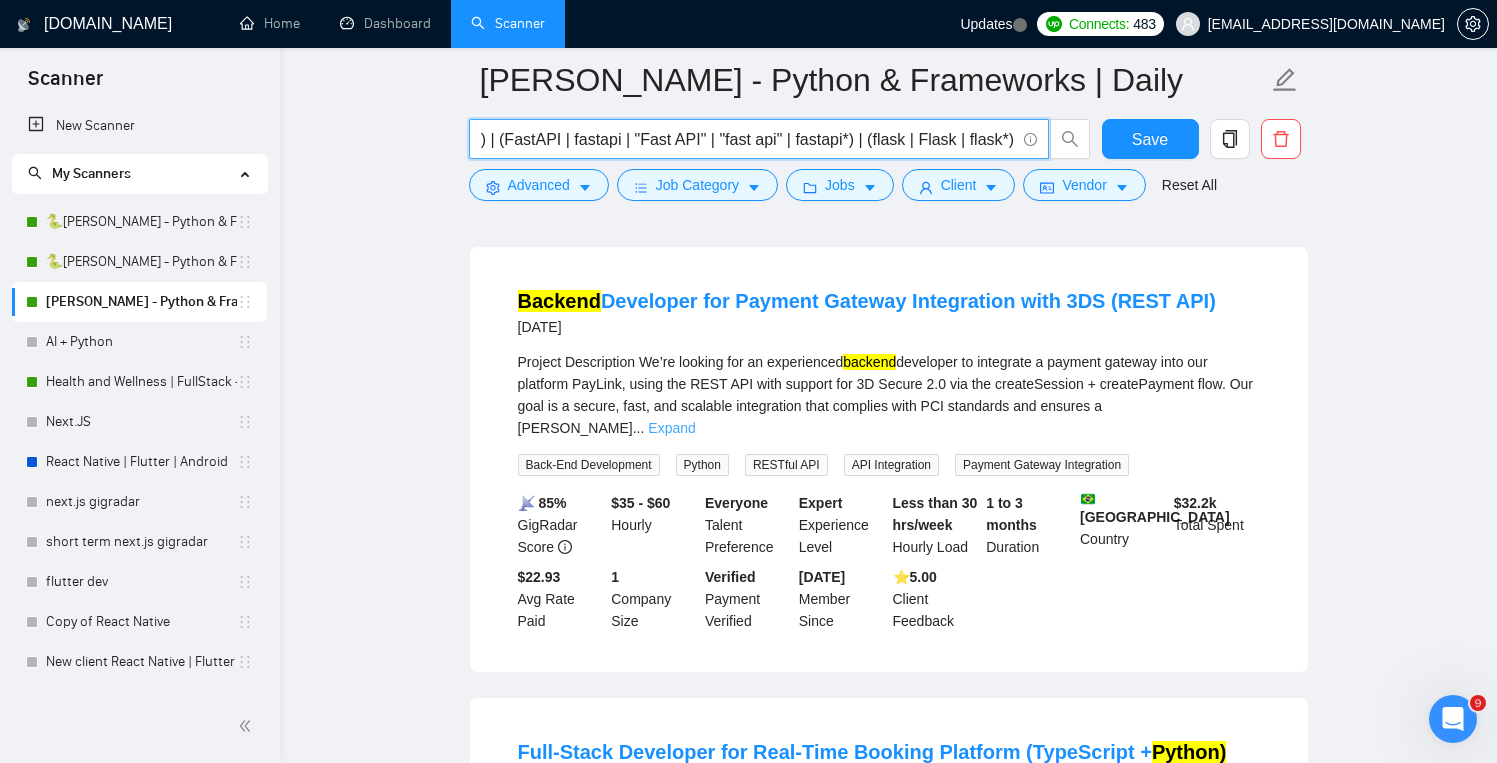 type on "((python*) | "/python" | ".python" | python) (("back\-end" | (backend*) | "back end")) (django | Django) | (FastAPI | fastapi | "Fast API" | "fast api" | fastapi*) | (flask | Flask | flask*)" 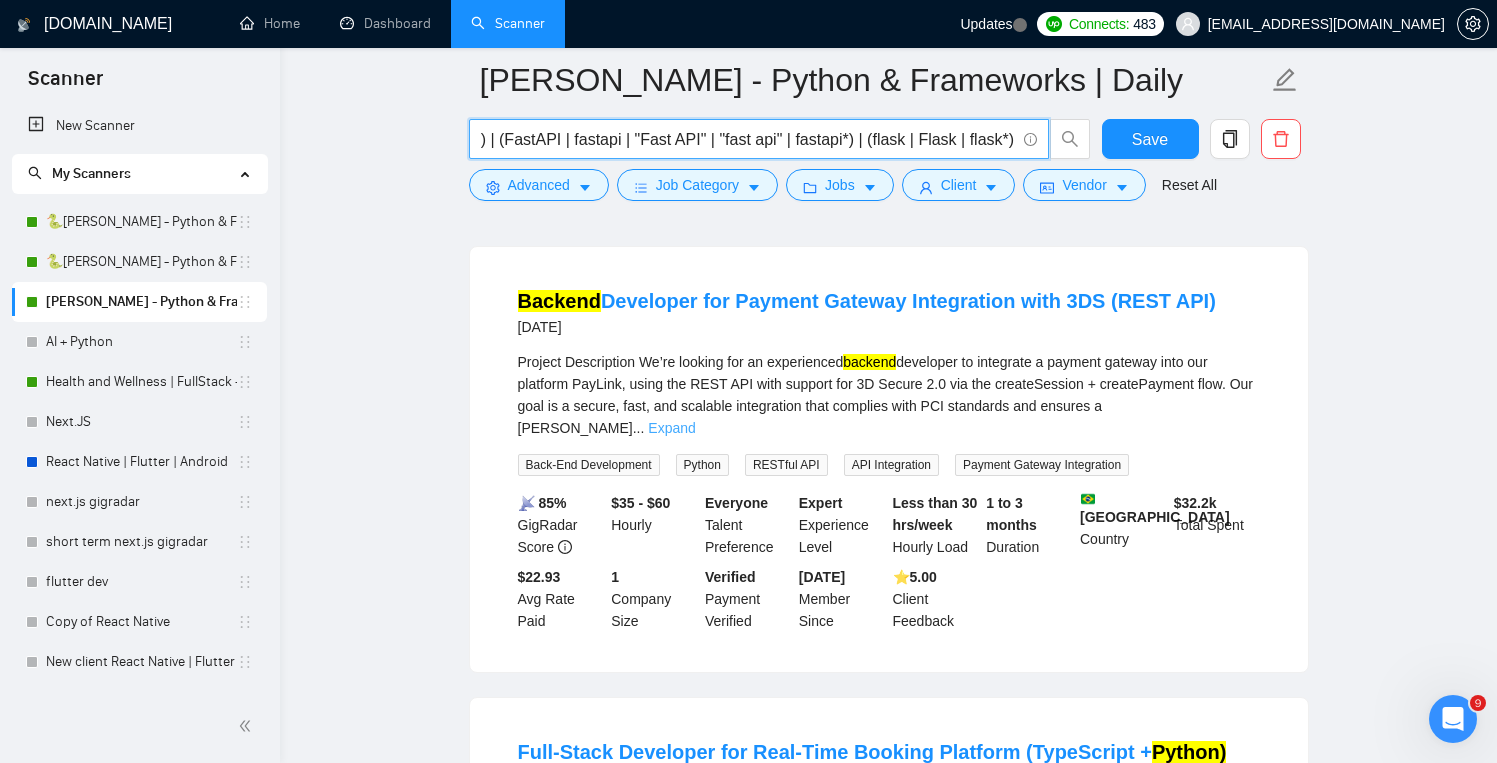 click on "Expand" at bounding box center [671, 428] 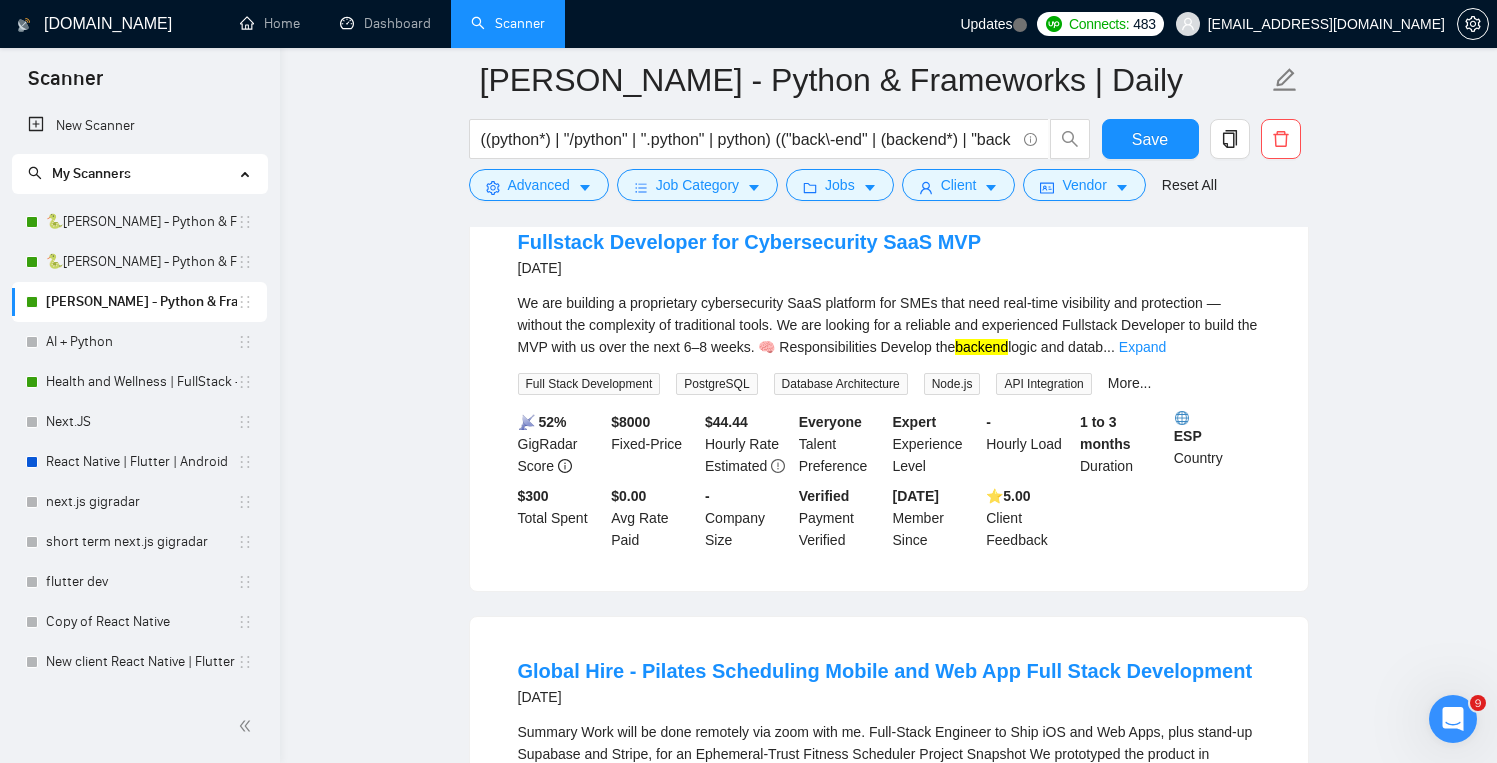 scroll, scrollTop: 3104, scrollLeft: 0, axis: vertical 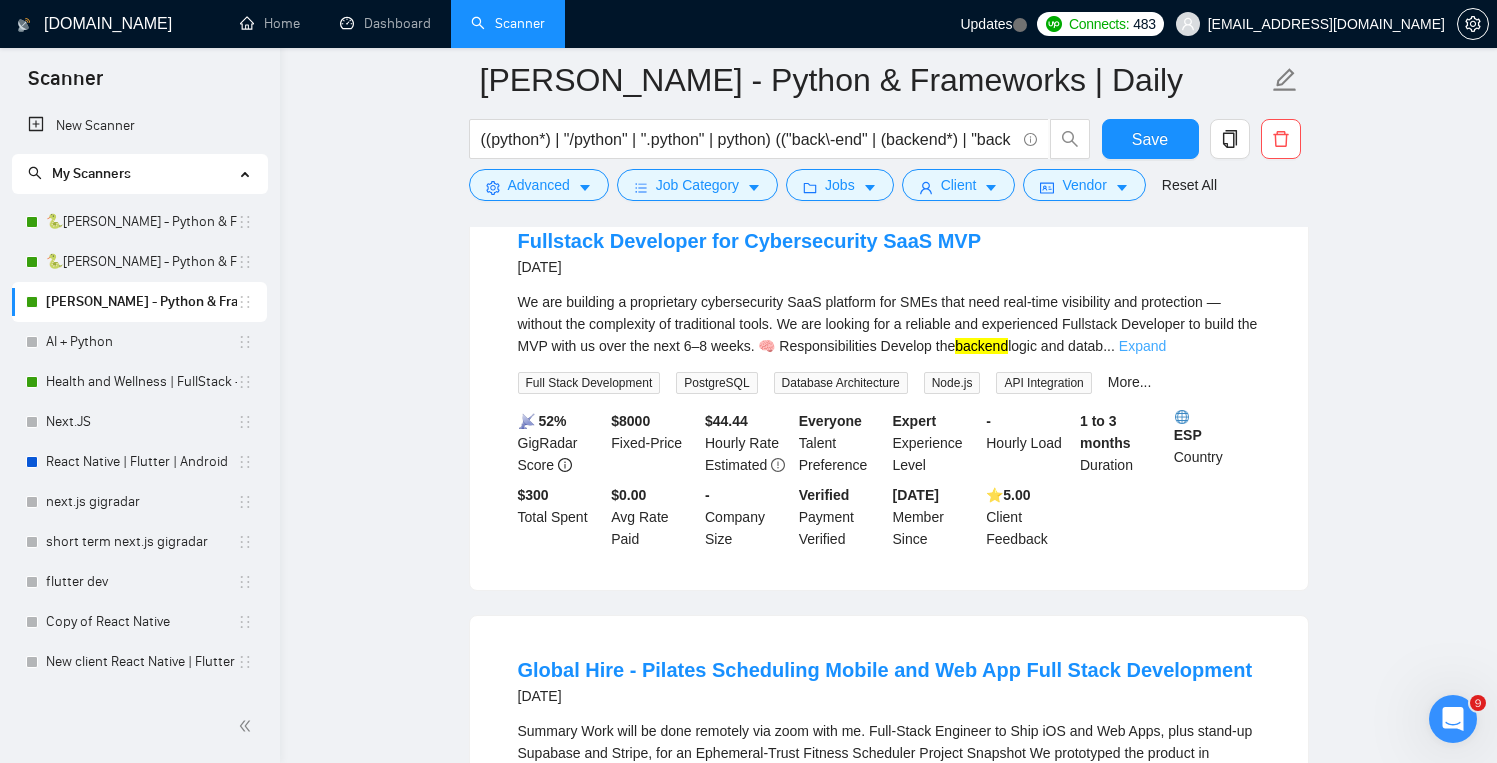 click on "Expand" at bounding box center (1142, 346) 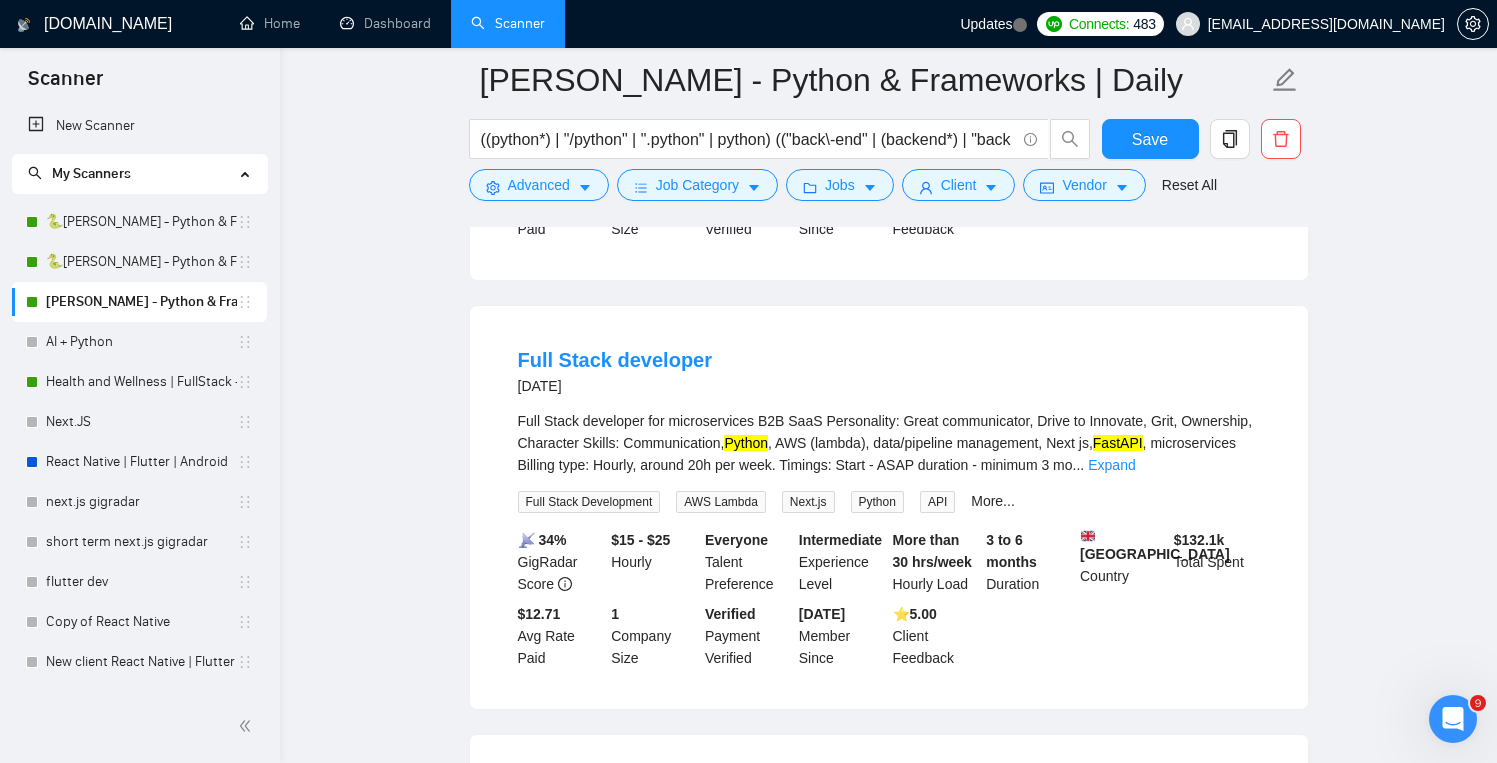 scroll, scrollTop: 4112, scrollLeft: 0, axis: vertical 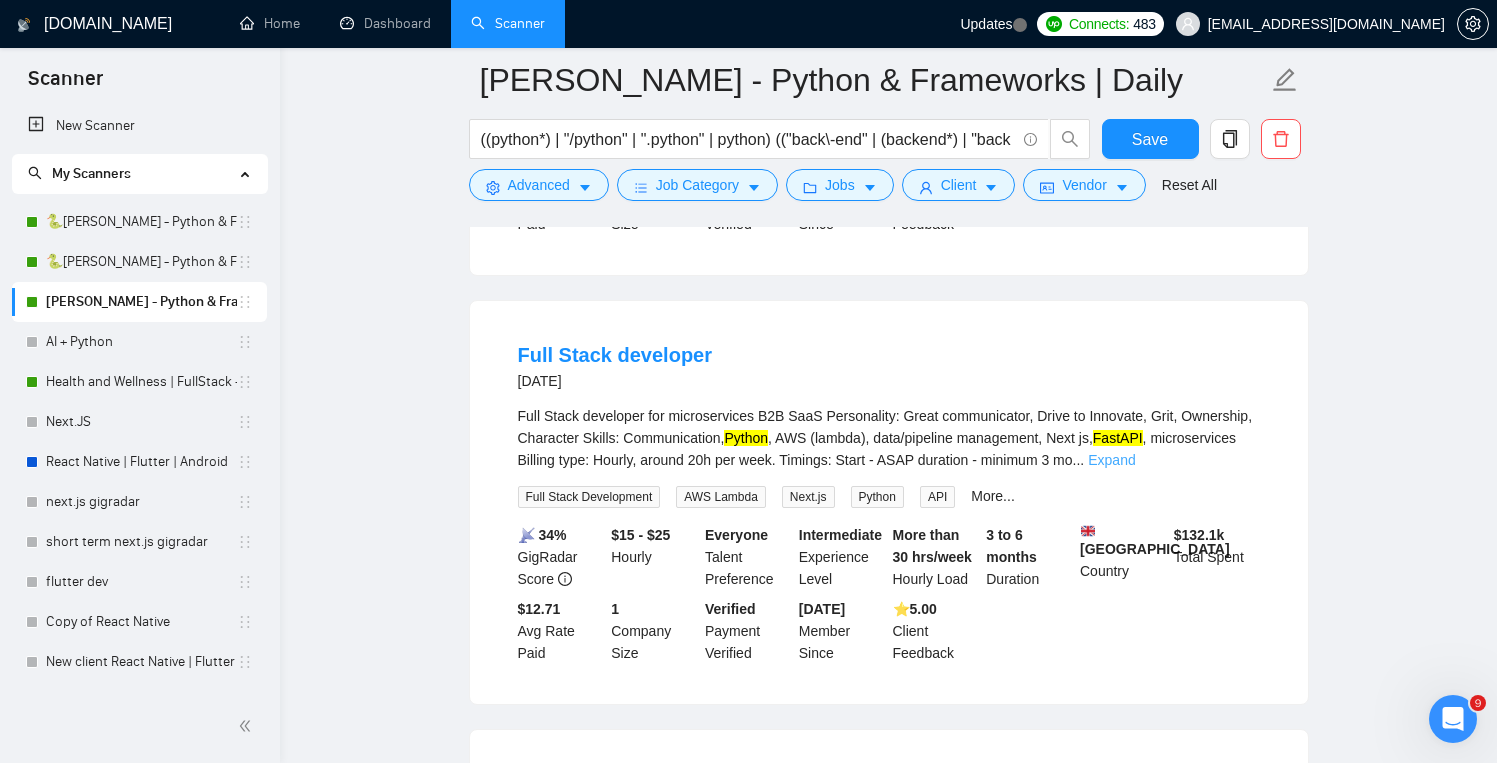 click on "Expand" at bounding box center (1111, 460) 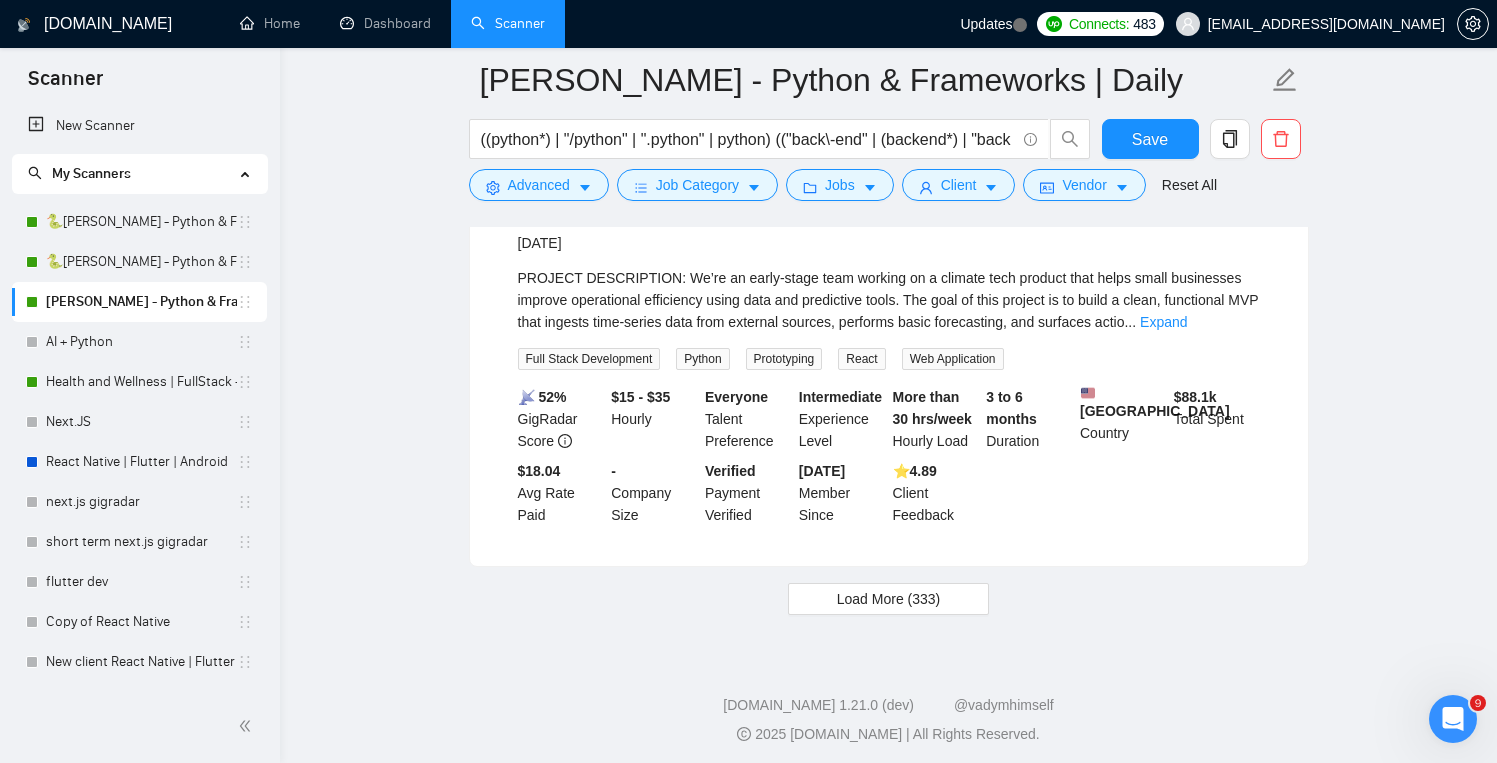 scroll, scrollTop: 4991, scrollLeft: 0, axis: vertical 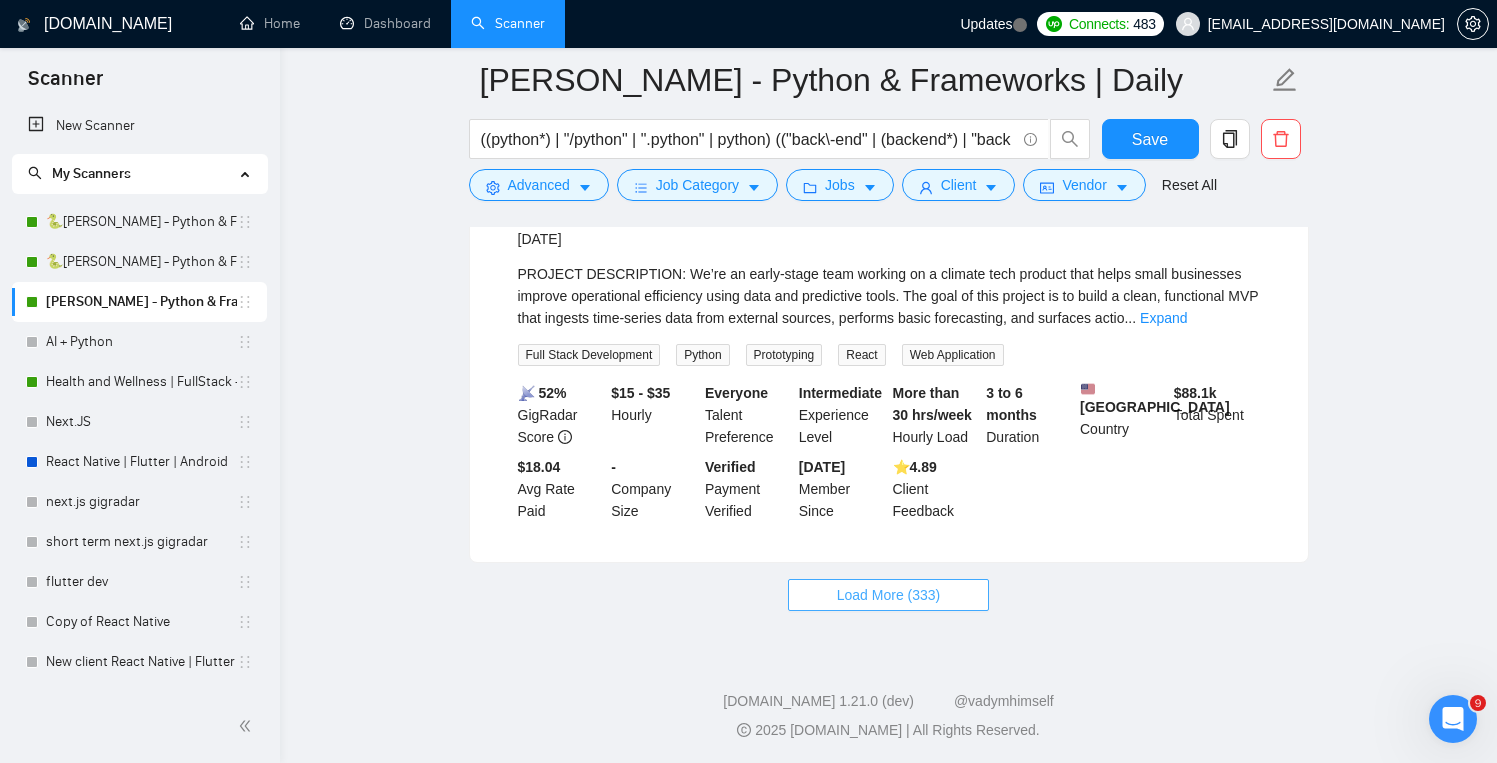 click on "Load More (333)" at bounding box center (889, 595) 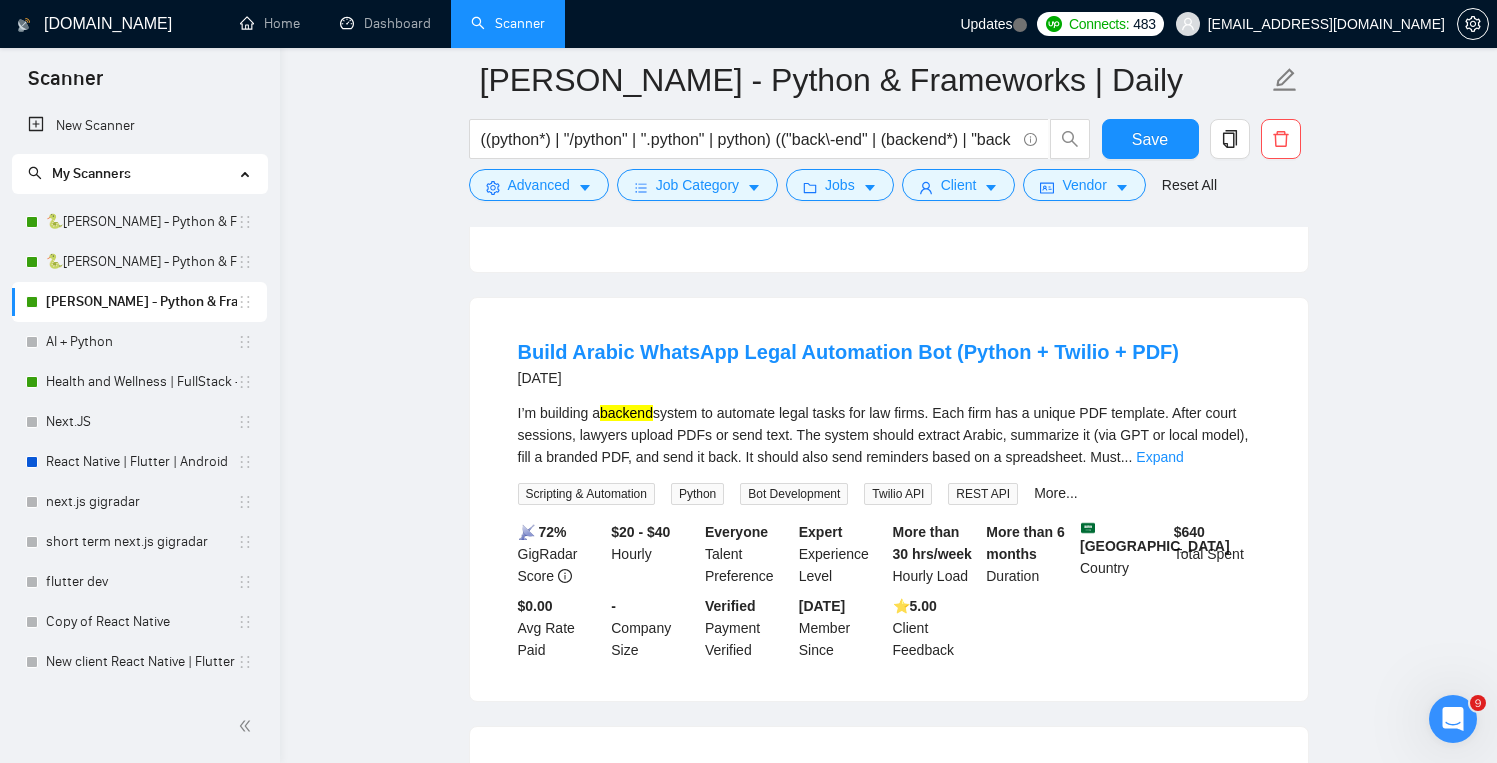 scroll, scrollTop: 5300, scrollLeft: 0, axis: vertical 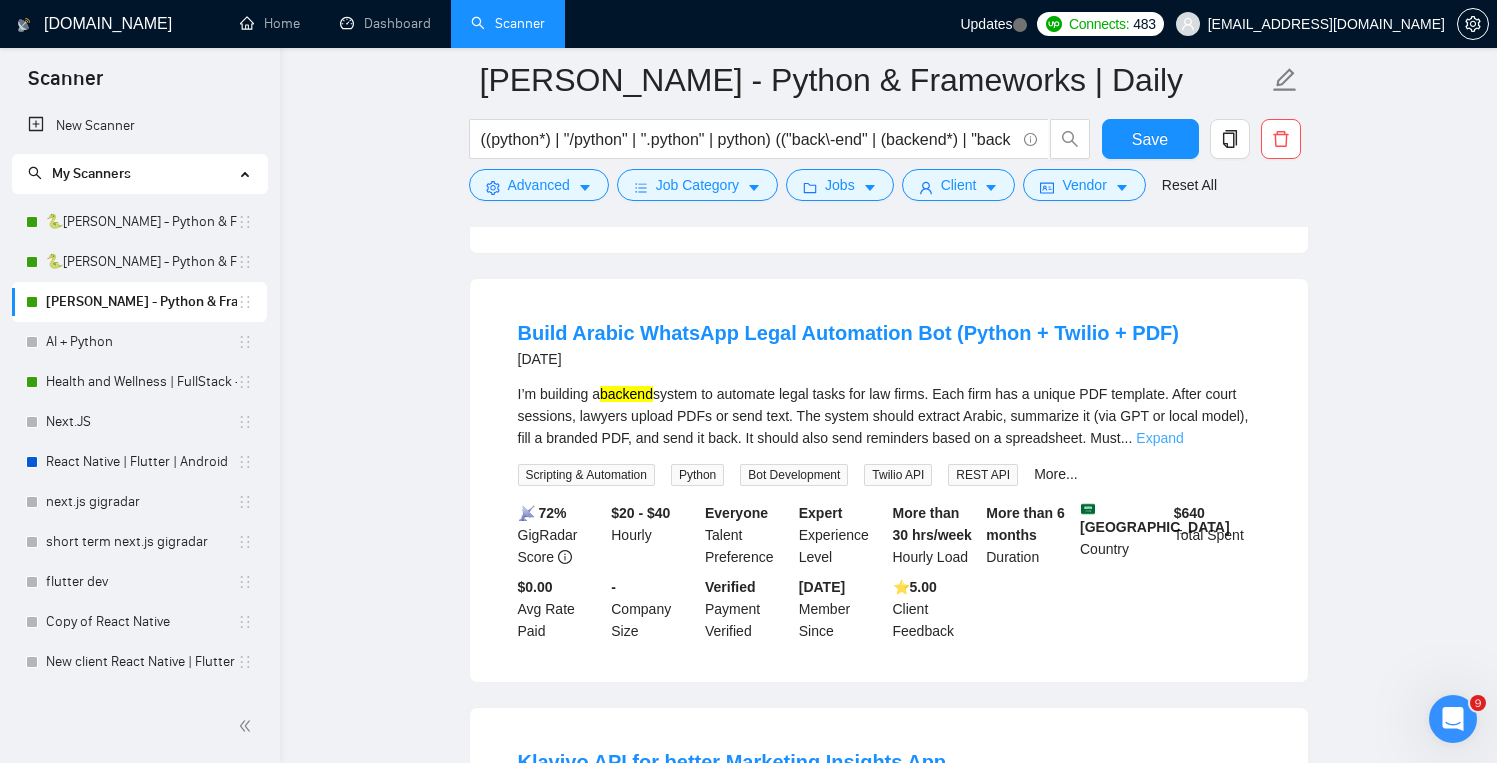 click on "Expand" at bounding box center [1159, 438] 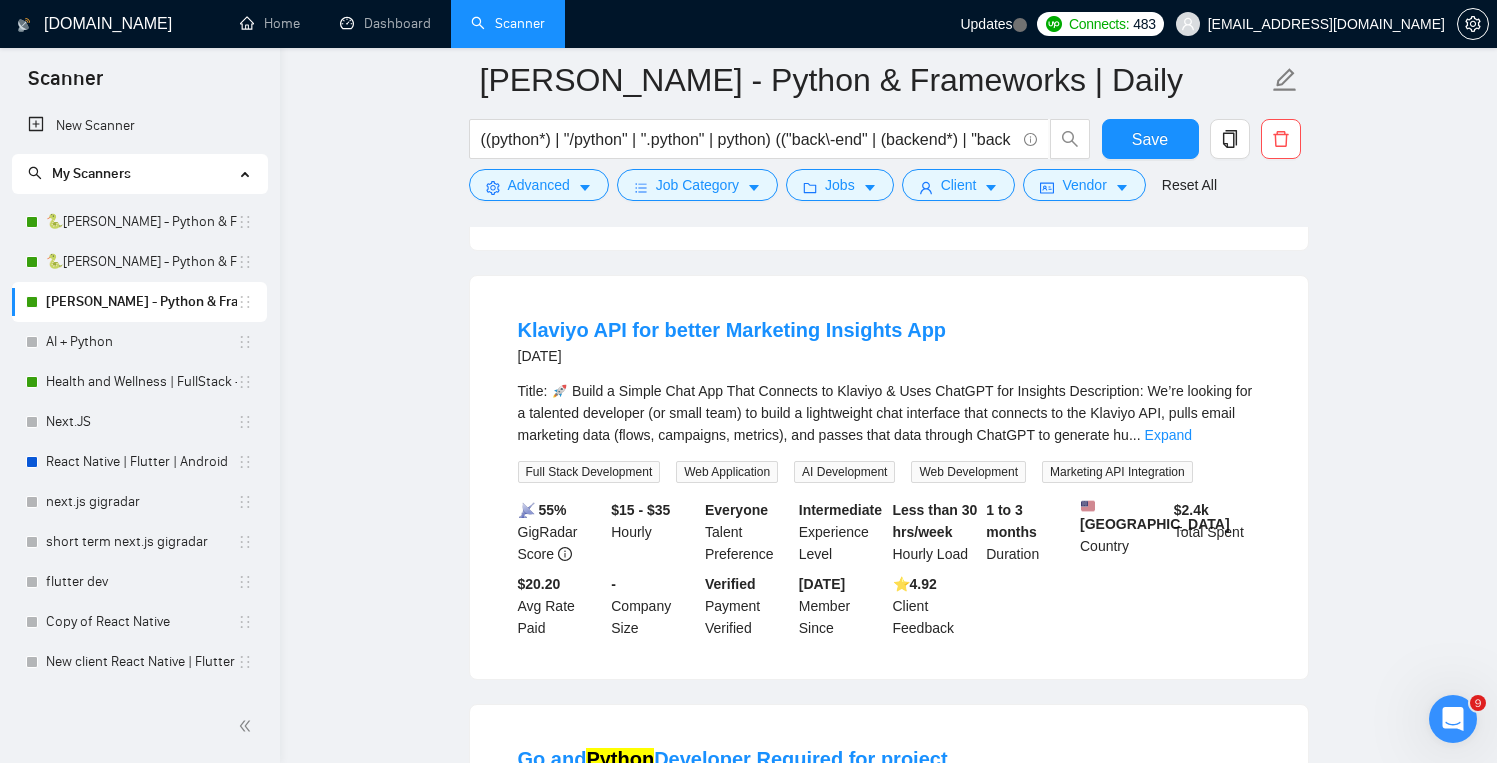 scroll, scrollTop: 5780, scrollLeft: 0, axis: vertical 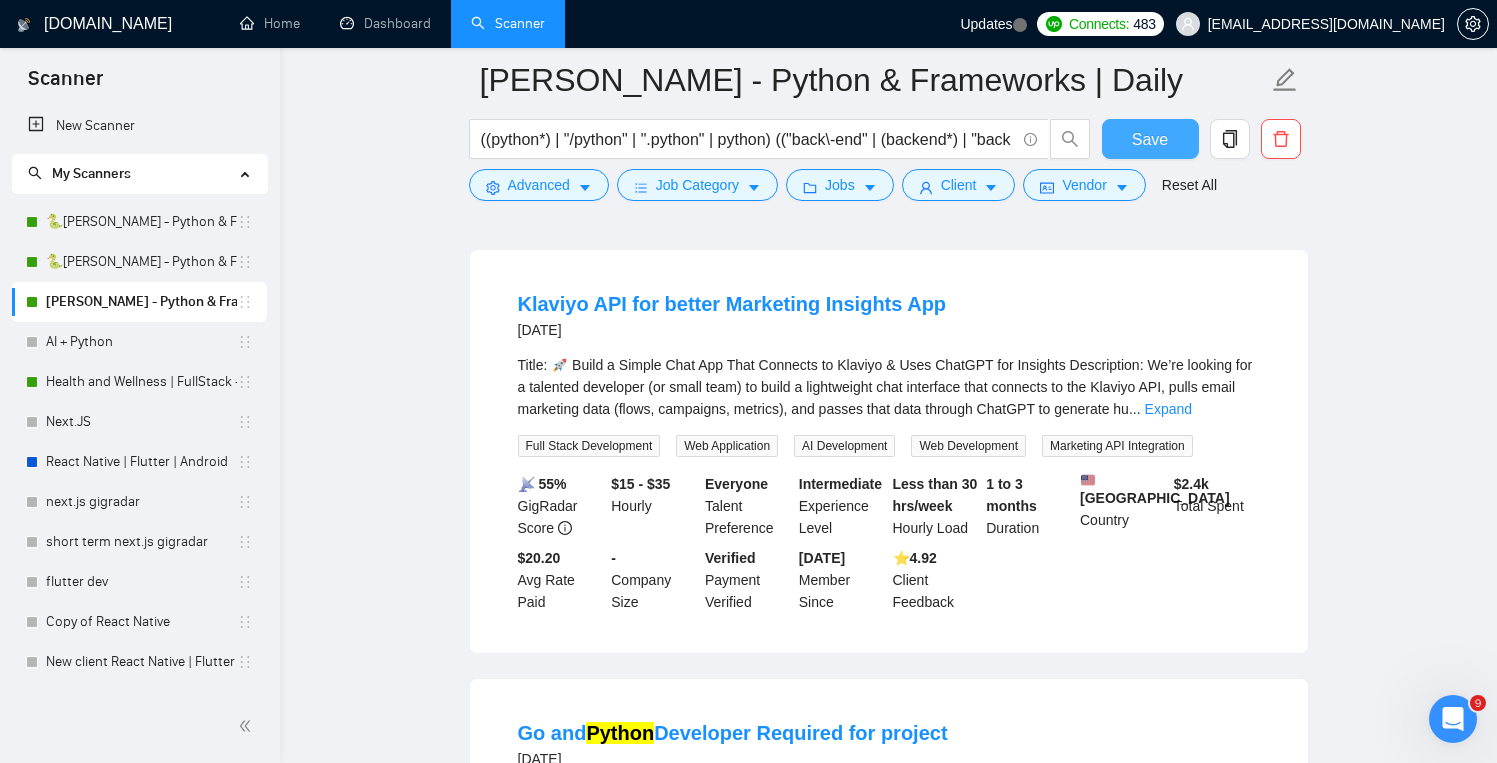 click on "Save" at bounding box center [1150, 139] 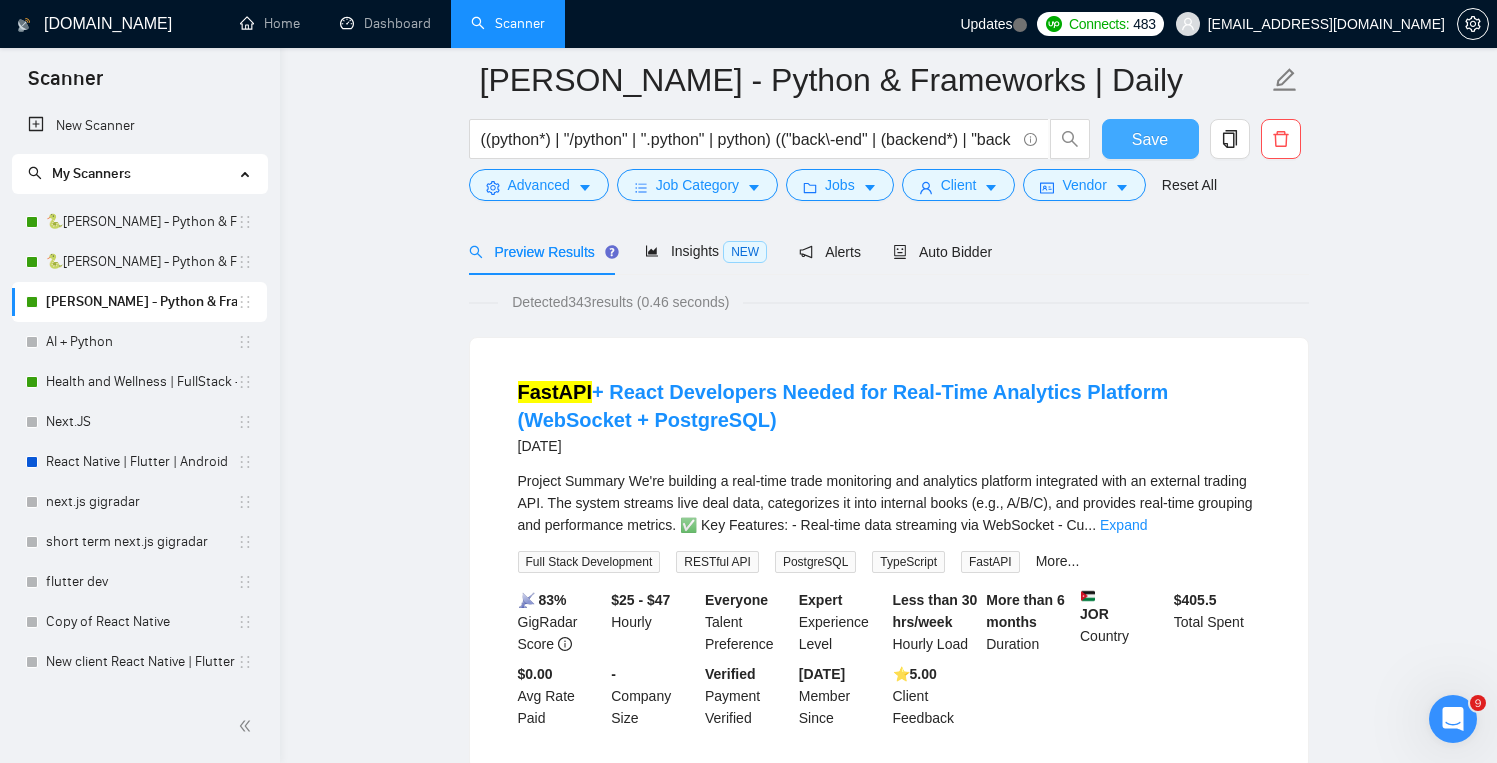 scroll, scrollTop: 90, scrollLeft: 0, axis: vertical 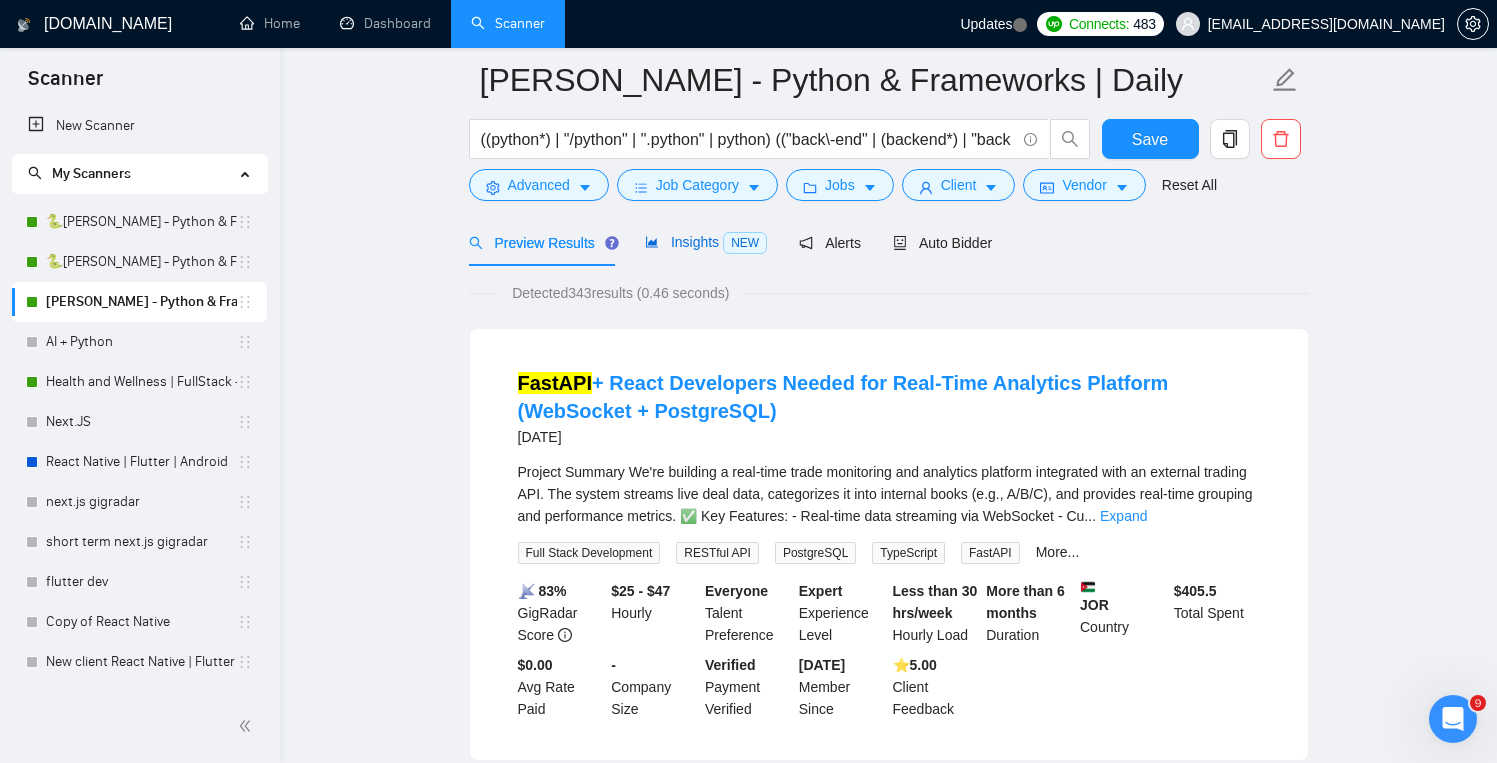 click on "Insights NEW" at bounding box center [706, 242] 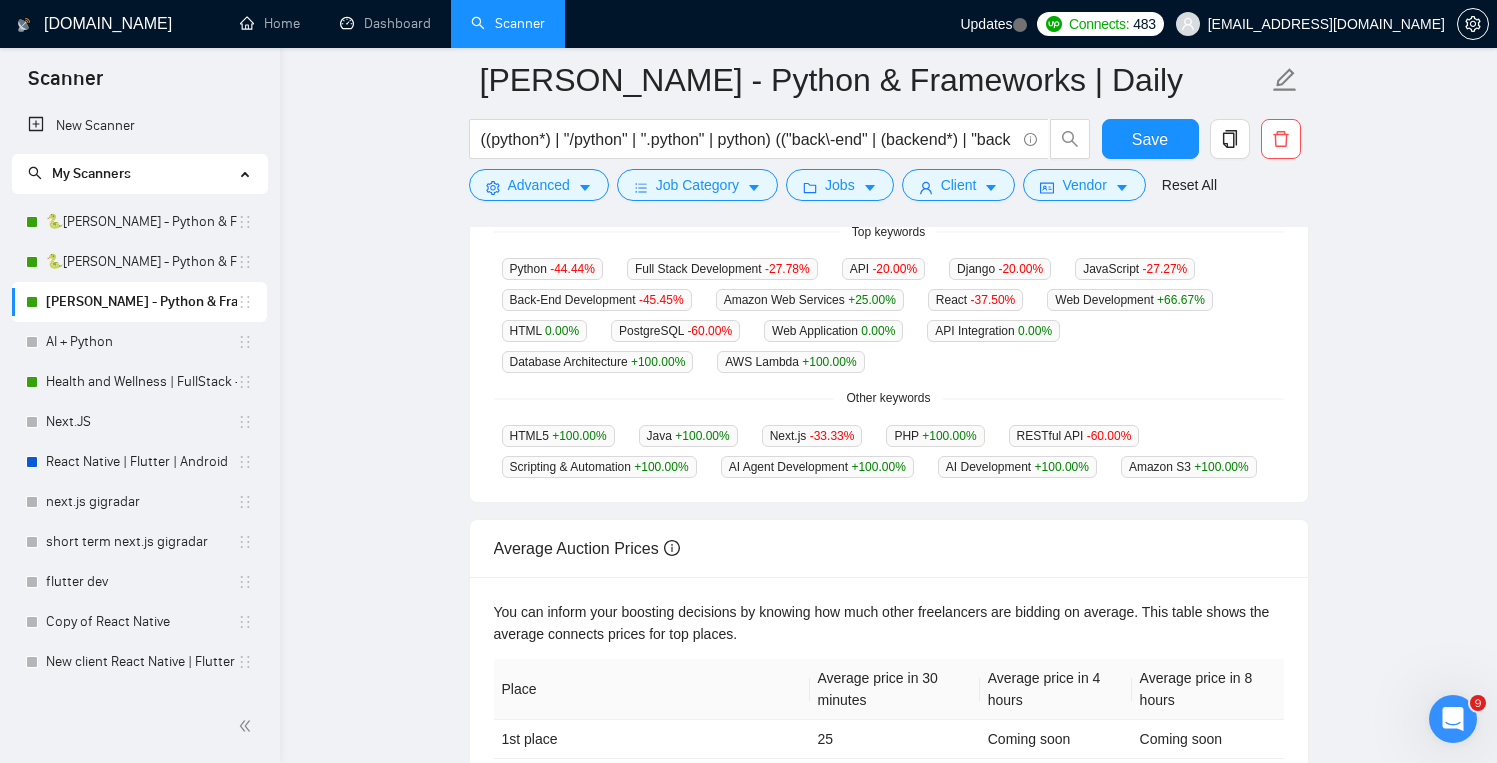scroll, scrollTop: 539, scrollLeft: 0, axis: vertical 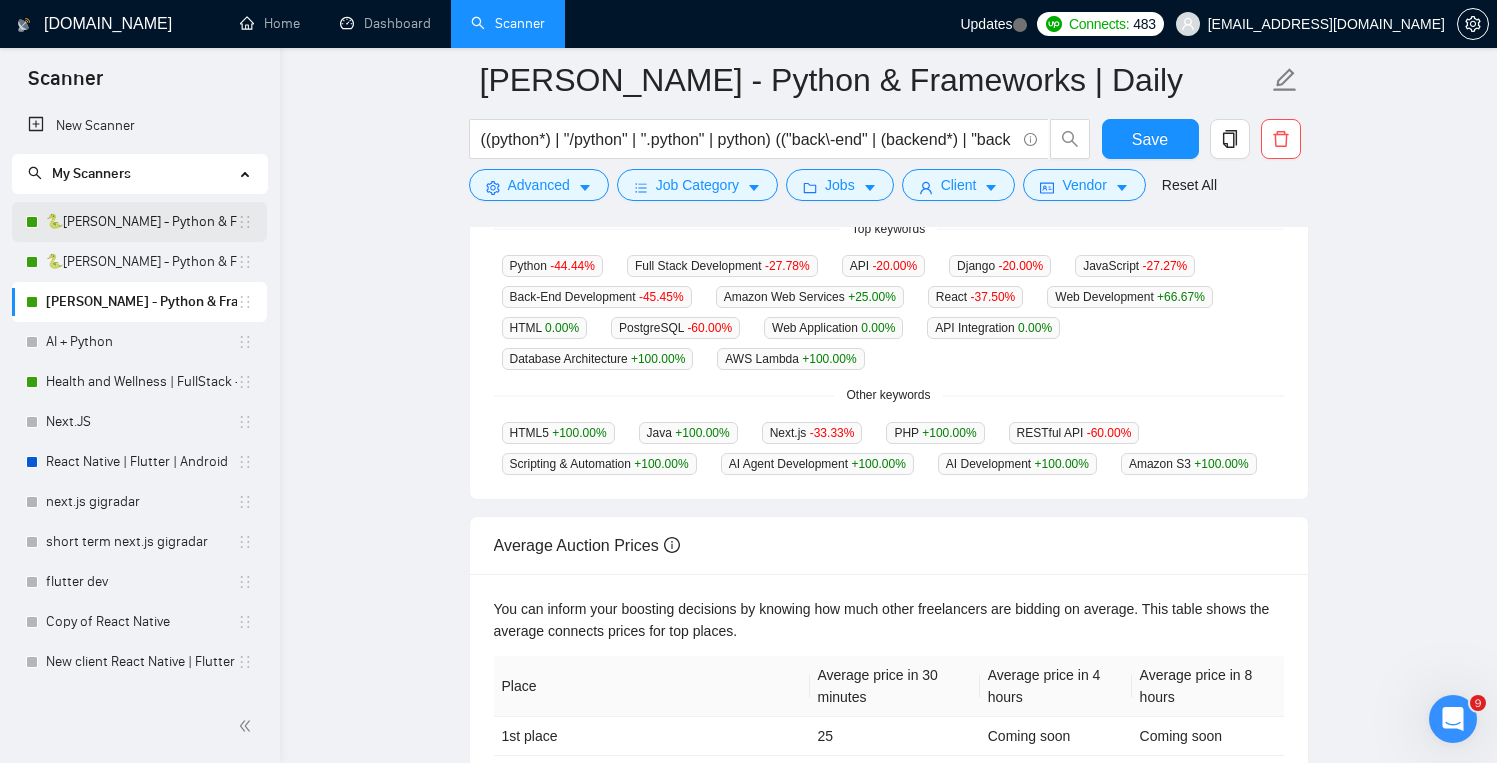click on "🐍[PERSON_NAME] - Python & Frameworks [PERSON_NAME] 05/06" at bounding box center (141, 222) 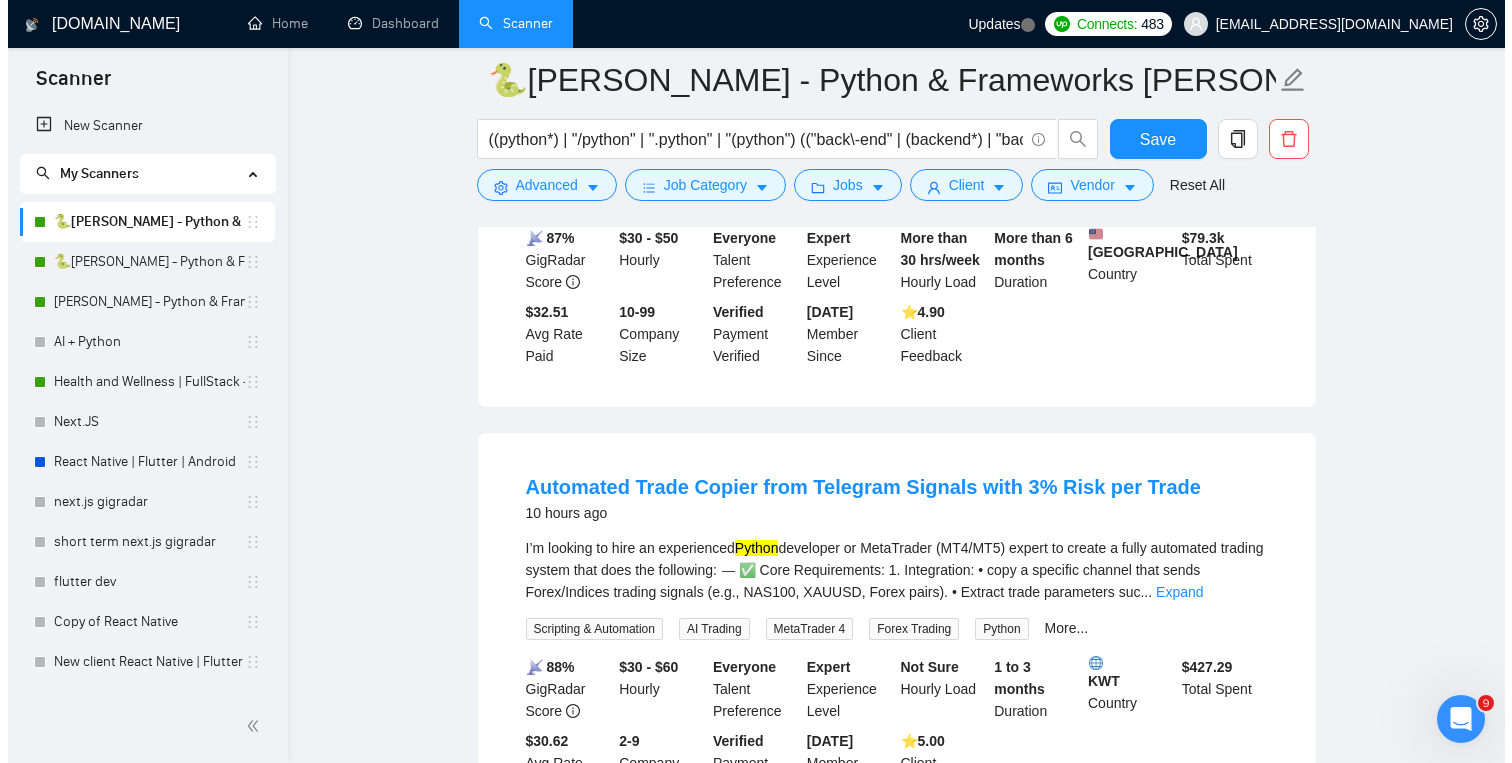 scroll, scrollTop: 1328, scrollLeft: 0, axis: vertical 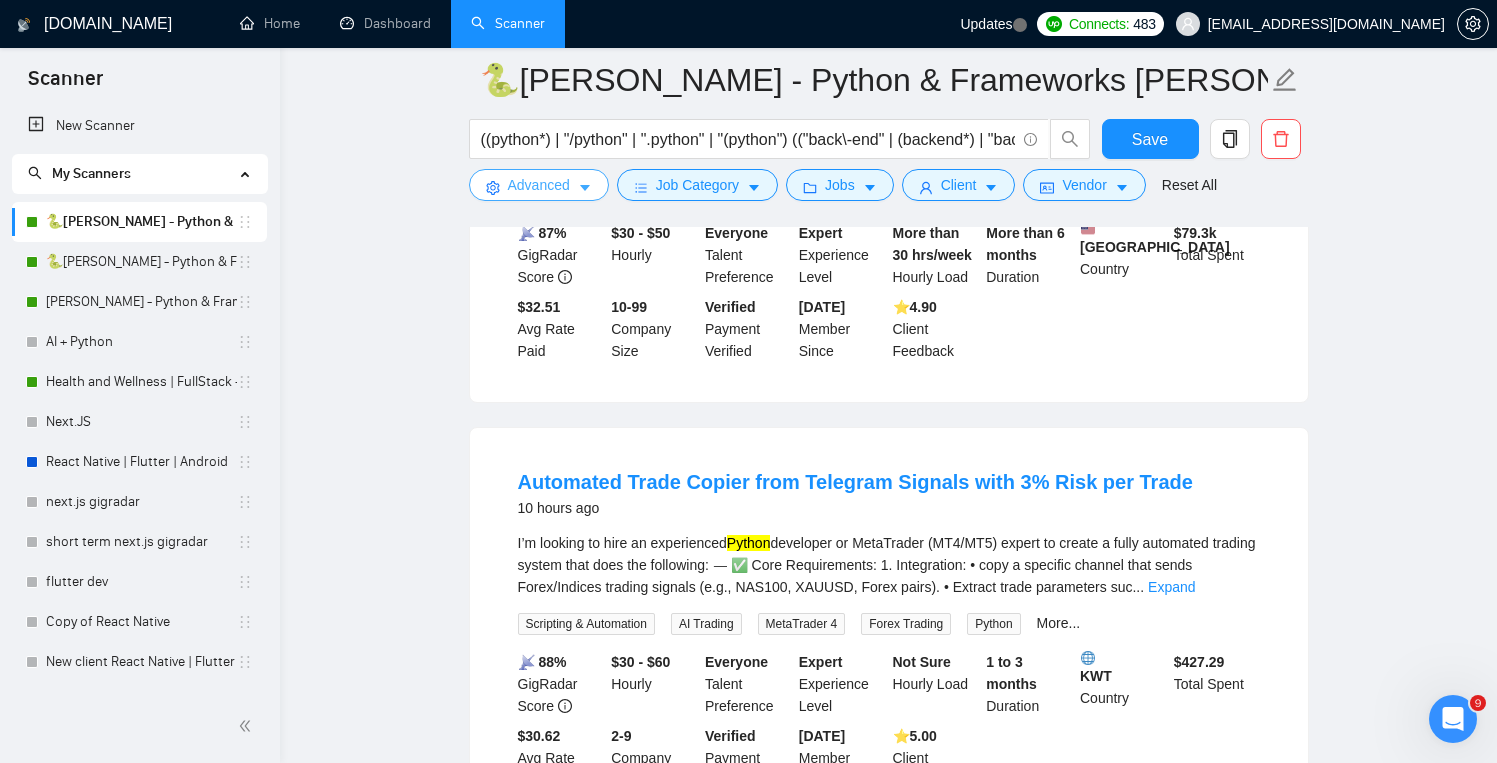 click on "Advanced" at bounding box center [539, 185] 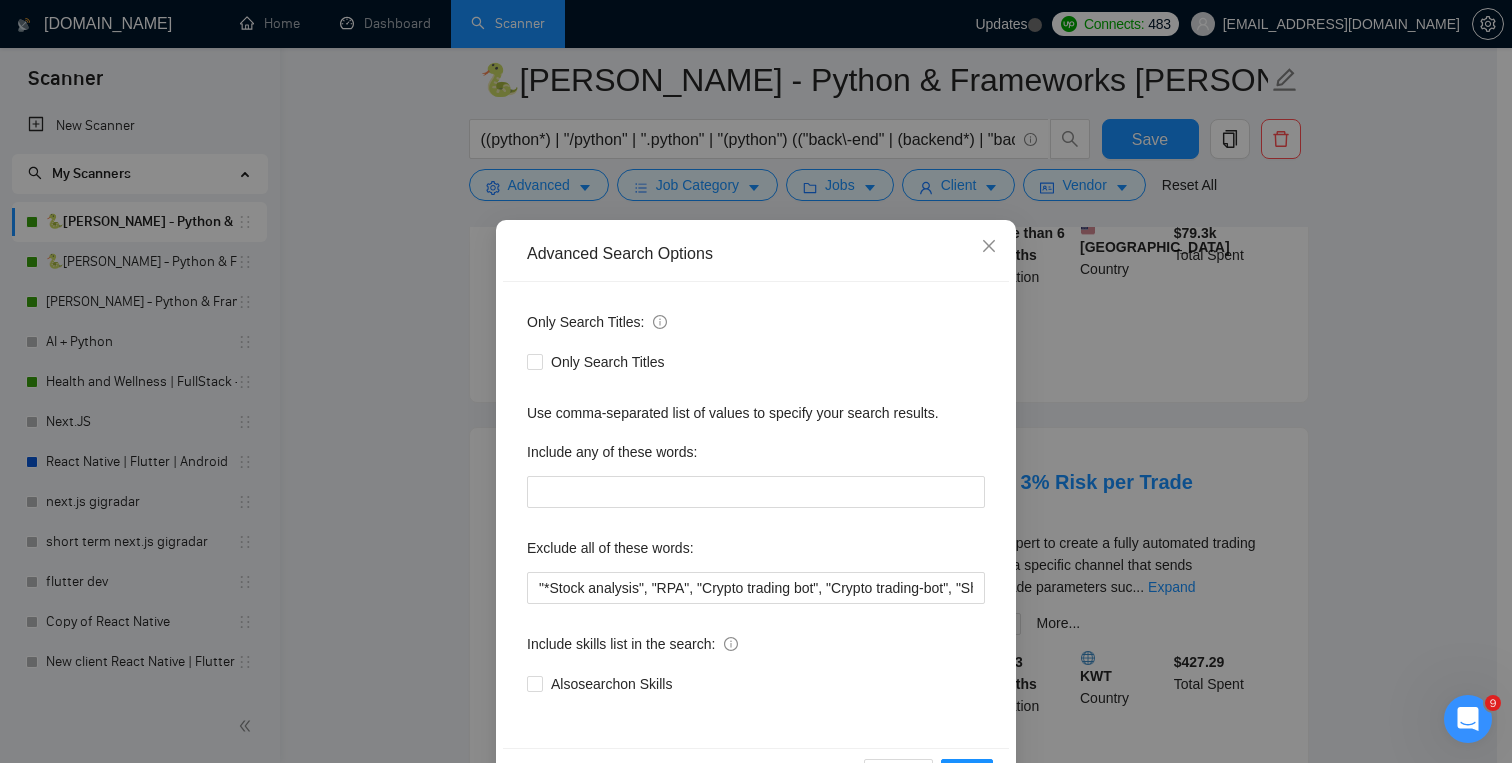 scroll, scrollTop: 69, scrollLeft: 0, axis: vertical 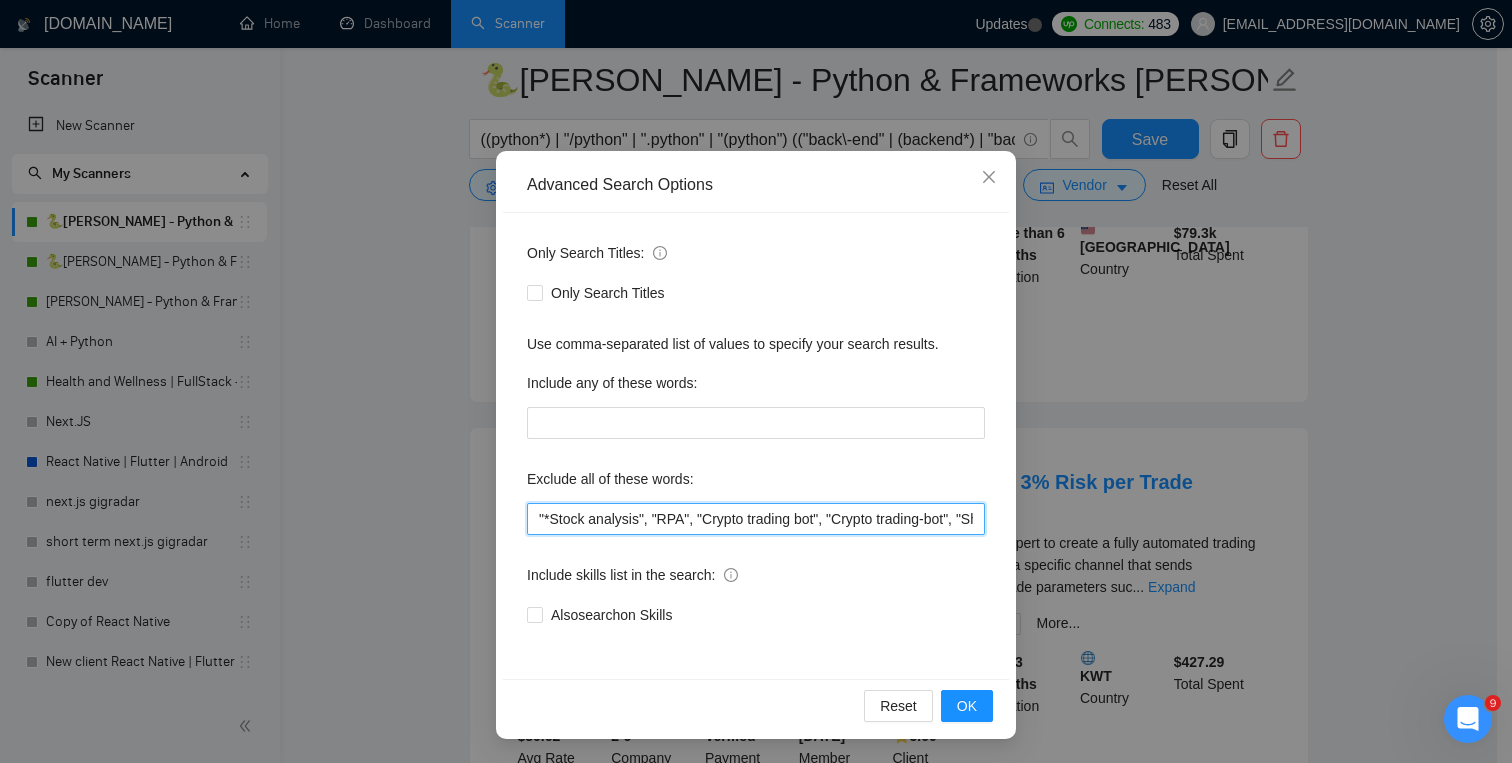 click on ""*Stock analysis", "RPA", "Crypto trading bot", "Crypto trading-bot", "Shopify app developer*","Odoo","PyQt*","AI-Powered", "Artificial Intelligence", "LLM", "AI", "scraping", "Blockchain", "Machine learning engineer", "No agencies", "to join our team", "part of a team", "agency environment", "won't be recruiting agencies", "agencies not to apply", "No agency", "No Agencies", "Ability to work independently", "to join our team", "No agencies please", "(No agencies please)", "Candidate Interviewing", "Candidate Interview Consulting", "this job is not open to teams", "this job is not open to agency", "this job is not open to companies", "NO AGENCY", "Freelancers Only", "NOT AGENCY", "no agency", "no agencies", "individual only", "freelancers only", "No Agencies!", "independent contractors only", "***Freelancers Only," "/Freelancers Only", ".Freelancers Only", ",Freelancers Only."" at bounding box center [756, 519] 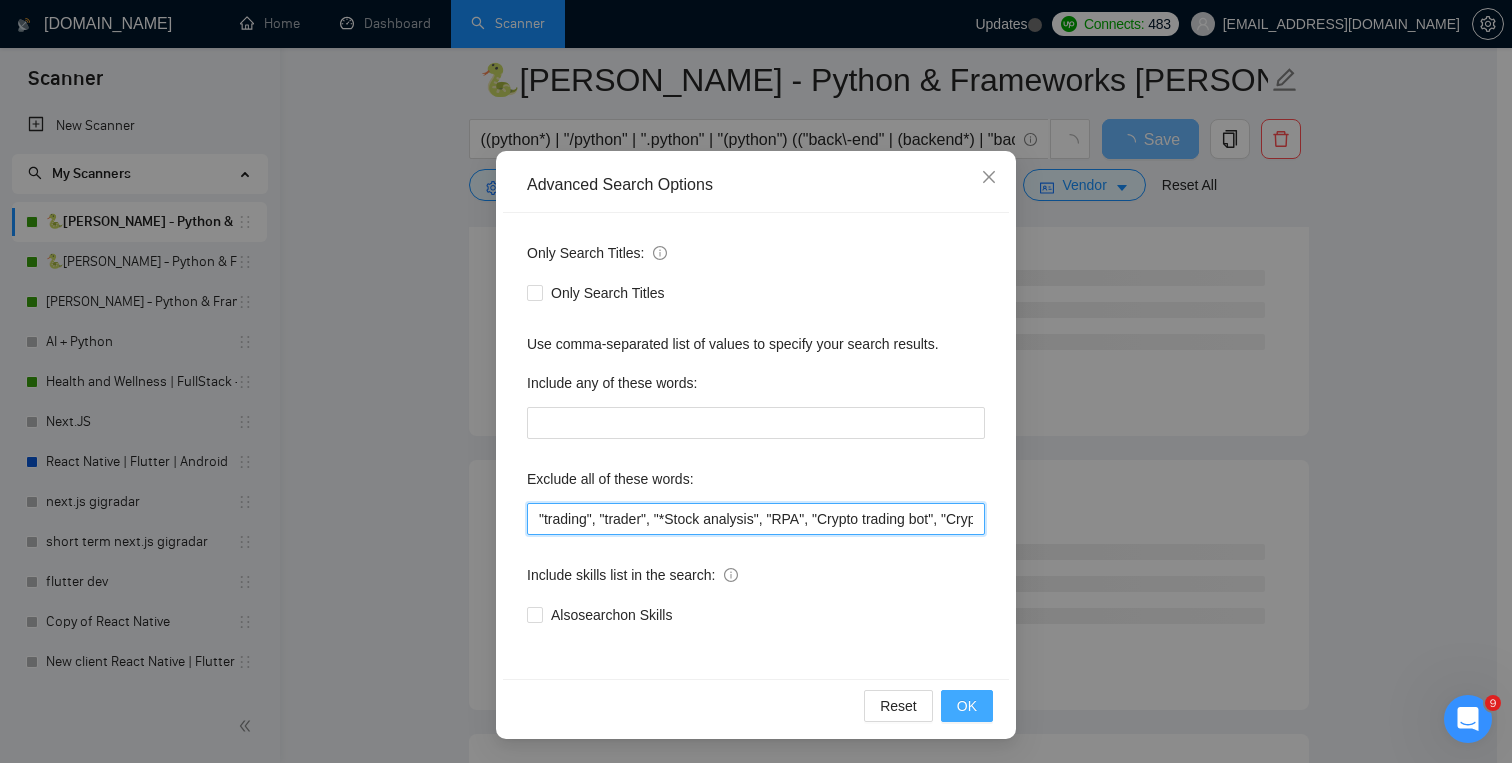 type on ""trading", "trader", "*Stock analysis", "RPA", "Crypto trading bot", "Crypto trading-bot", "Shopify app developer*","Odoo","PyQt*","AI-Powered", "Artificial Intelligence", "LLM", "AI", "scraping", "Blockchain", "Machine learning engineer", "No agencies", "to join our team", "part of a team", "agency environment", "won't be recruiting agencies", "agencies not to apply", "No agency", "No Agencies", "Ability to work independently", "to join our team", "No agencies please", "(No agencies please)", "Candidate Interviewing", "Candidate Interview Consulting", "this job is not open to teams", "this job is not open to agency", "this job is not open to companies", "NO AGENCY", "Freelancers Only", "NOT AGENCY", "no agency", "no agencies", "individual only", "freelancers only", "No Agencies!", "independent contractors only", "***Freelancers Only," "/Freelancers Only", ".Freelancers Only", ",Freelancers Only."" 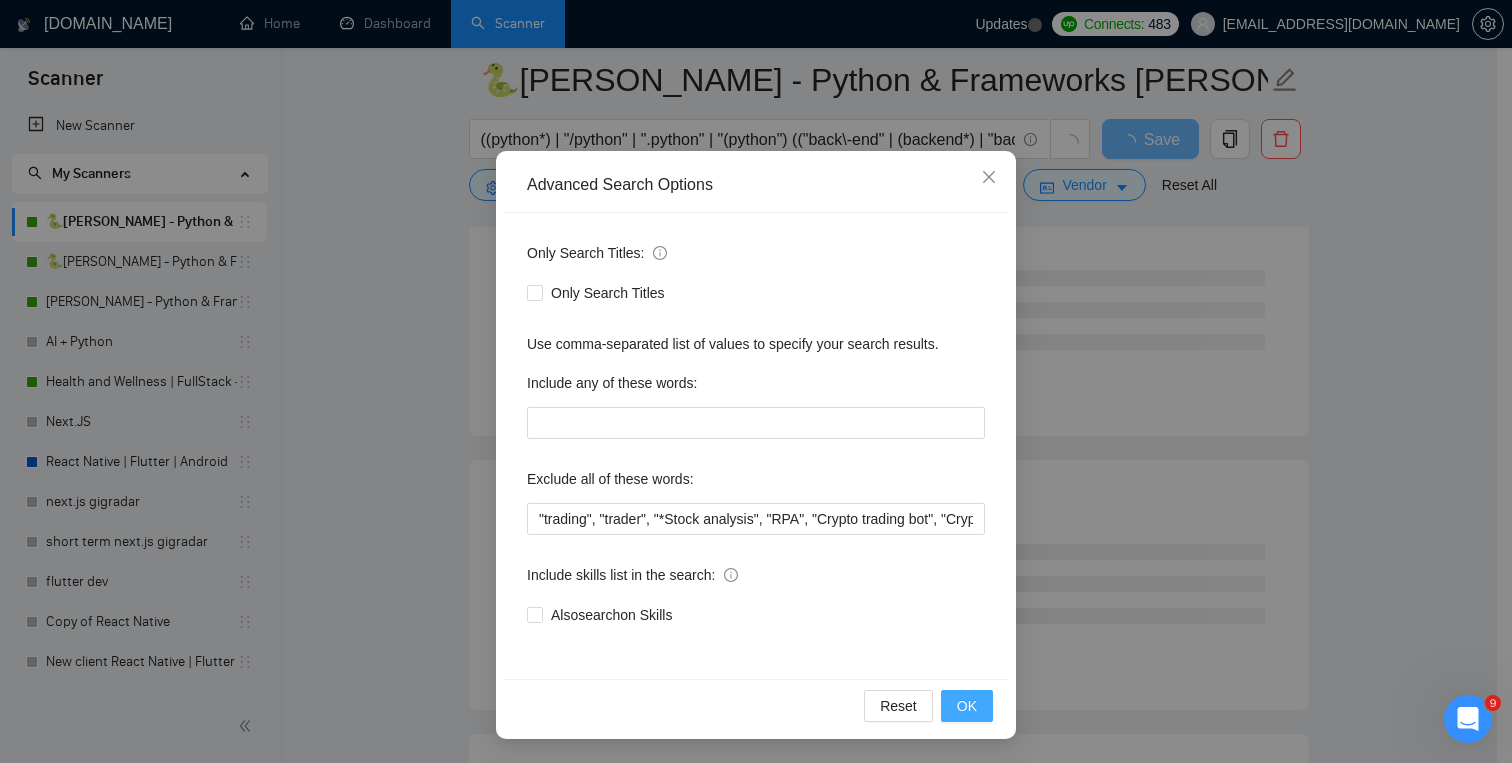 click on "OK" at bounding box center [967, 706] 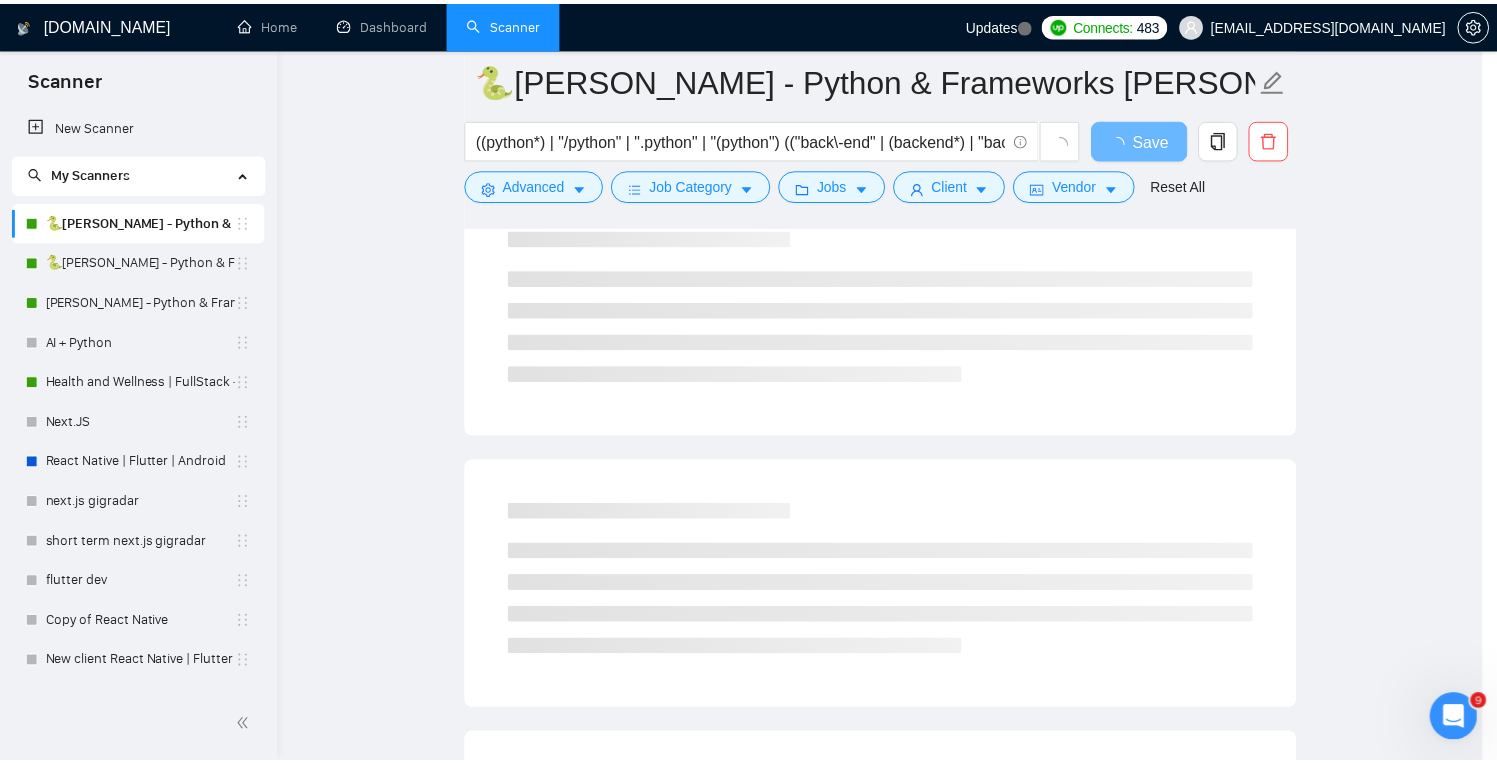 scroll, scrollTop: 0, scrollLeft: 0, axis: both 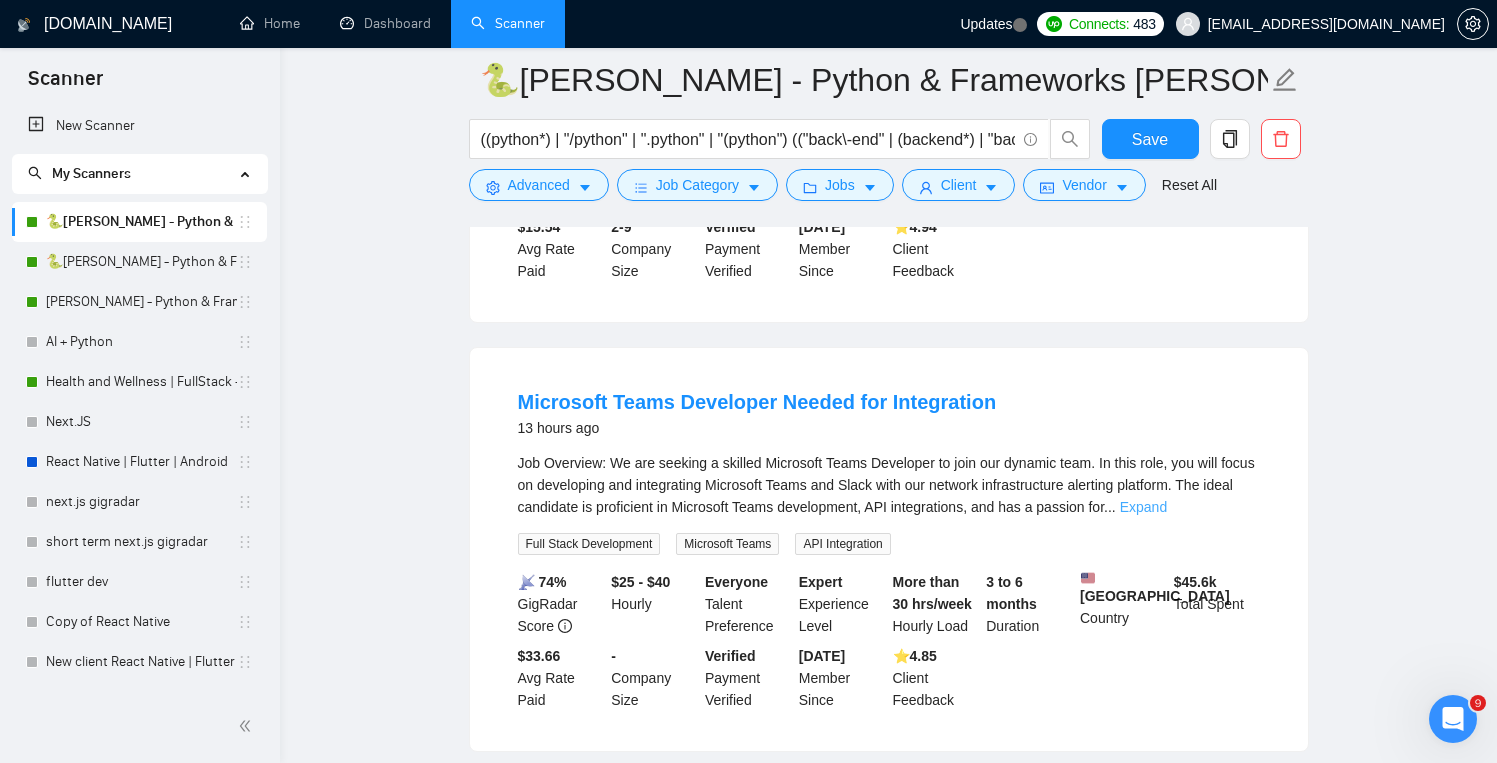 click on "Expand" at bounding box center [1143, 507] 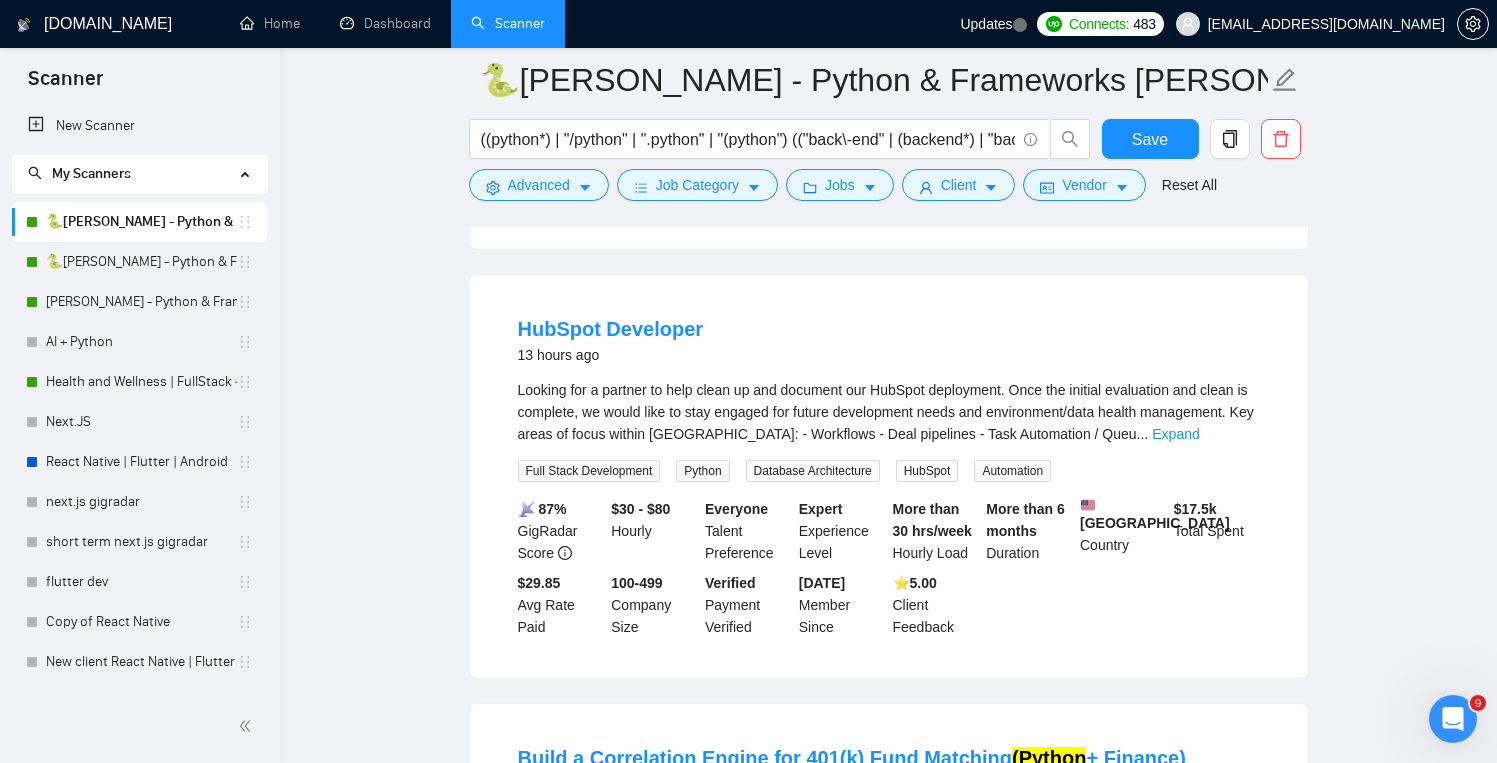 scroll, scrollTop: 2743, scrollLeft: 0, axis: vertical 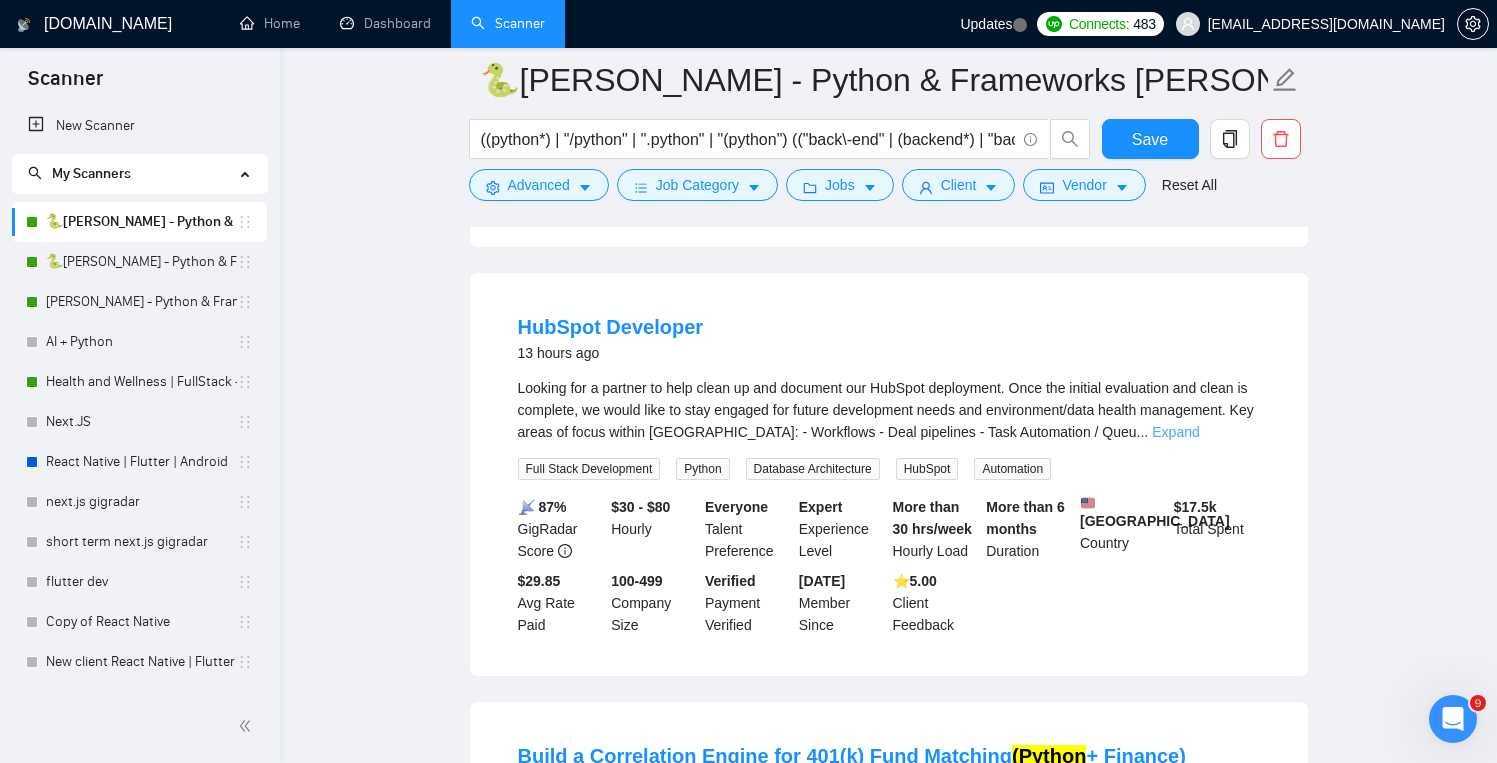 click on "Expand" at bounding box center (1175, 432) 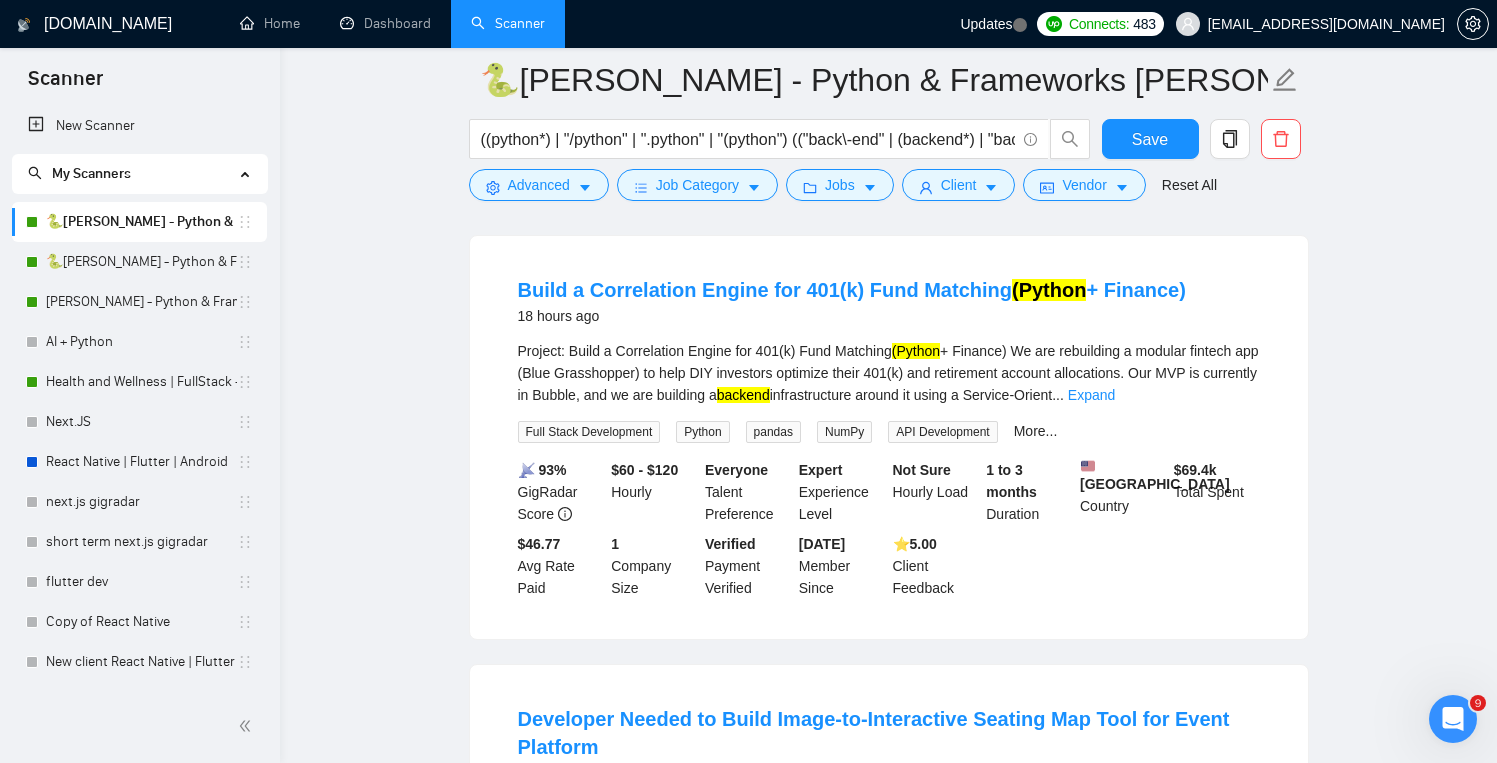 scroll, scrollTop: 3232, scrollLeft: 0, axis: vertical 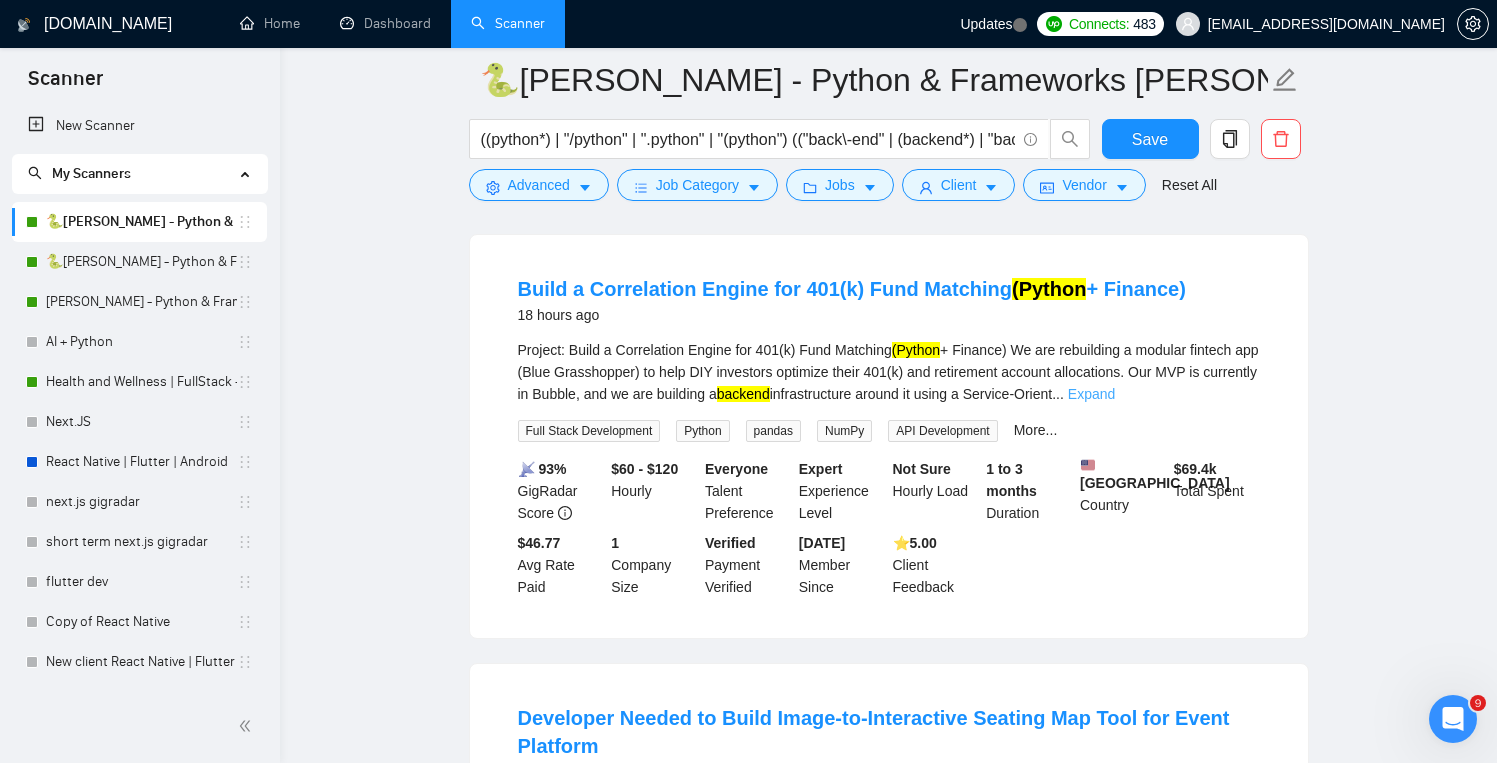 click on "Expand" at bounding box center (1091, 394) 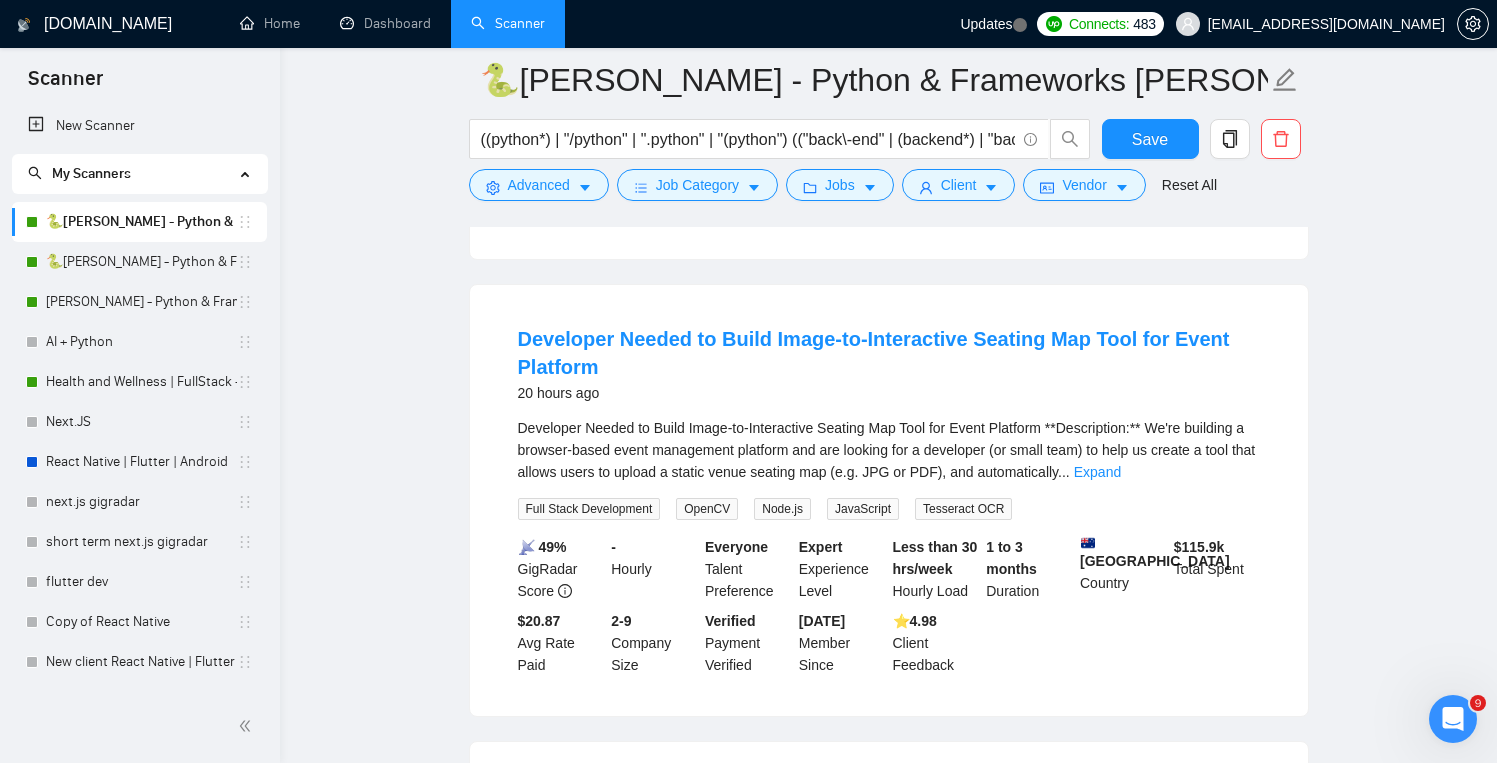 scroll, scrollTop: 3998, scrollLeft: 0, axis: vertical 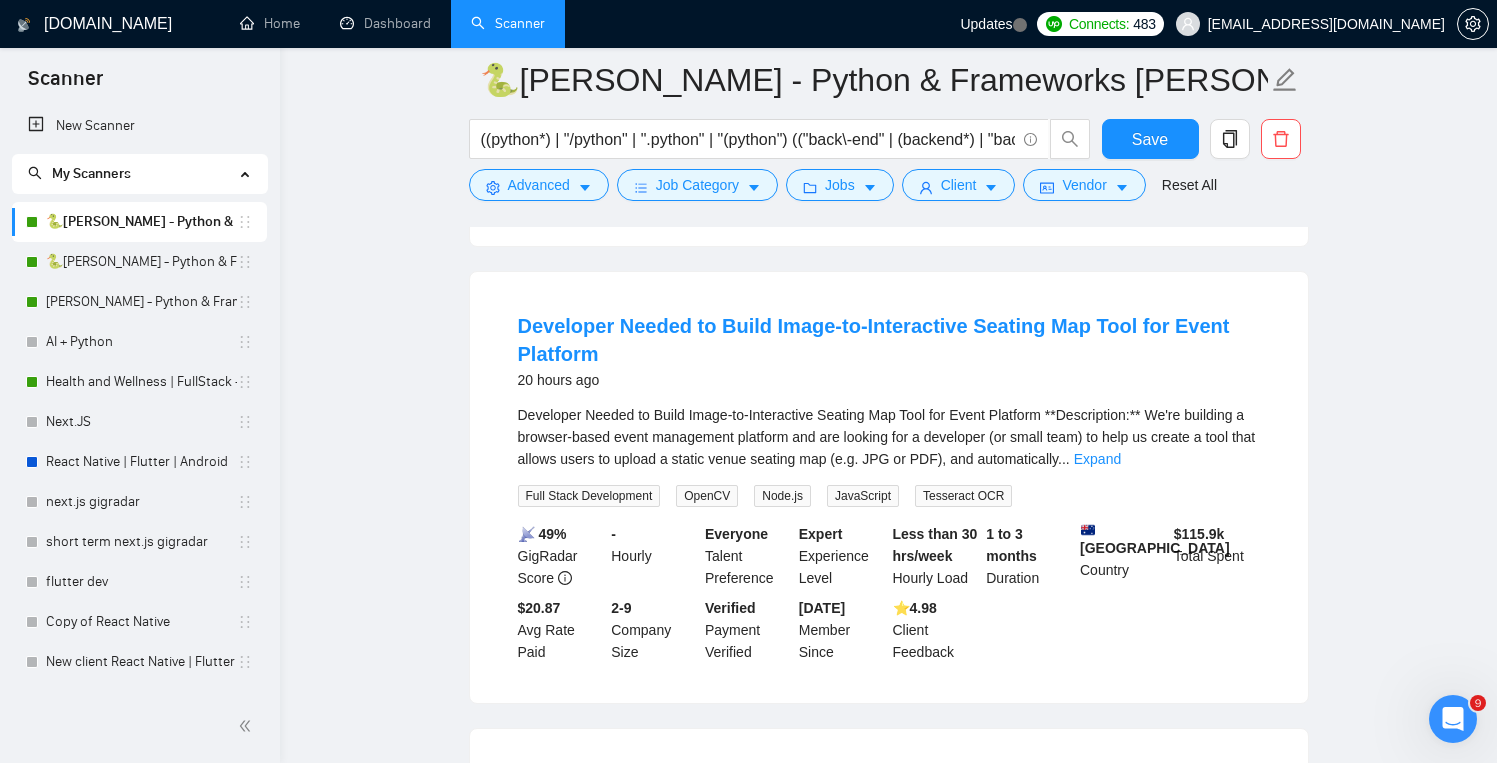 click on "Developer Needed to Build Image-to-Interactive Seating Map Tool for Event Platform
**Description:**
We're building a browser-based event management platform and are looking for a developer (or small team) to help us create a tool that allows users to upload a static venue seating map (e.g. JPG or PDF), and automatically  ... Expand" at bounding box center (889, 437) 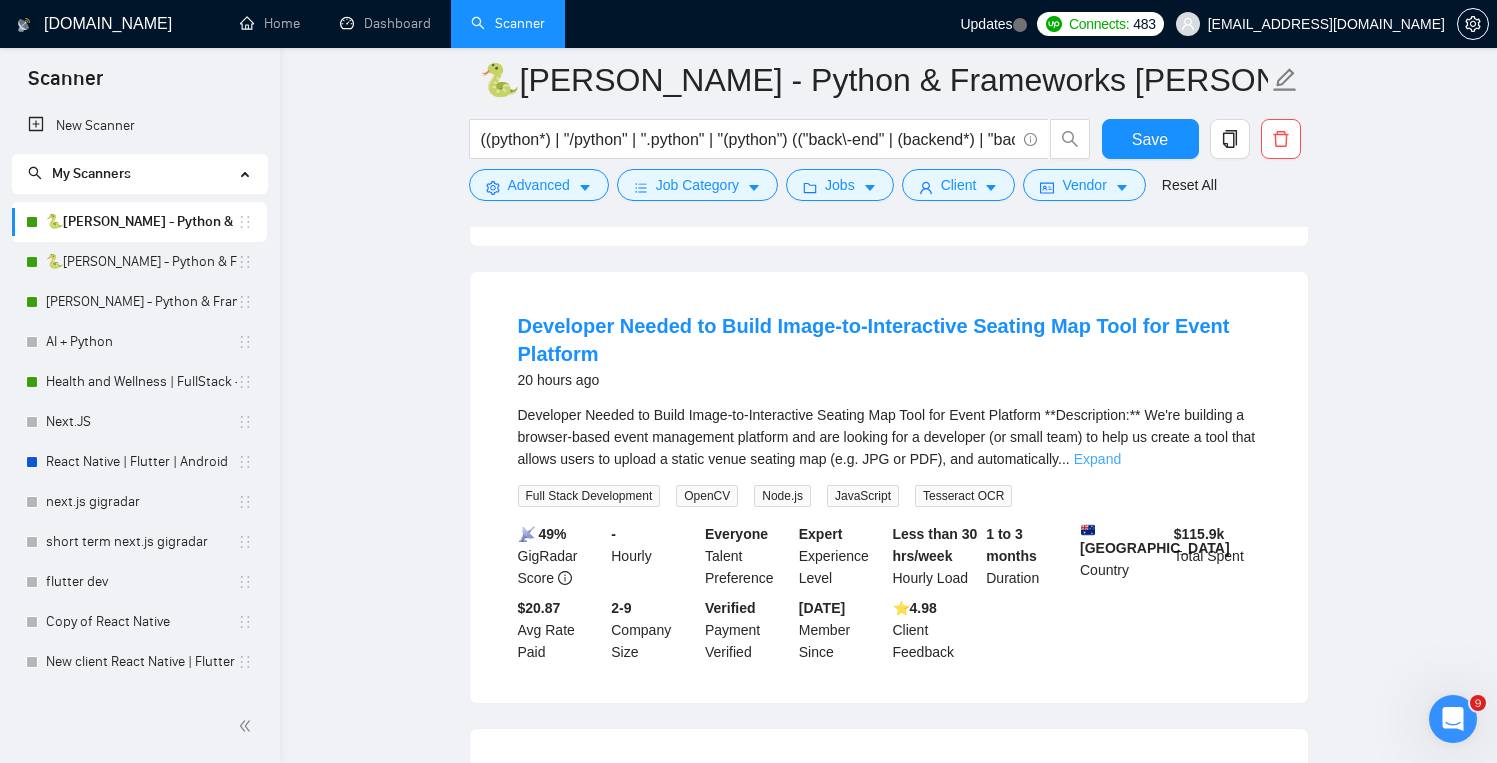click on "Expand" at bounding box center [1097, 459] 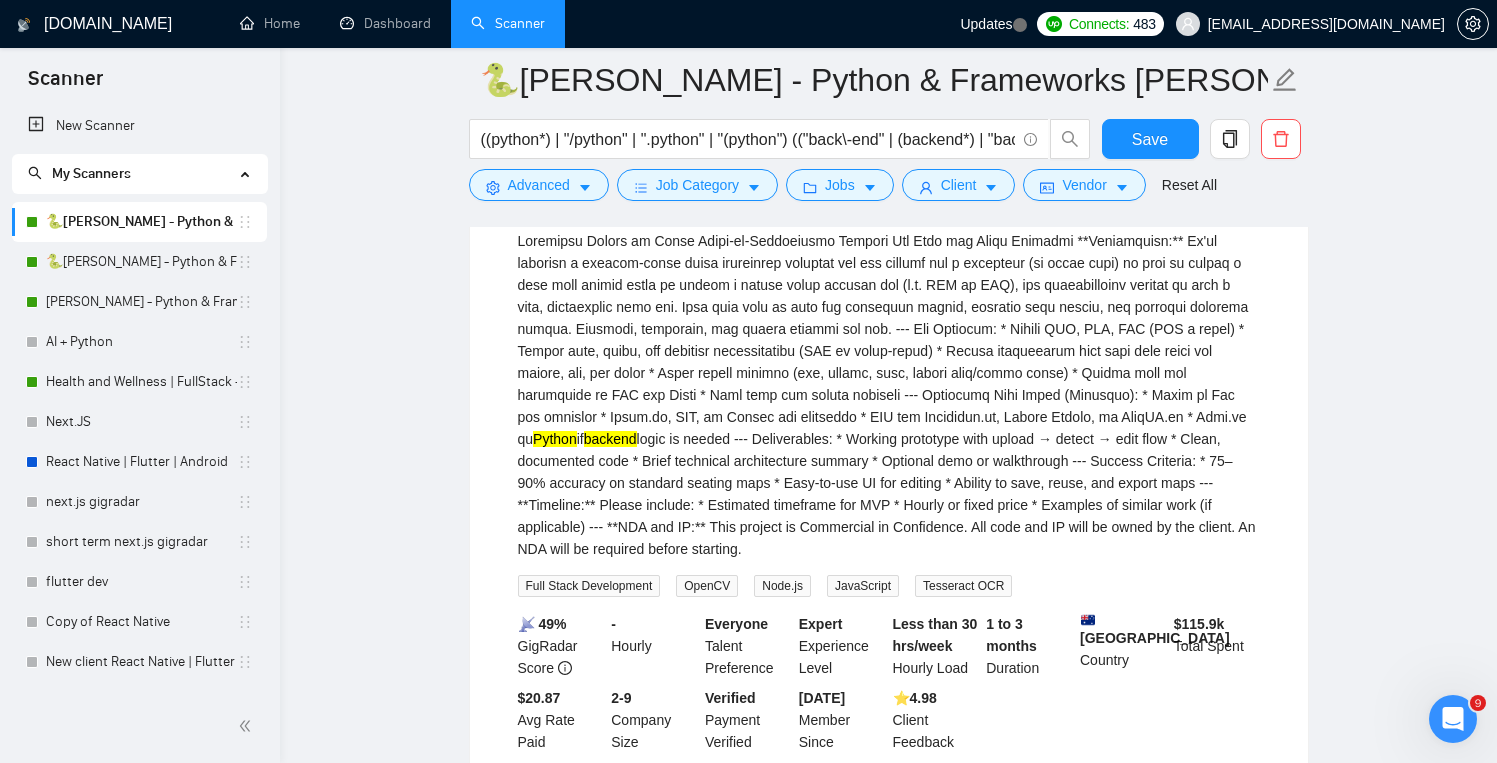 scroll, scrollTop: 4181, scrollLeft: 0, axis: vertical 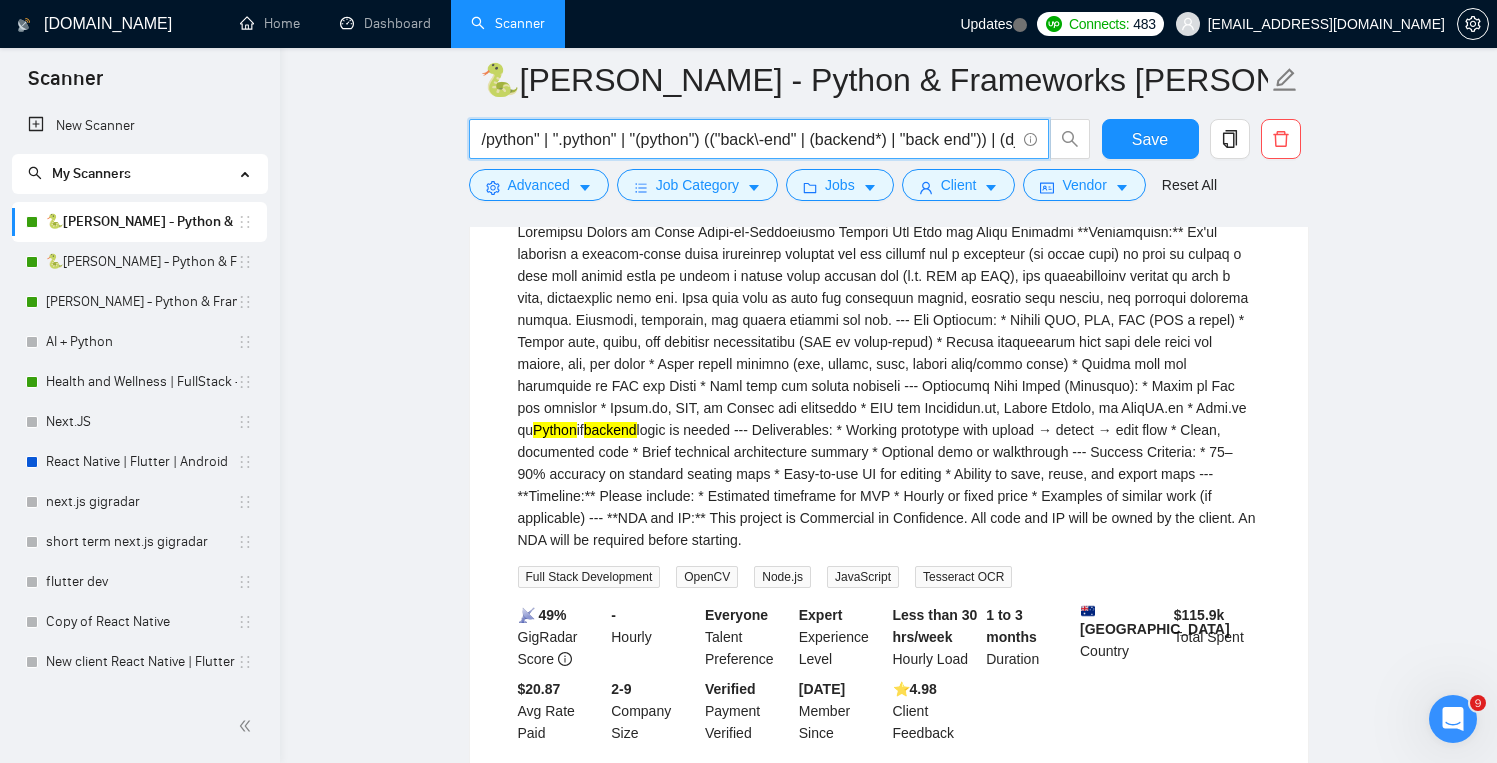 click on "((python*) | "/python" | ".python" | "(python") (("back\-end" | (backend*) | "back end")) | (django | Django) | (FastAPI | fastapi | "Fast API" | "fast api") | (flask | Flask) | (python*)" at bounding box center [748, 139] 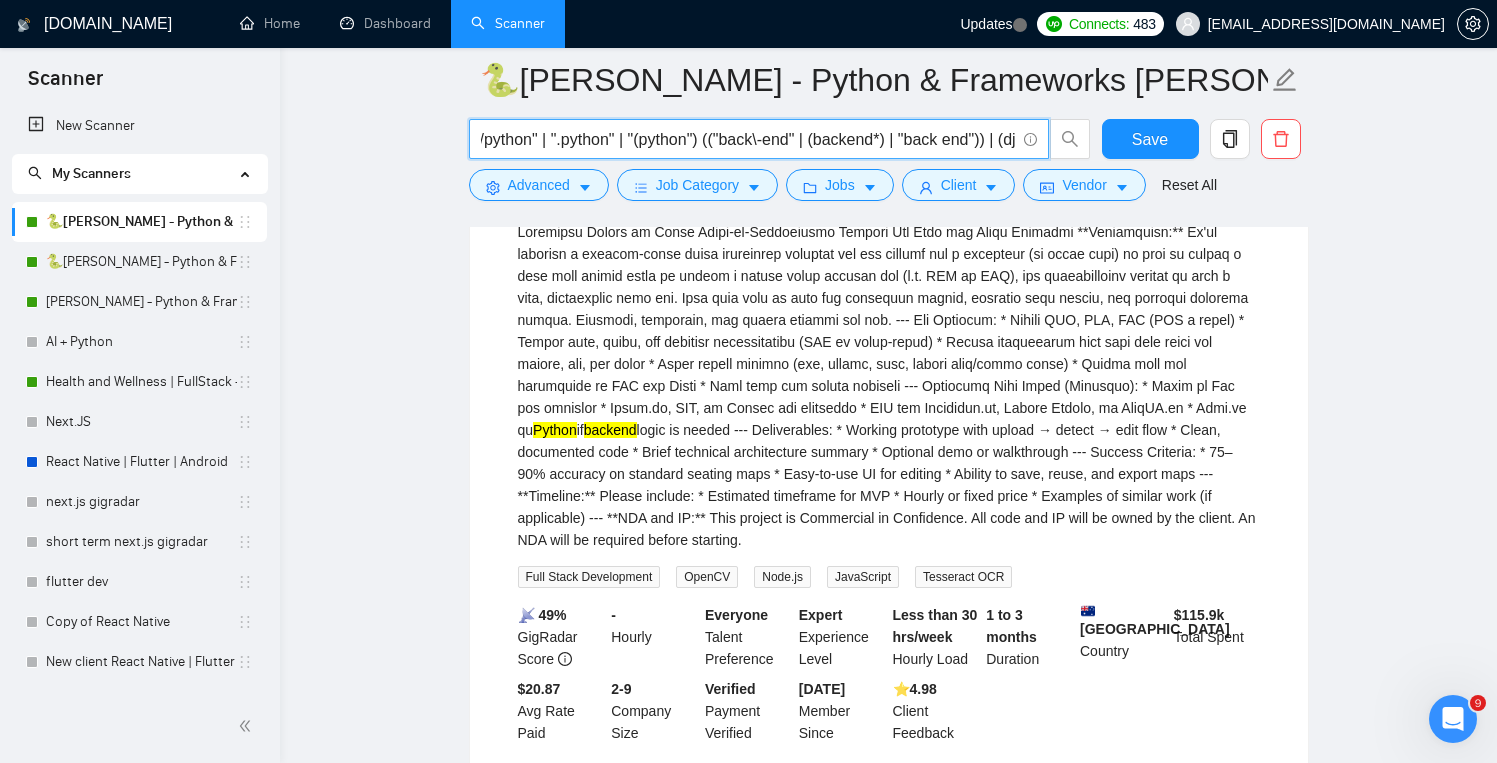 scroll, scrollTop: 0, scrollLeft: 89, axis: horizontal 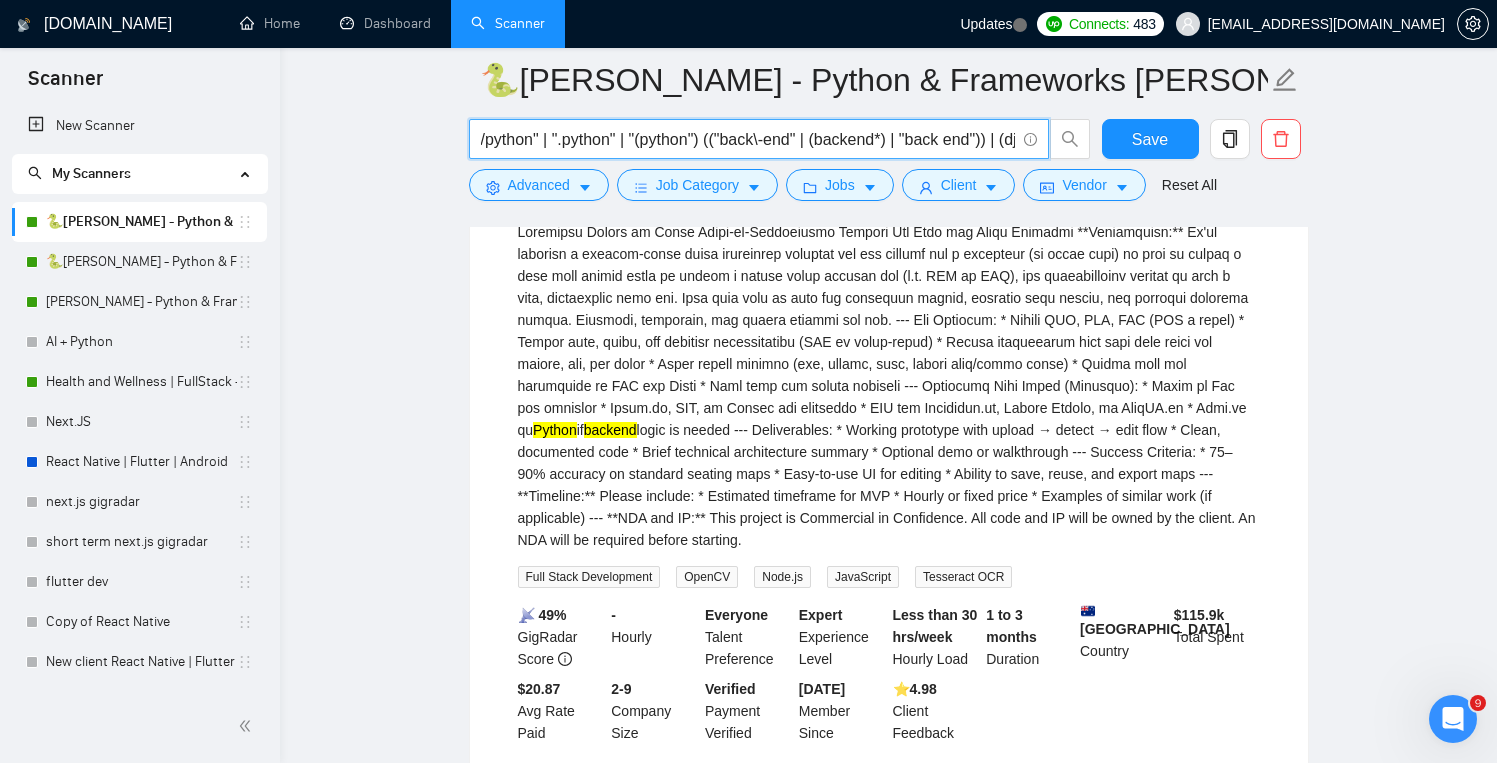 click on "((python*) | "/python" | ".python" | "(python") (("back\-end" | (backend*) | "back end")) | (django | Django) | (FastAPI | fastapi | "Fast API" | "fast api") | (flask | Flask) | (python*)" at bounding box center [748, 139] 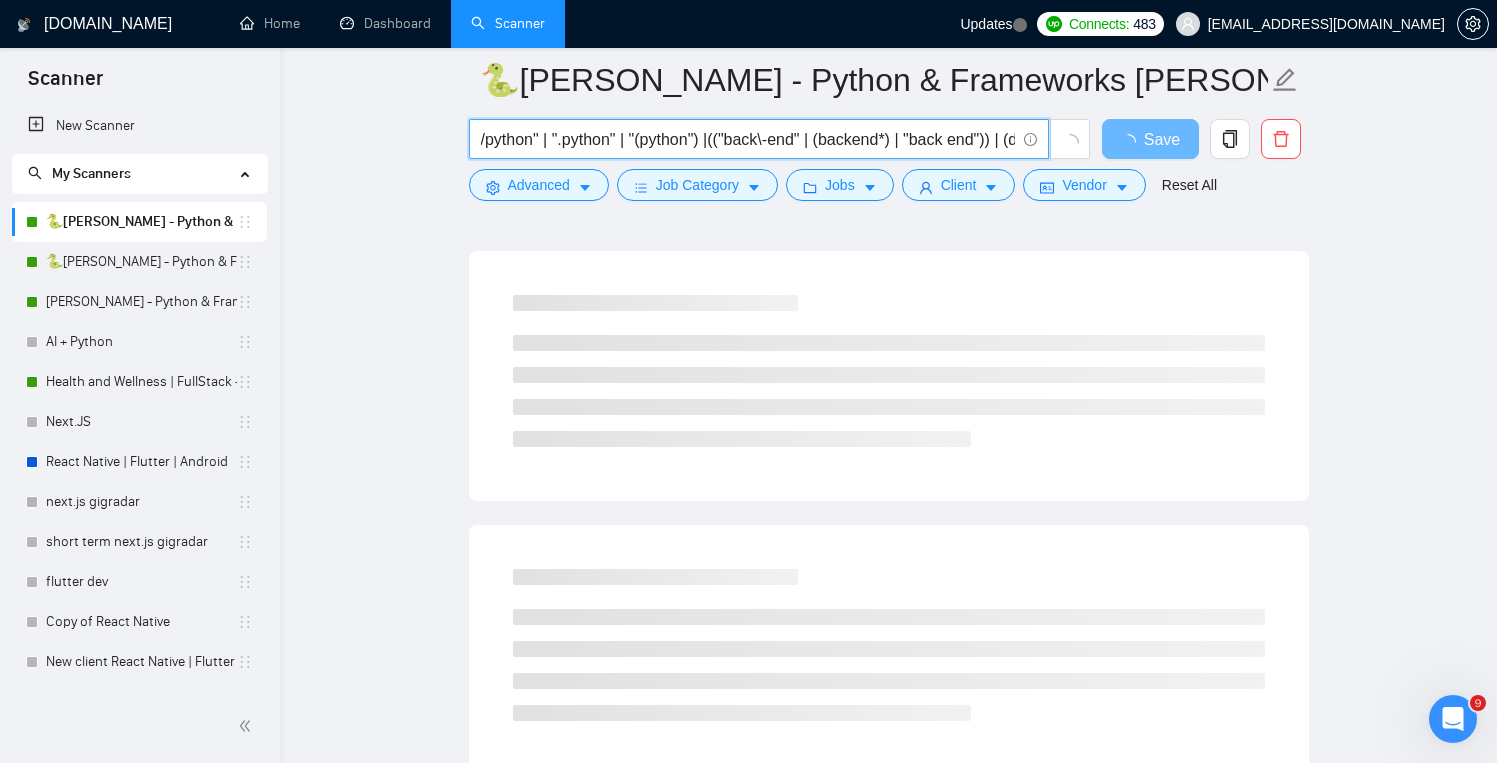 scroll, scrollTop: 0, scrollLeft: 0, axis: both 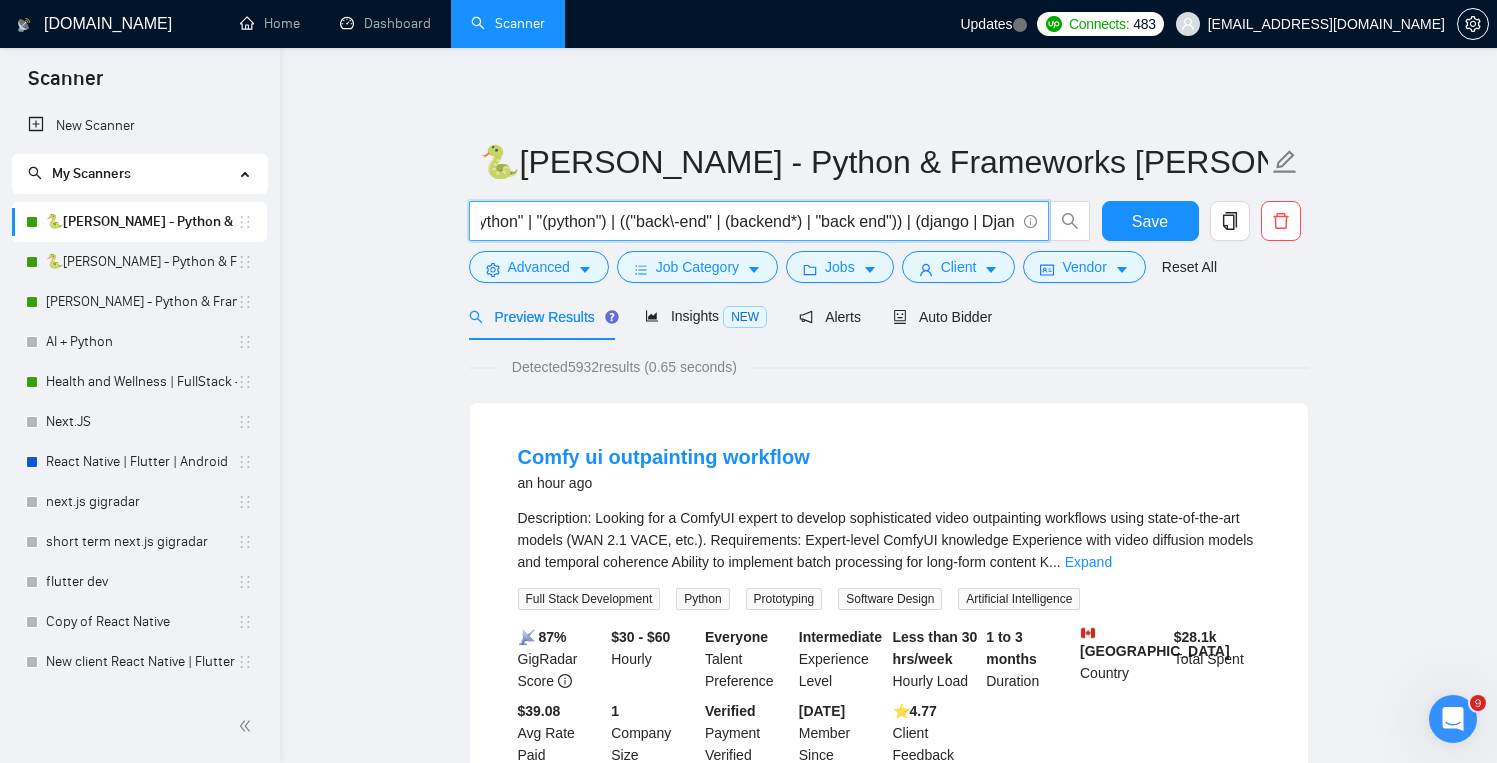 click on "((python*) | "/python" | ".python" | "(python") | (("back\-end" | (backend*) | "back end")) | (django | Django) | (FastAPI | fastapi | "Fast API" | "fast api") | (flask | Flask) | (python*)" at bounding box center (748, 221) 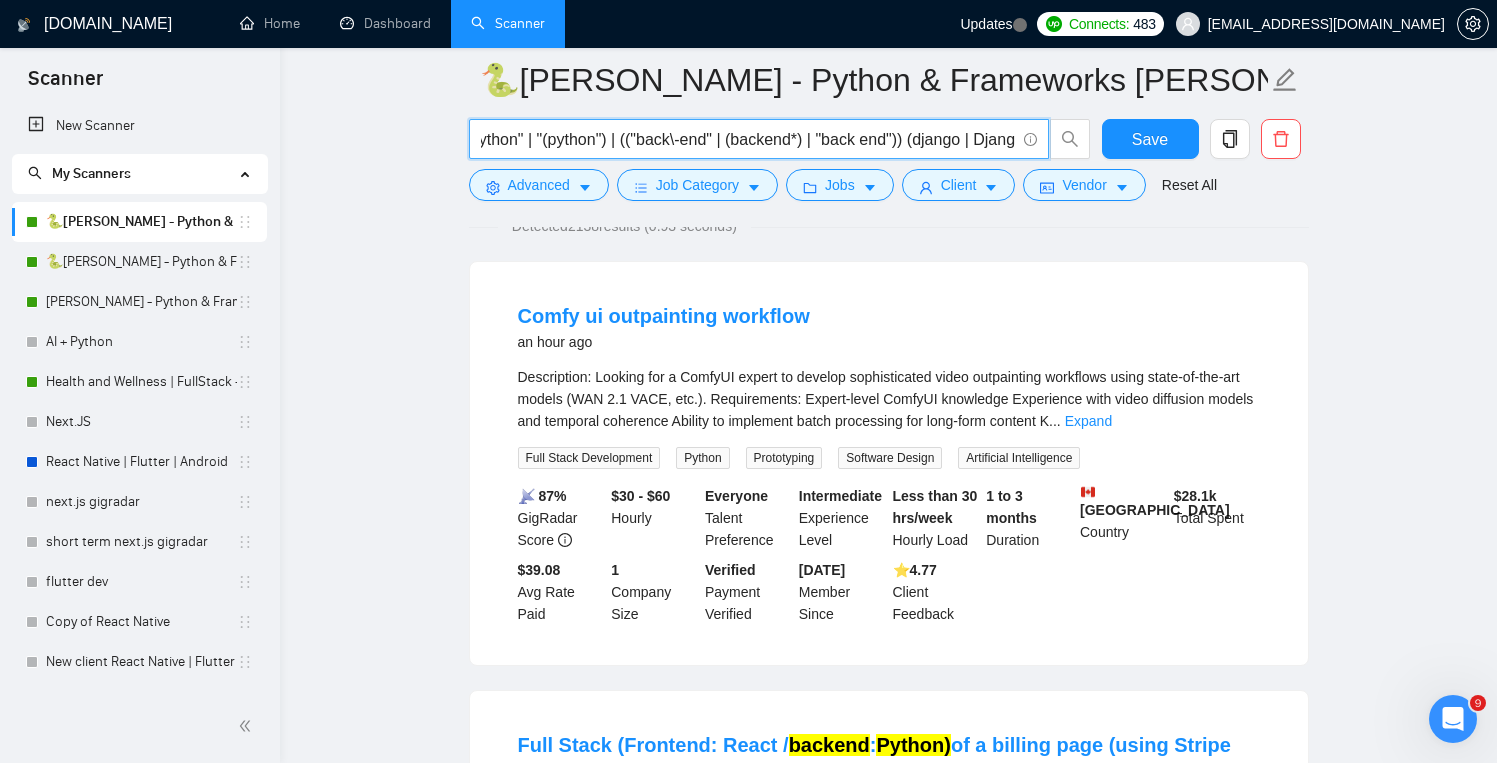 scroll, scrollTop: 133, scrollLeft: 0, axis: vertical 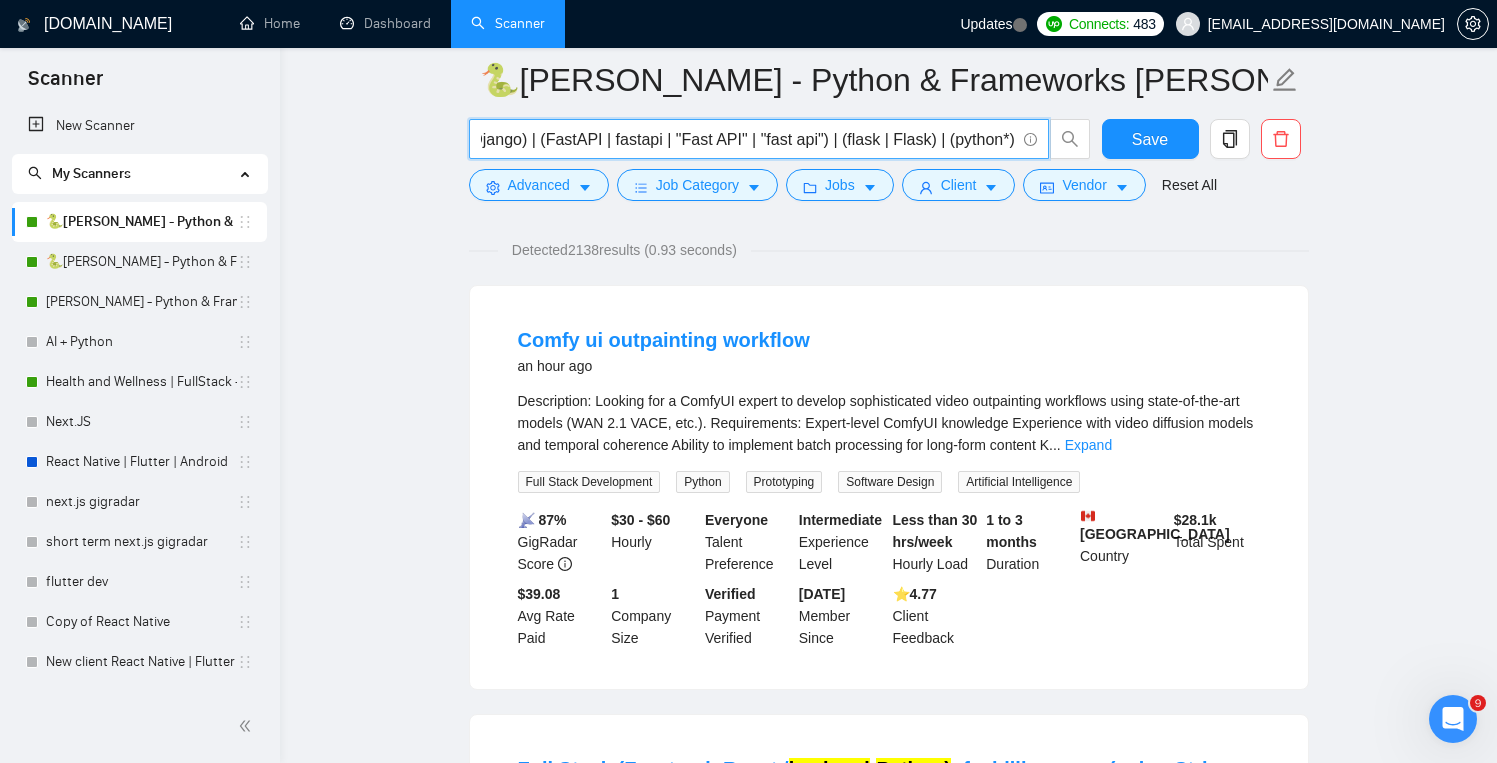 drag, startPoint x: 1014, startPoint y: 145, endPoint x: 937, endPoint y: 141, distance: 77.10383 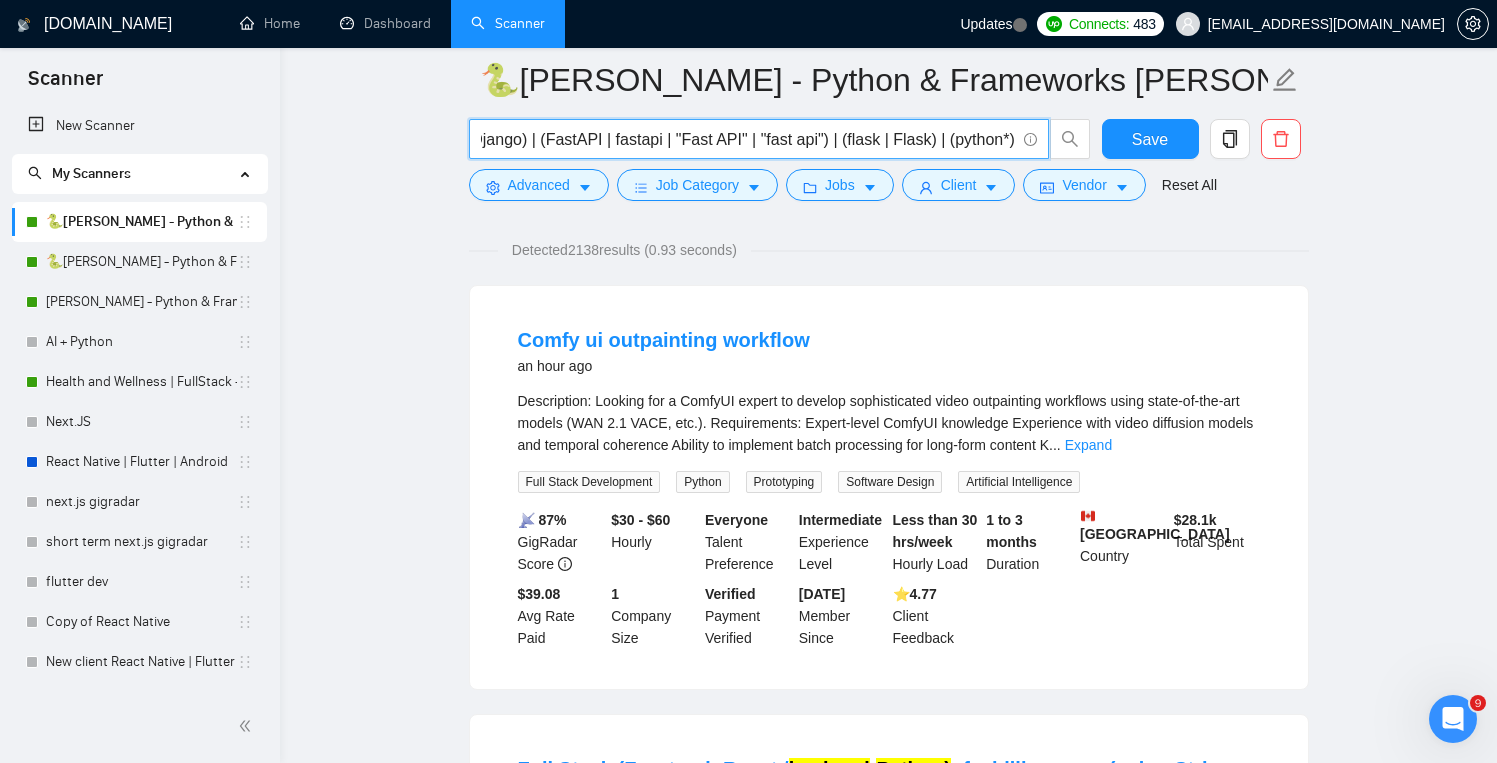 click on "((python*) | "/python" | ".python" | "(python") | (("back\-end" | (backend*) | "back end")) (django | Django) | (FastAPI | fastapi | "Fast API" | "fast api") | (flask | Flask) | (python*)" at bounding box center [748, 139] 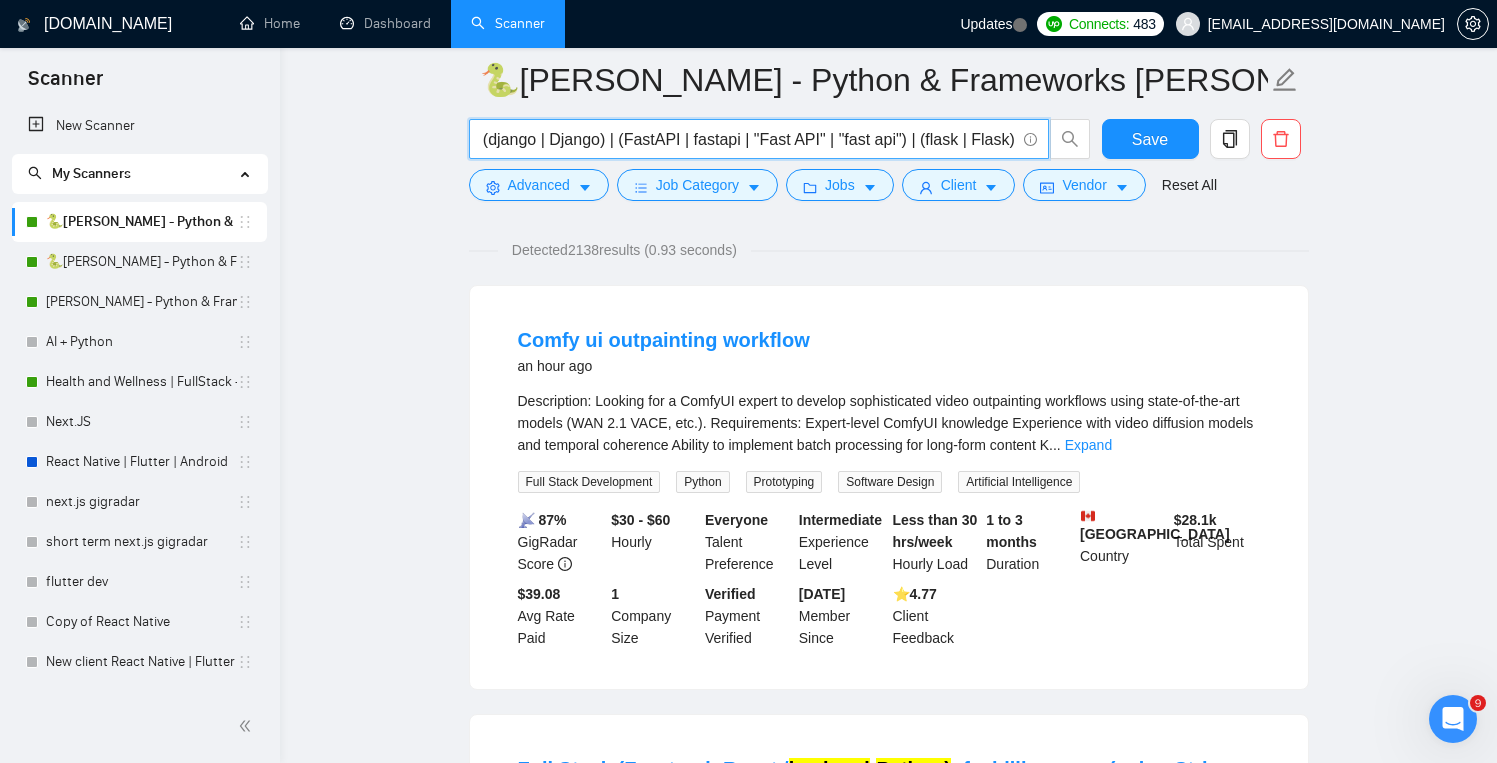 scroll, scrollTop: 0, scrollLeft: 643, axis: horizontal 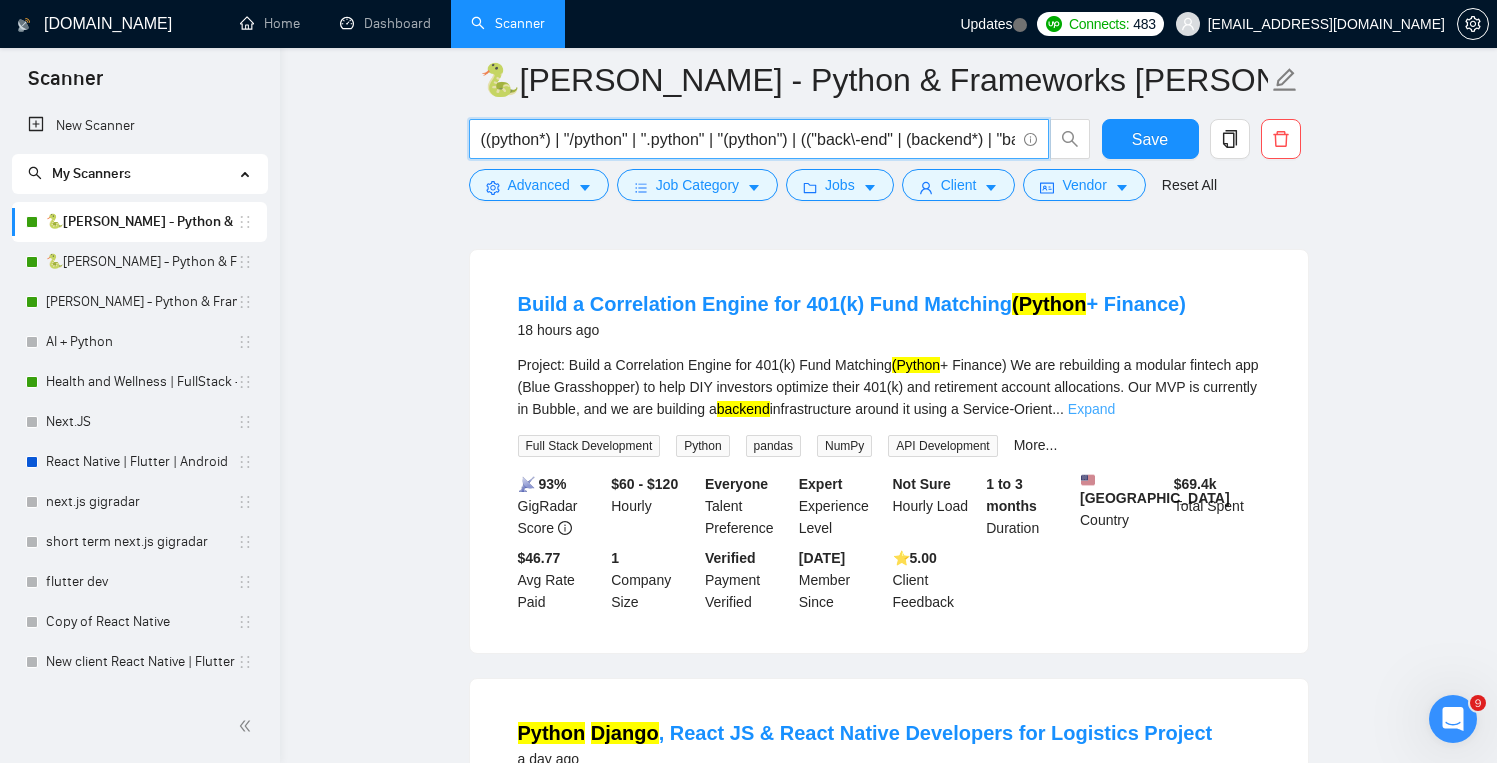 click on "Expand" at bounding box center (1091, 409) 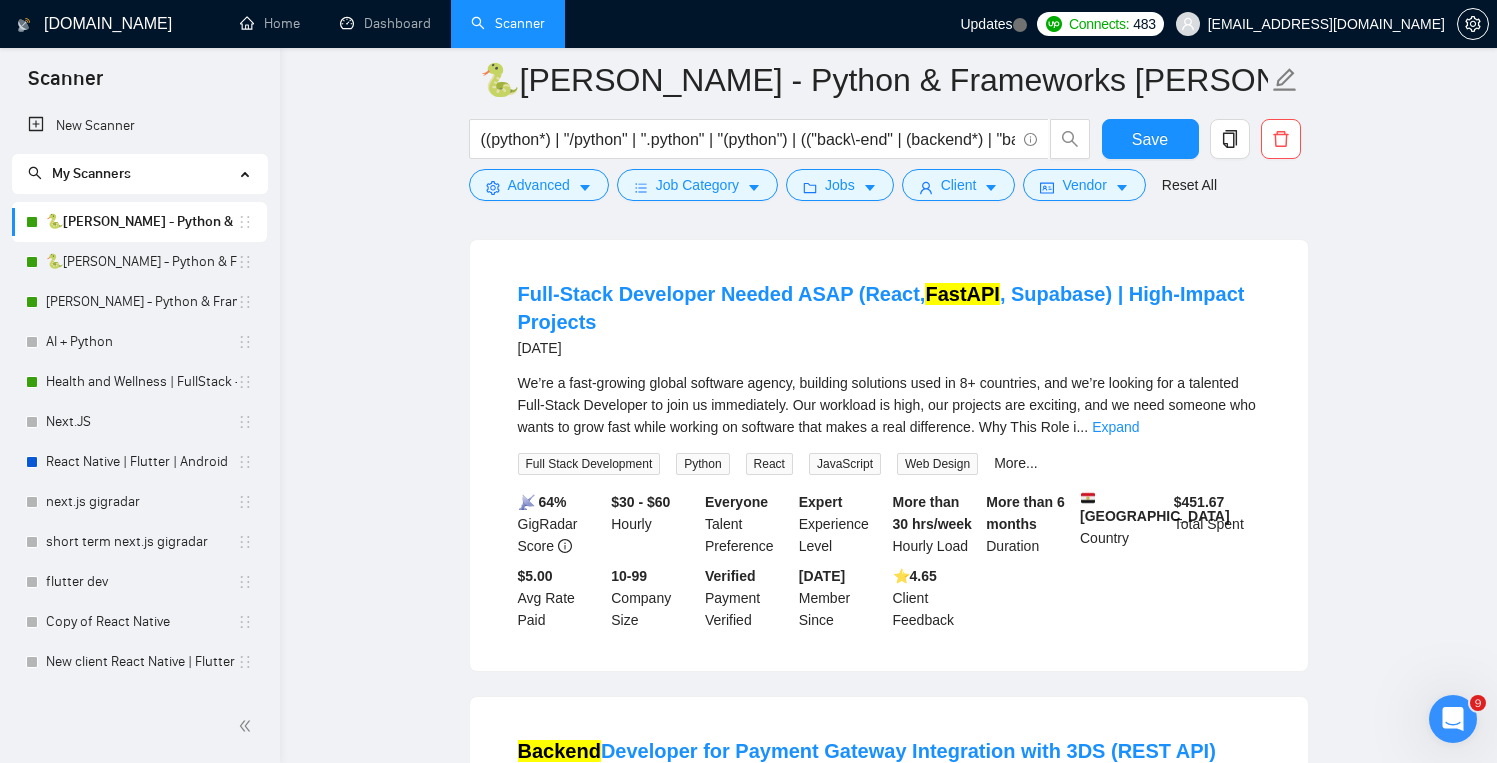 scroll, scrollTop: 2718, scrollLeft: 0, axis: vertical 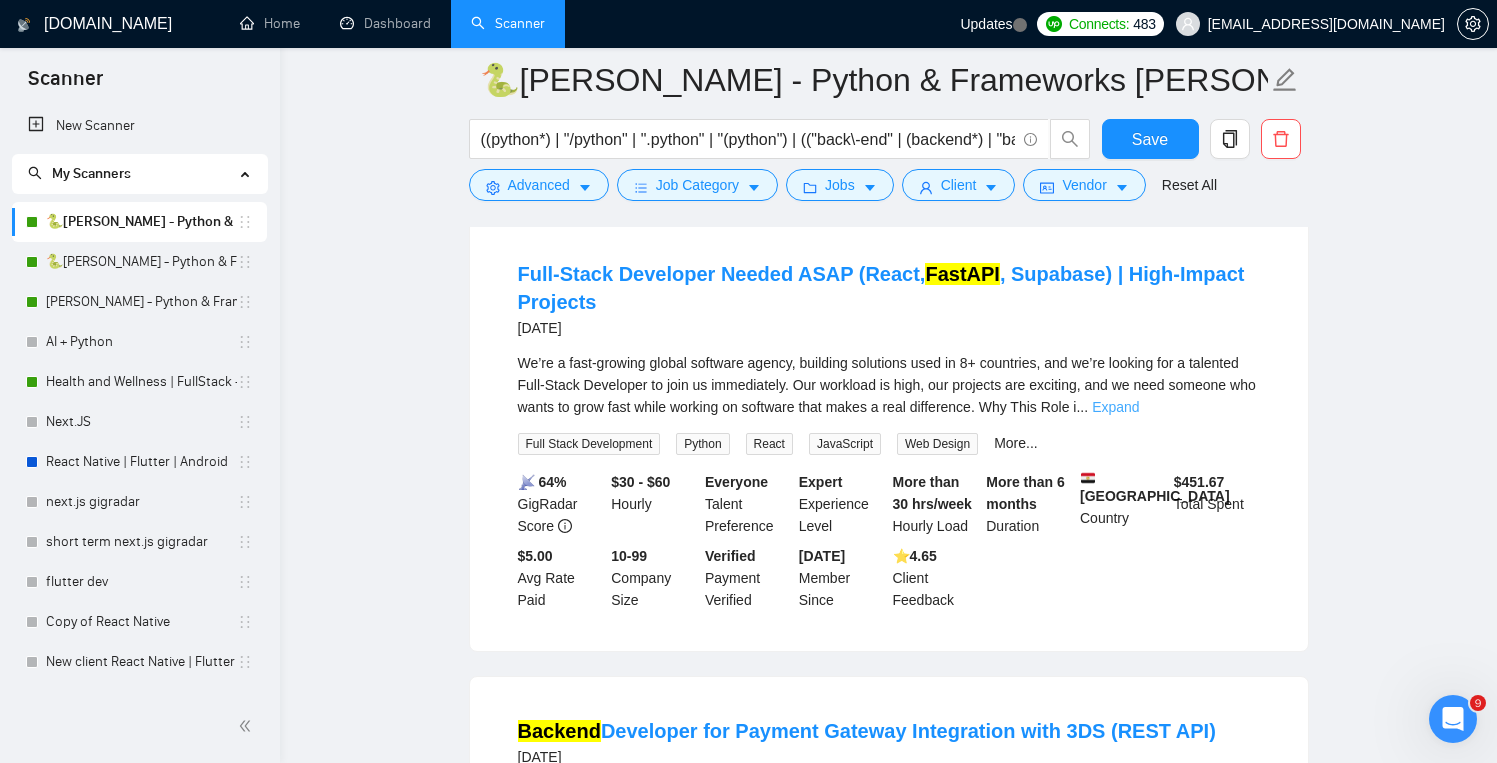click on "Expand" at bounding box center (1115, 407) 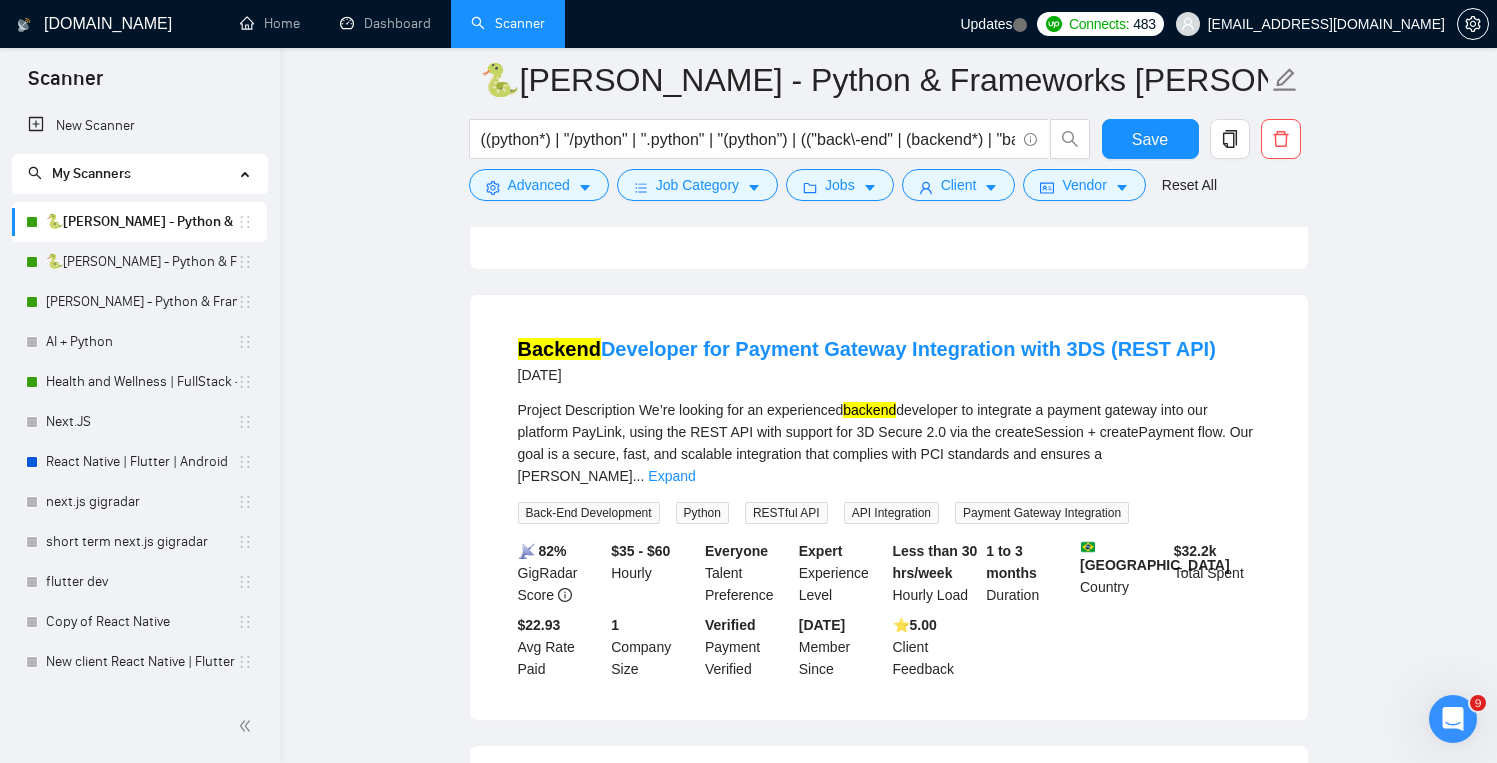scroll, scrollTop: 3387, scrollLeft: 0, axis: vertical 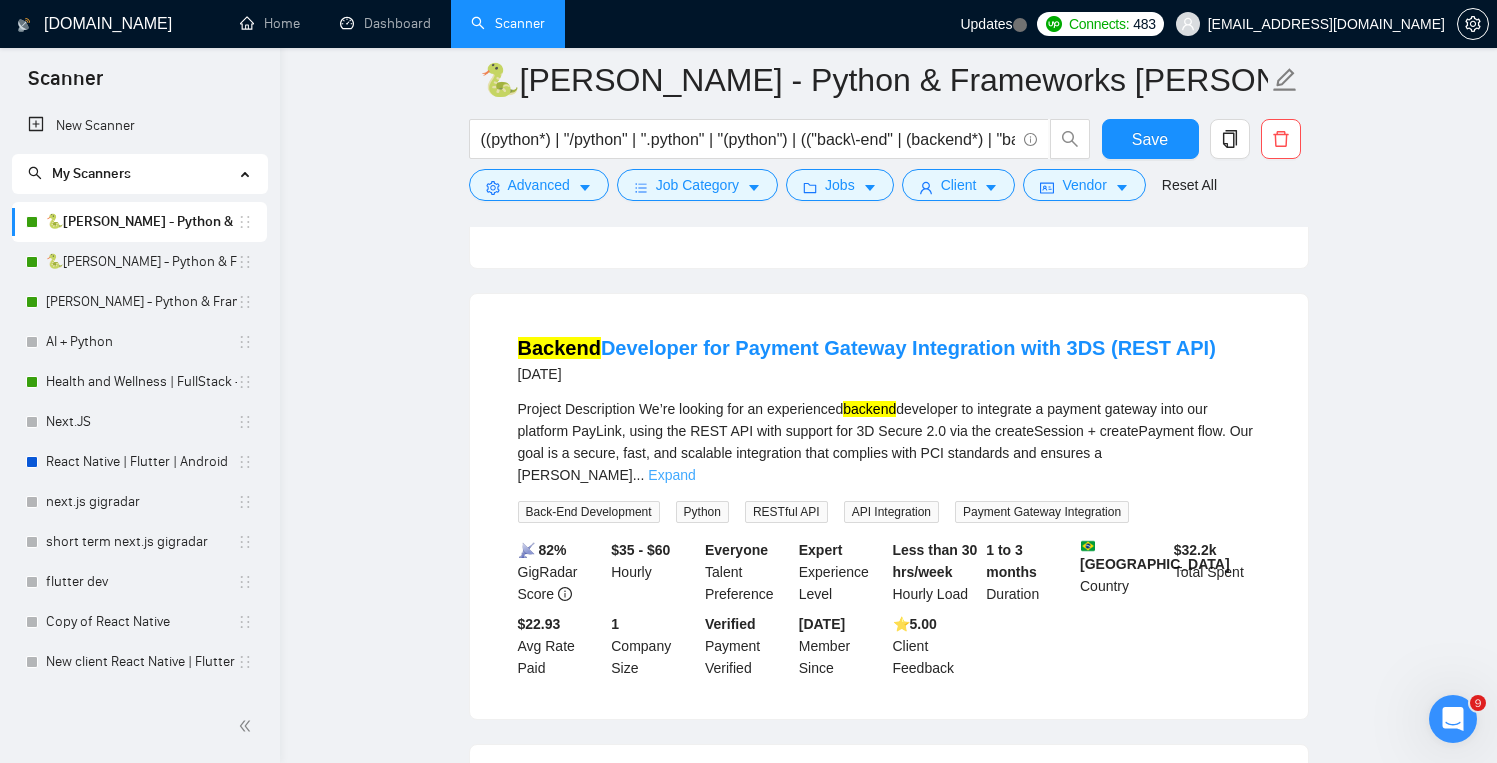 click on "Expand" at bounding box center (671, 475) 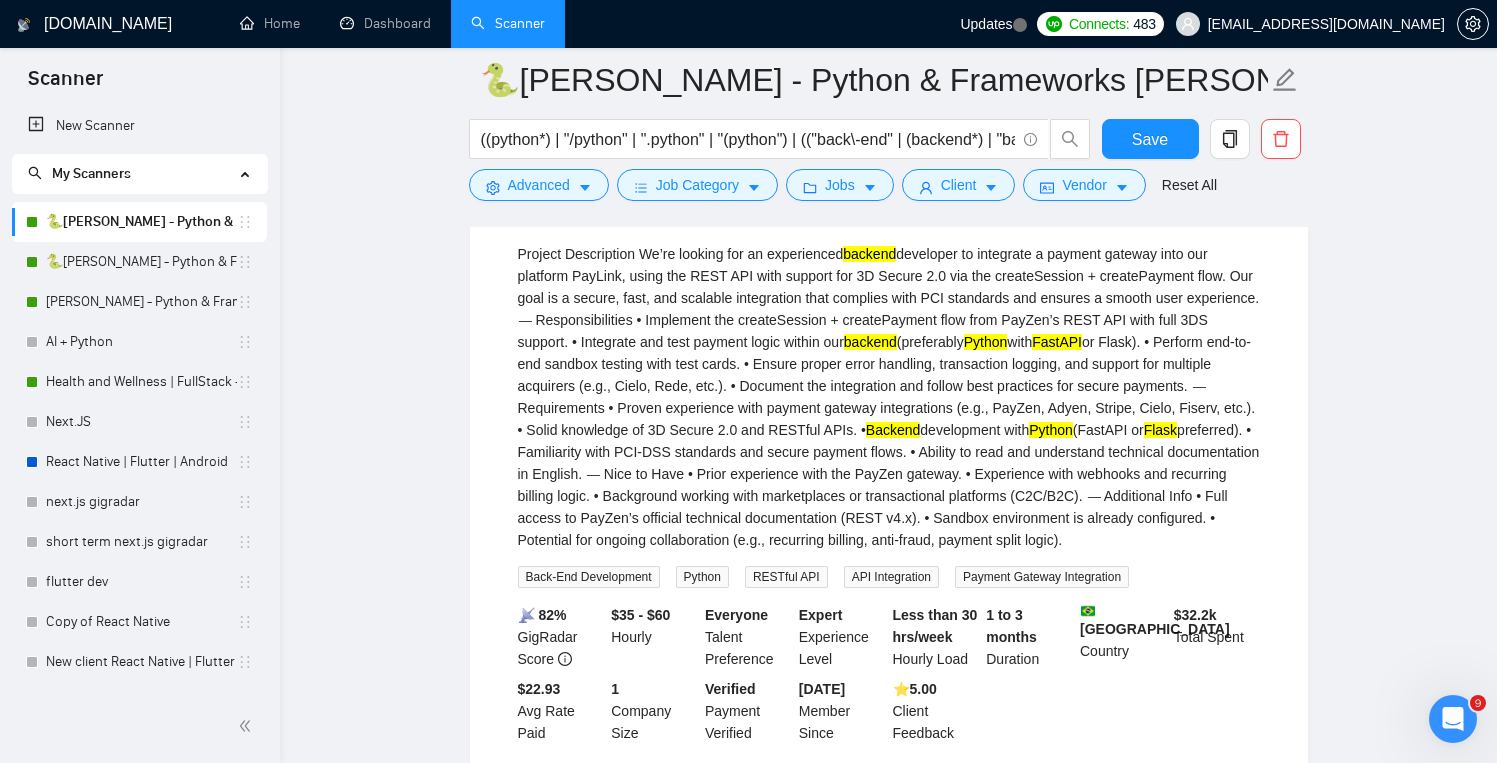 scroll, scrollTop: 3544, scrollLeft: 0, axis: vertical 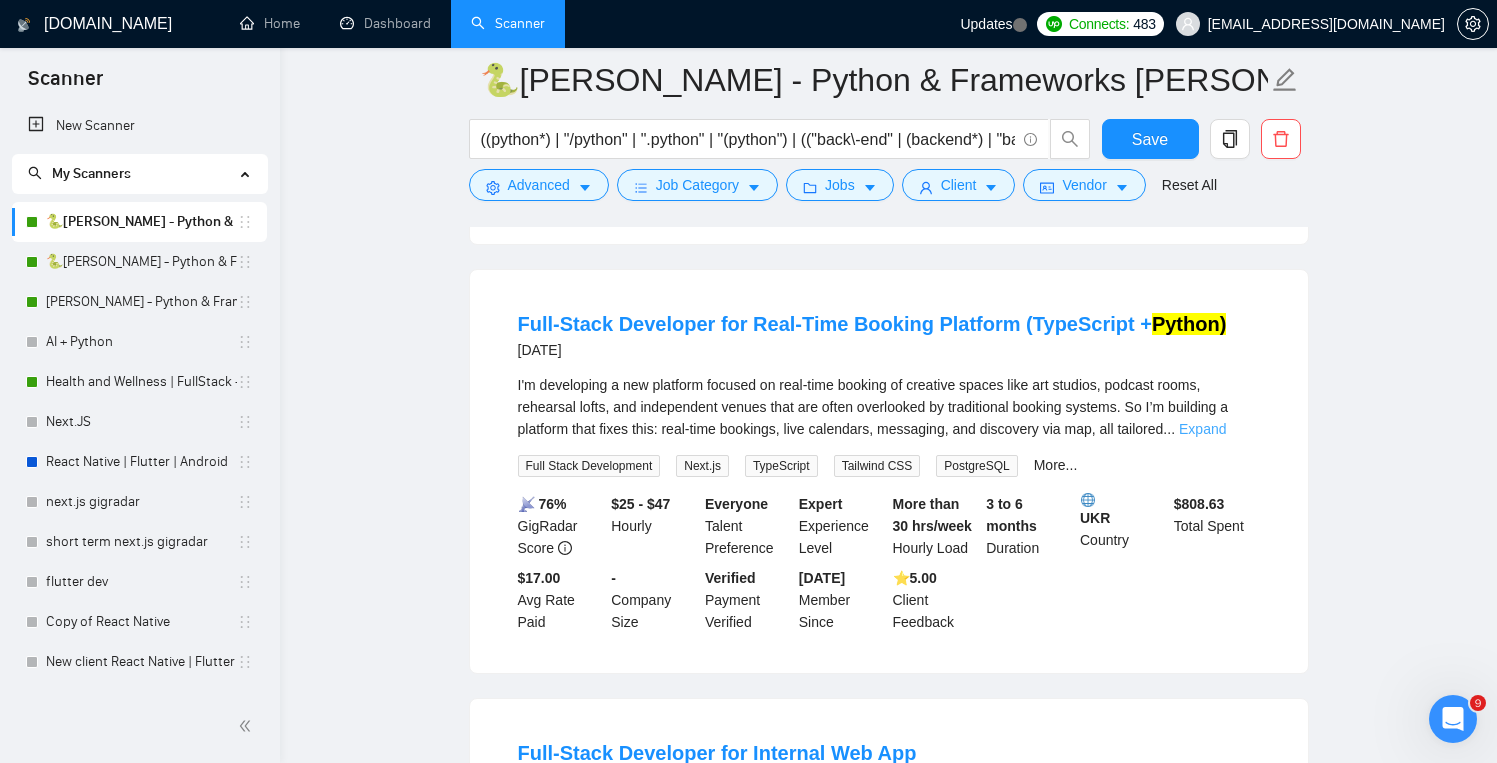 click on "Expand" at bounding box center [1202, 429] 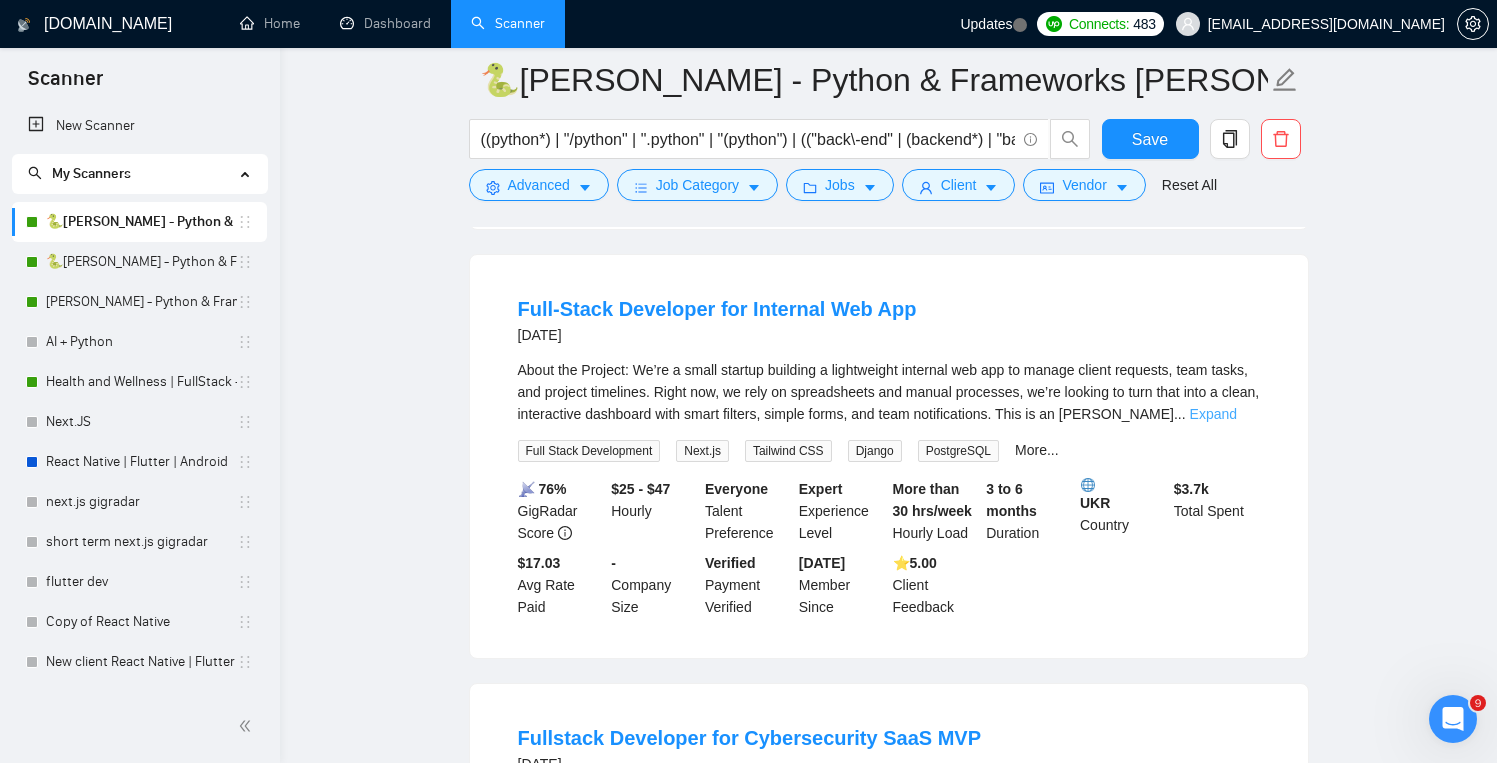 click on "Expand" at bounding box center (1213, 414) 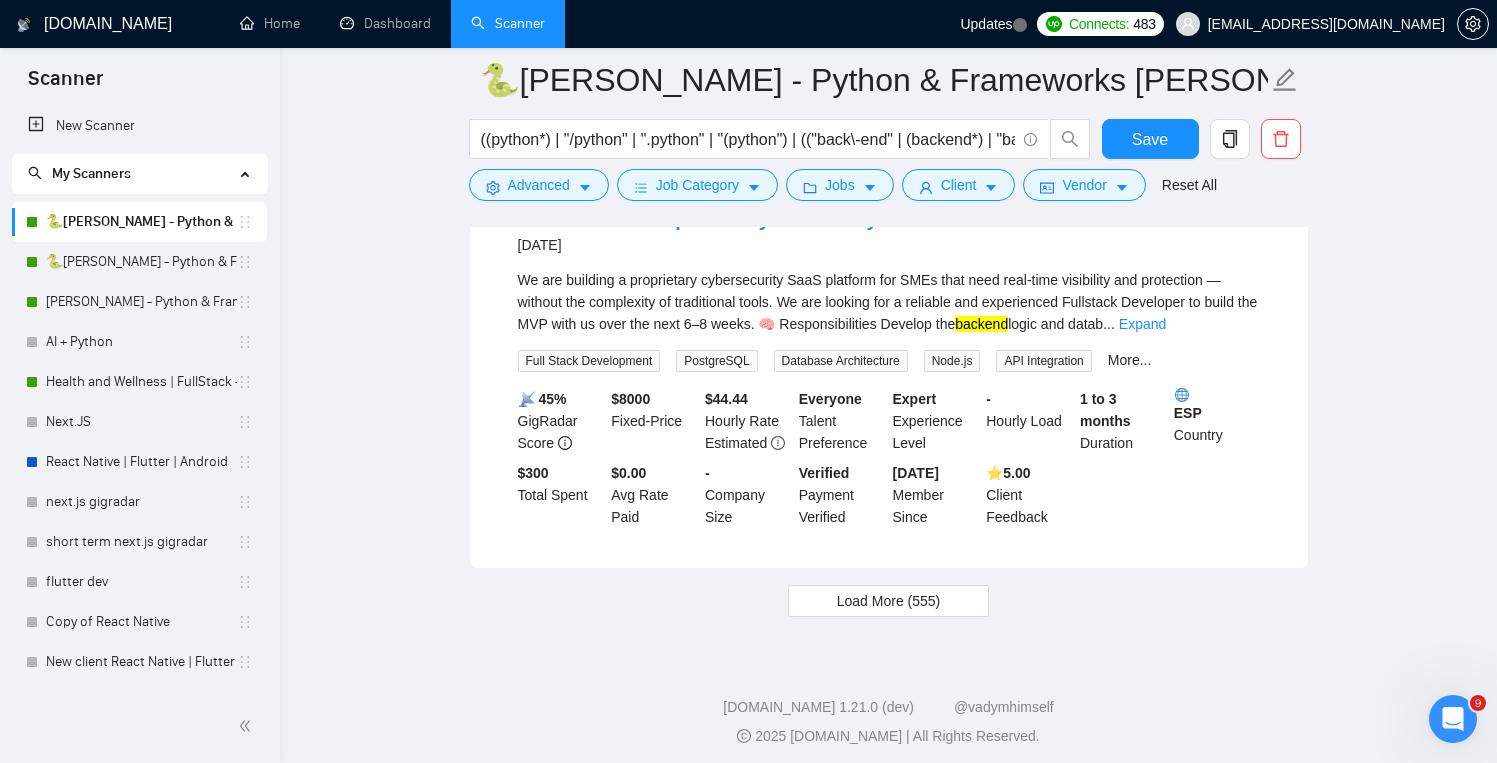 scroll, scrollTop: 5400, scrollLeft: 0, axis: vertical 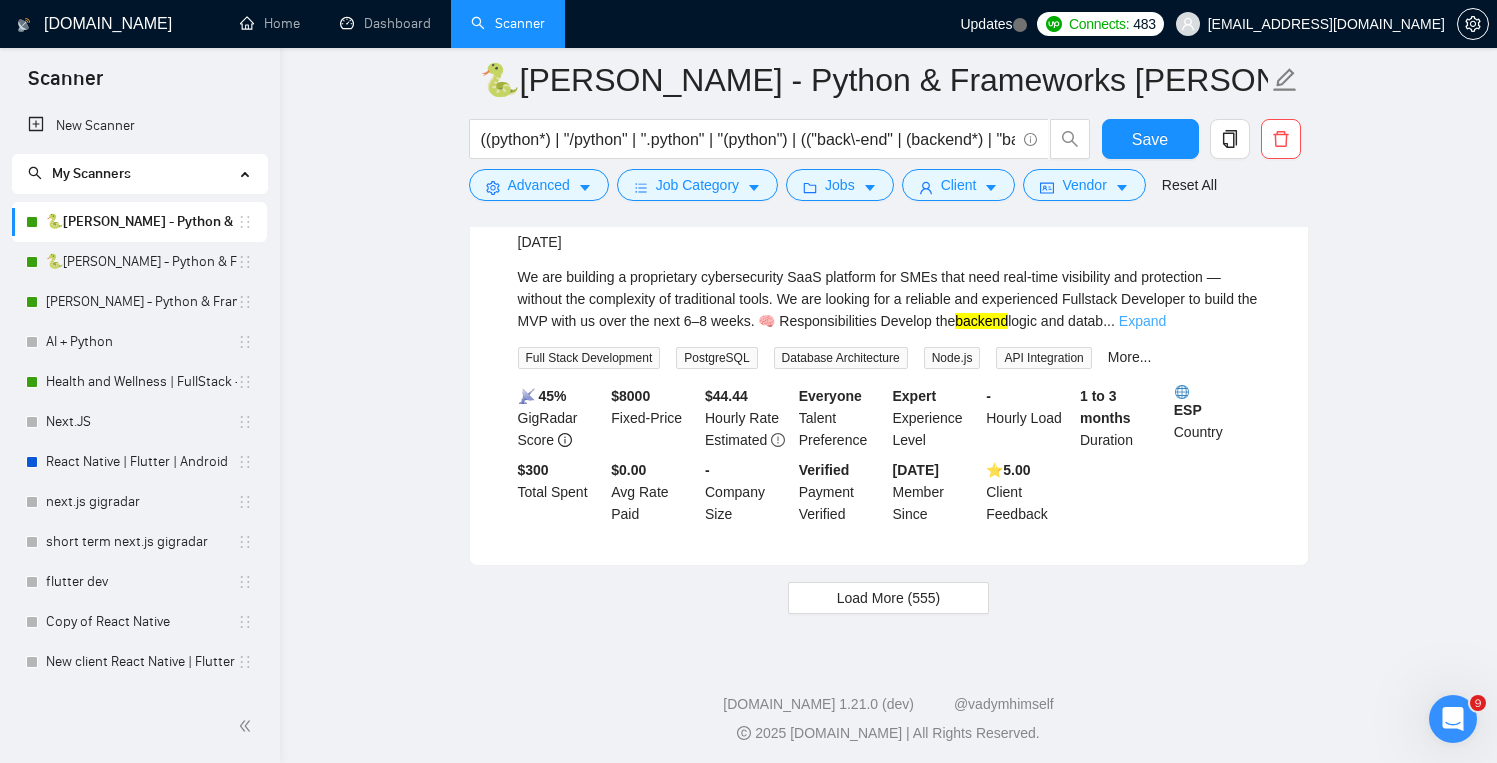 click on "Expand" at bounding box center (1142, 321) 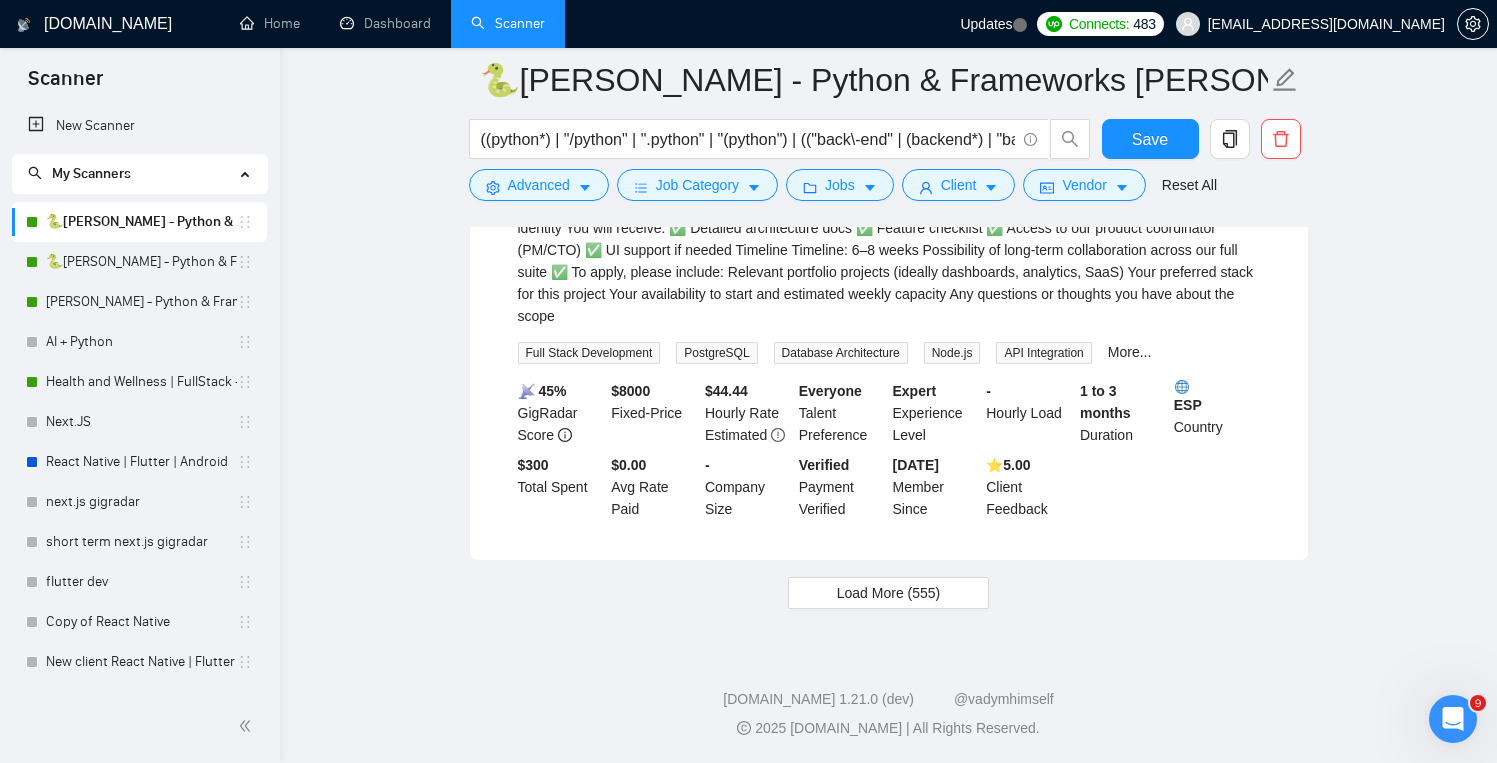 scroll, scrollTop: 5714, scrollLeft: 0, axis: vertical 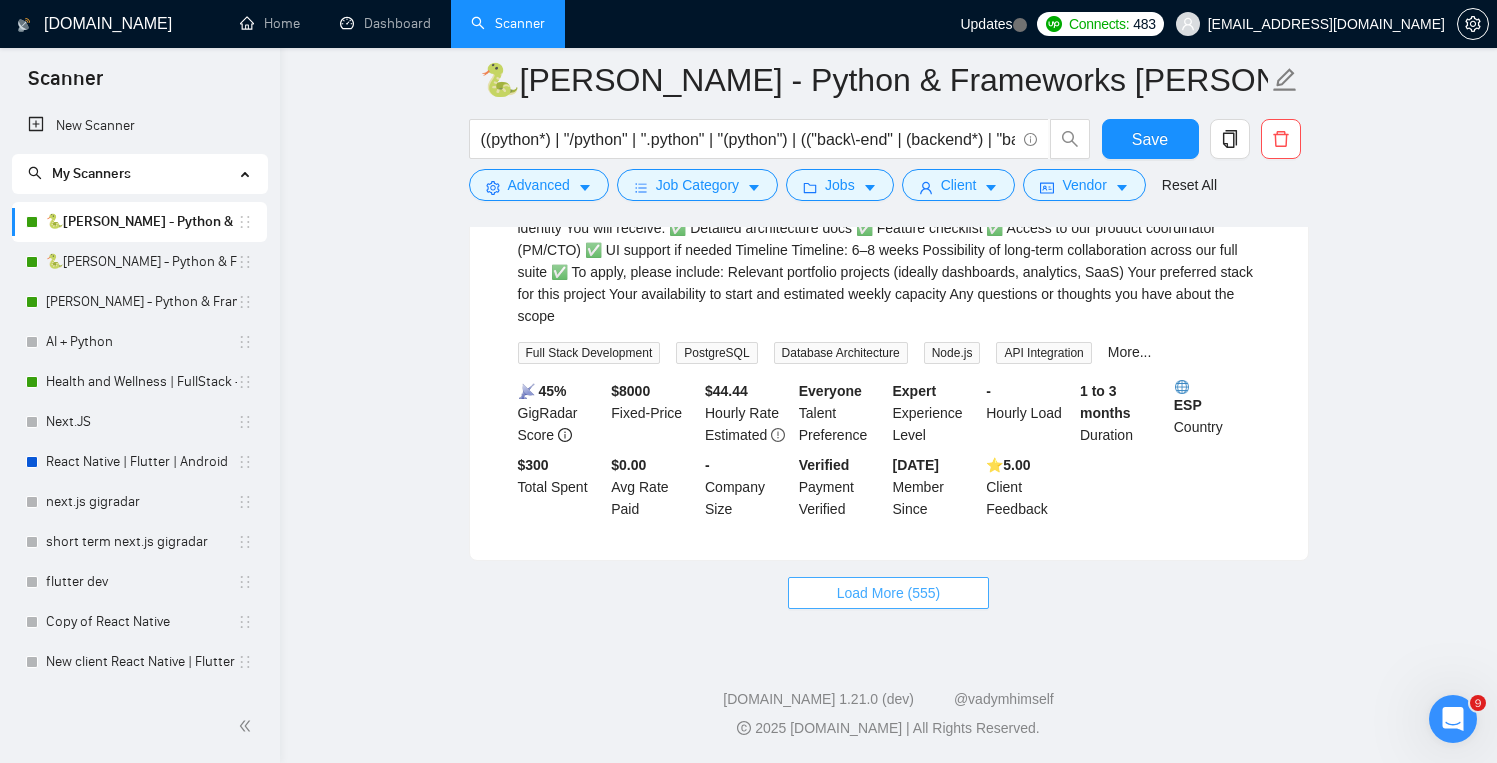 click on "Load More (555)" at bounding box center (889, 593) 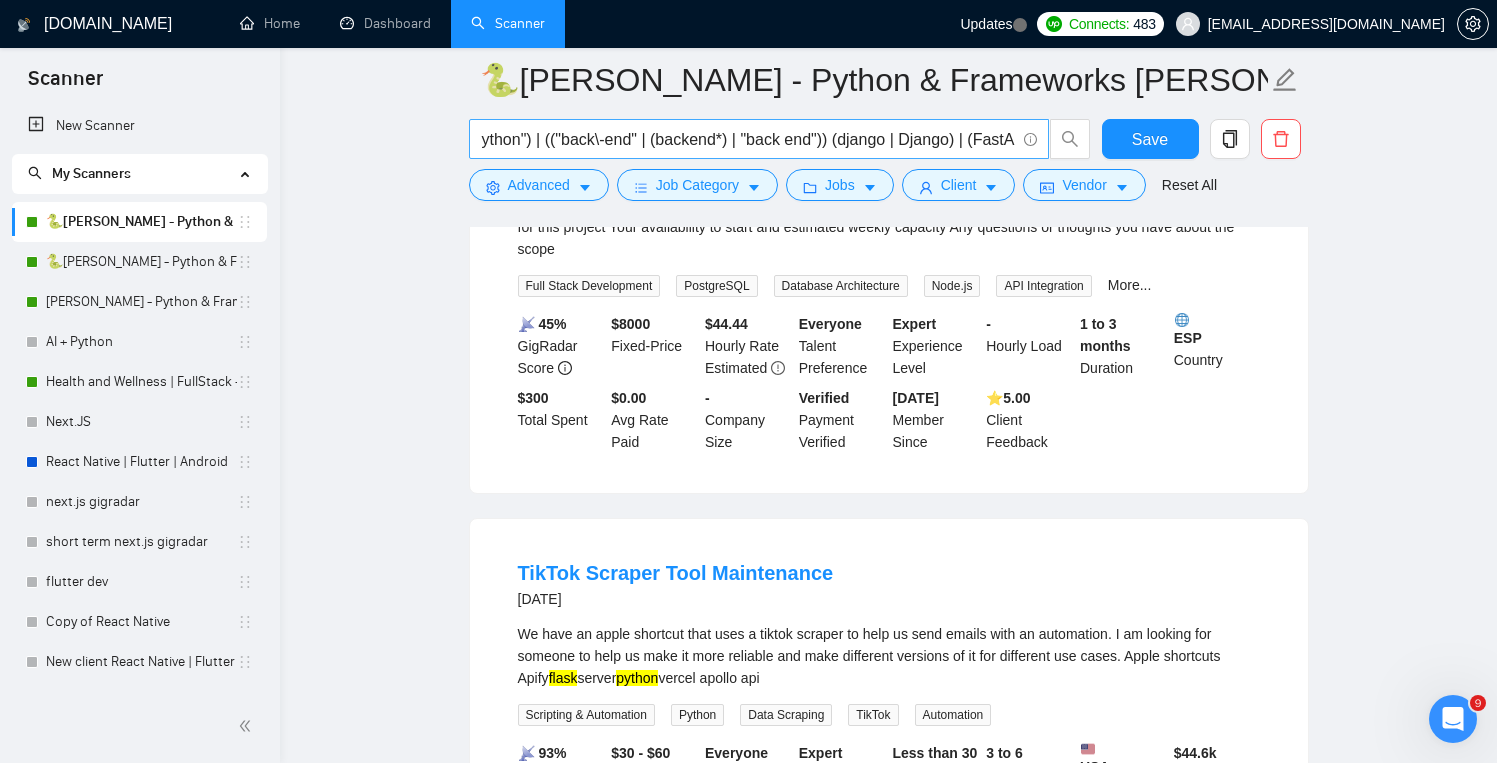 scroll, scrollTop: 0, scrollLeft: 258, axis: horizontal 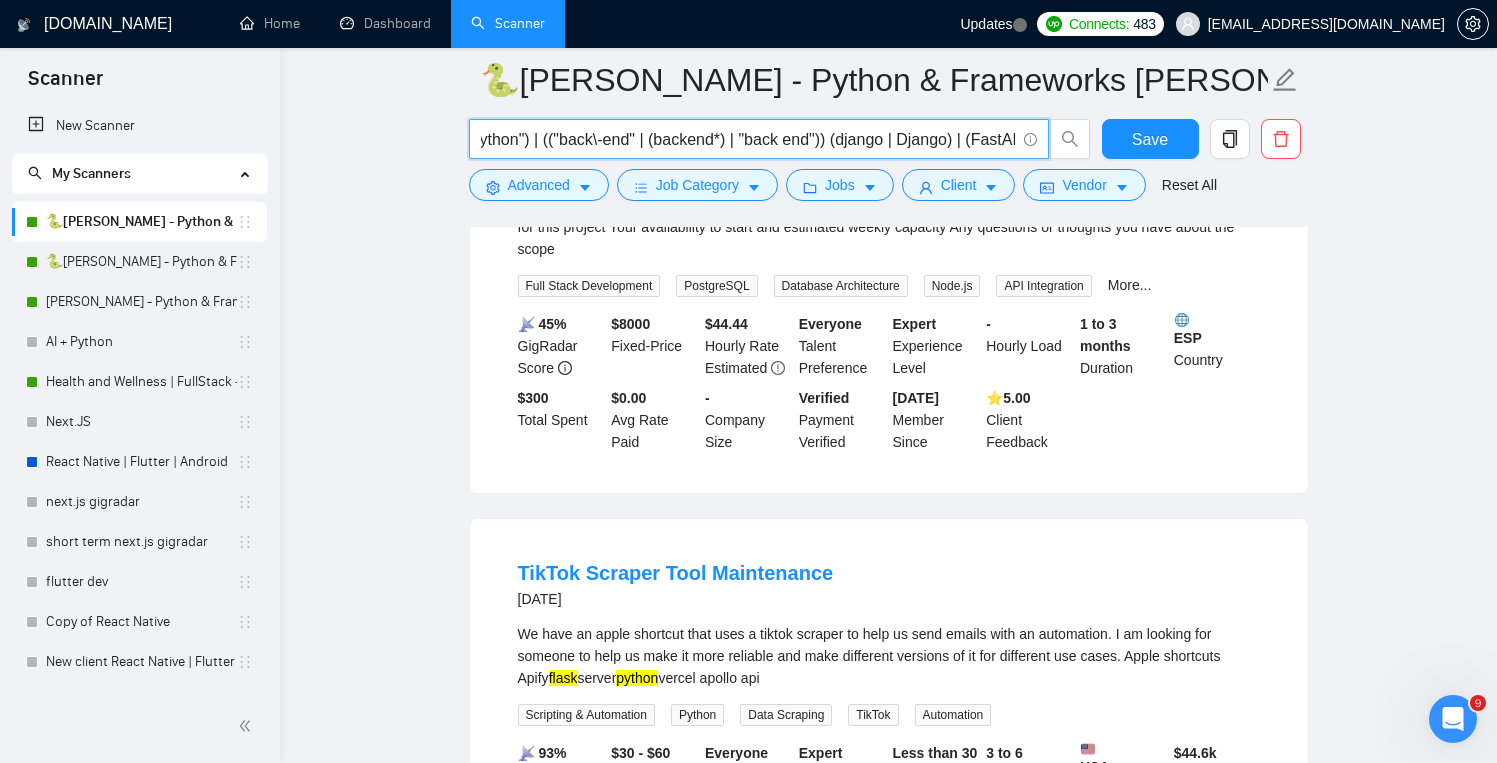 drag, startPoint x: 860, startPoint y: 147, endPoint x: 562, endPoint y: 137, distance: 298.16772 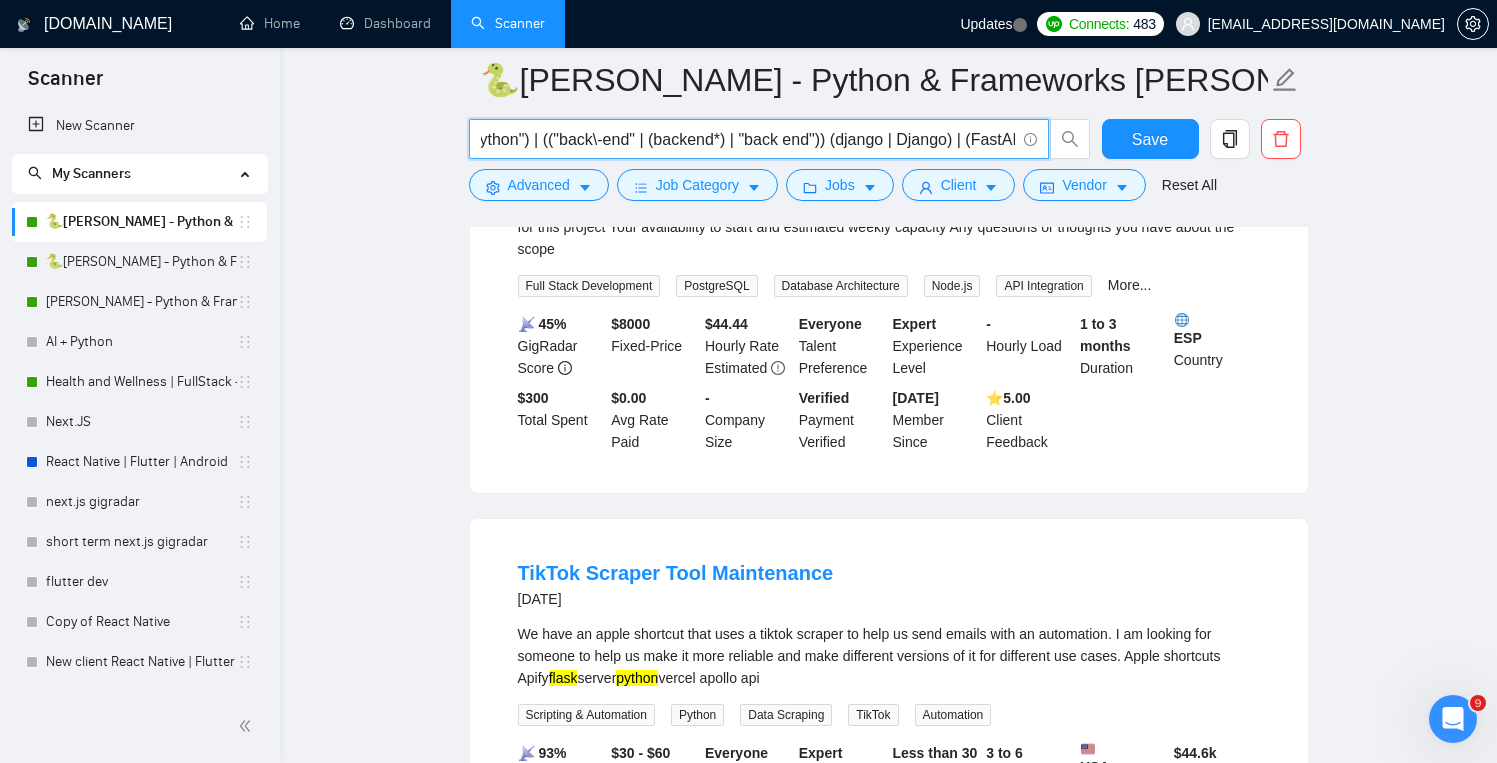 click on "((python*) | "/python" | ".python" | "(python") | (("back\-end" | (backend*) | "back end")) (django | Django) | (FastAPI | fastapi | "Fast API" | "fast api") | (flask | Flask)" at bounding box center (748, 139) 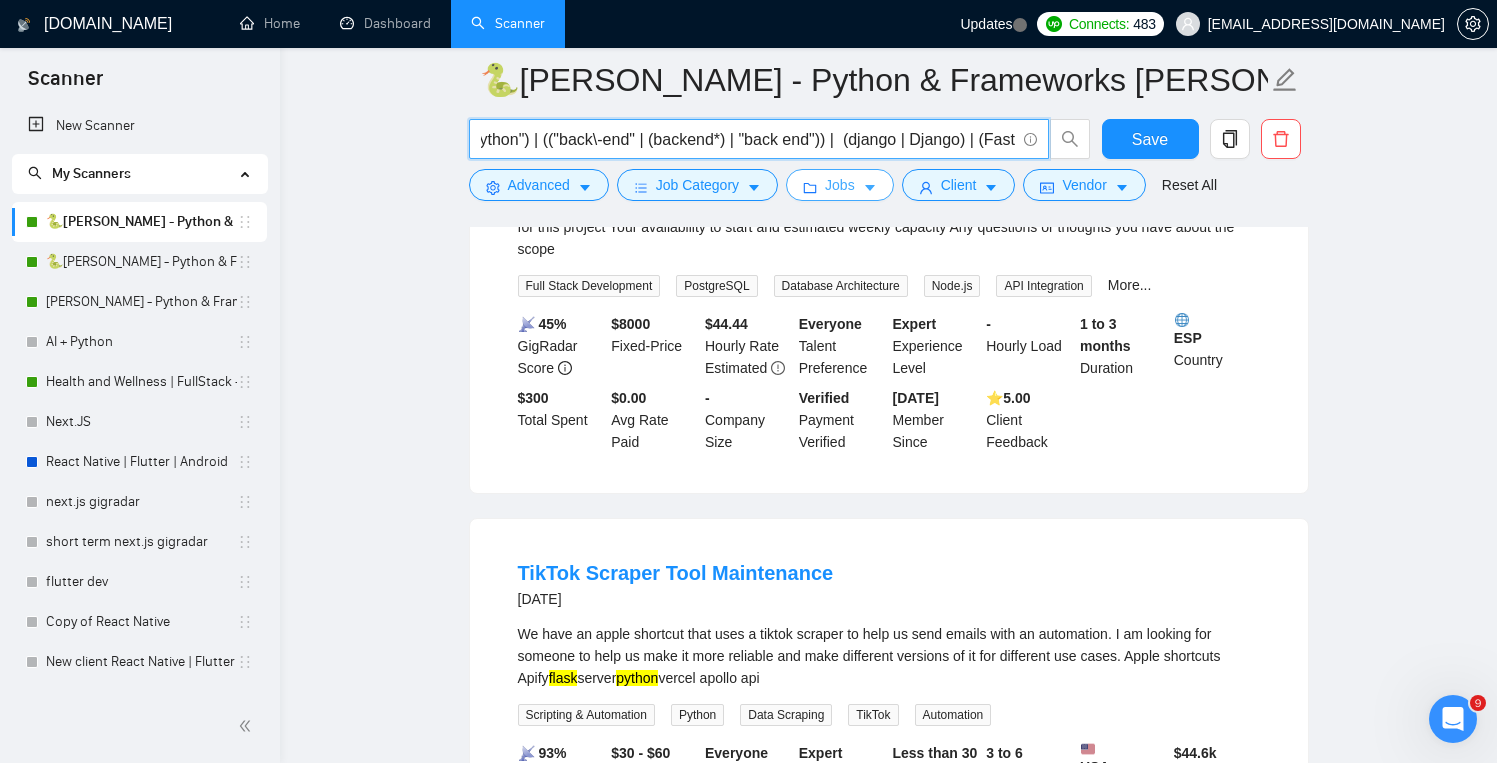 paste on "(("back\-end" | (backend*) | "back end"))" 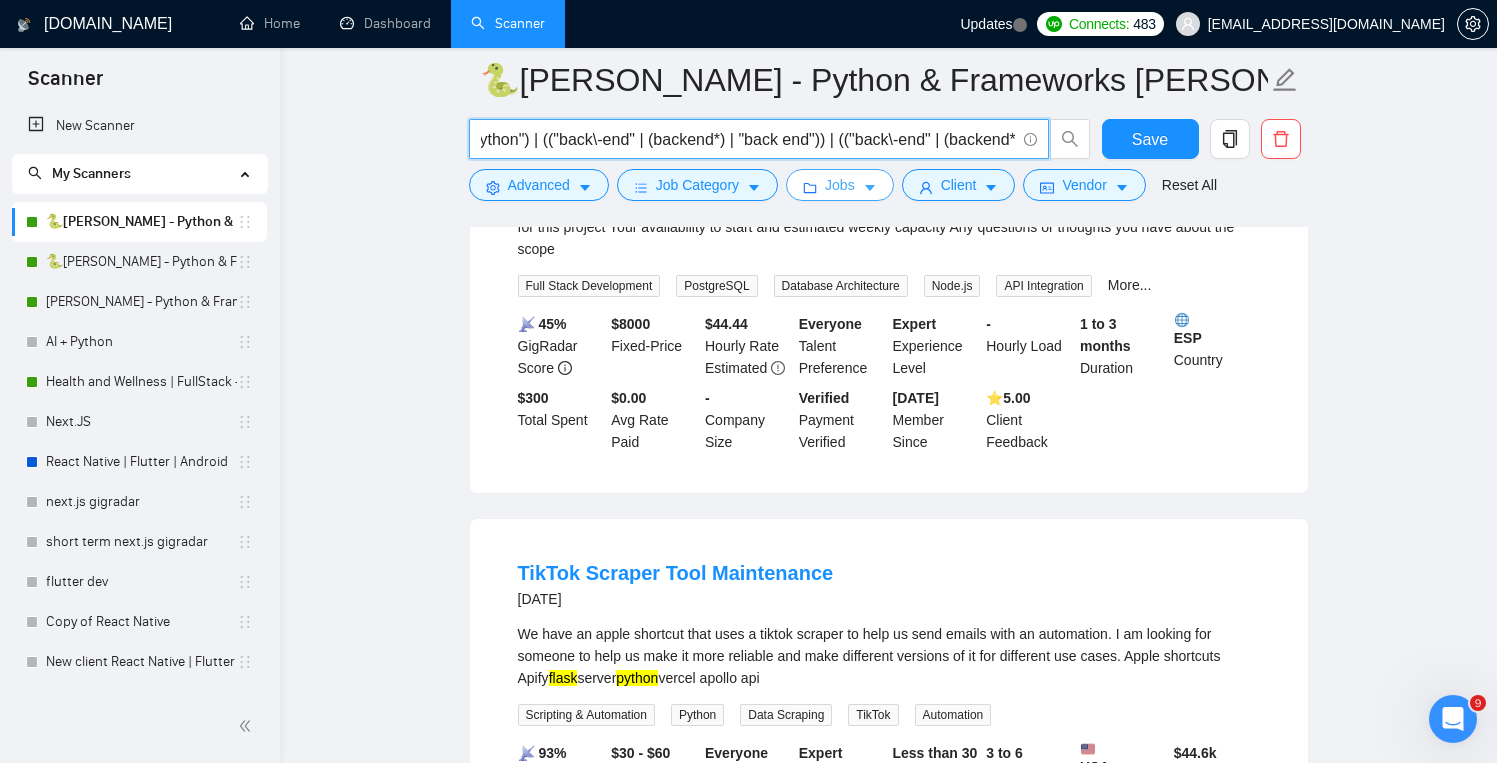 scroll, scrollTop: 0, scrollLeft: 413, axis: horizontal 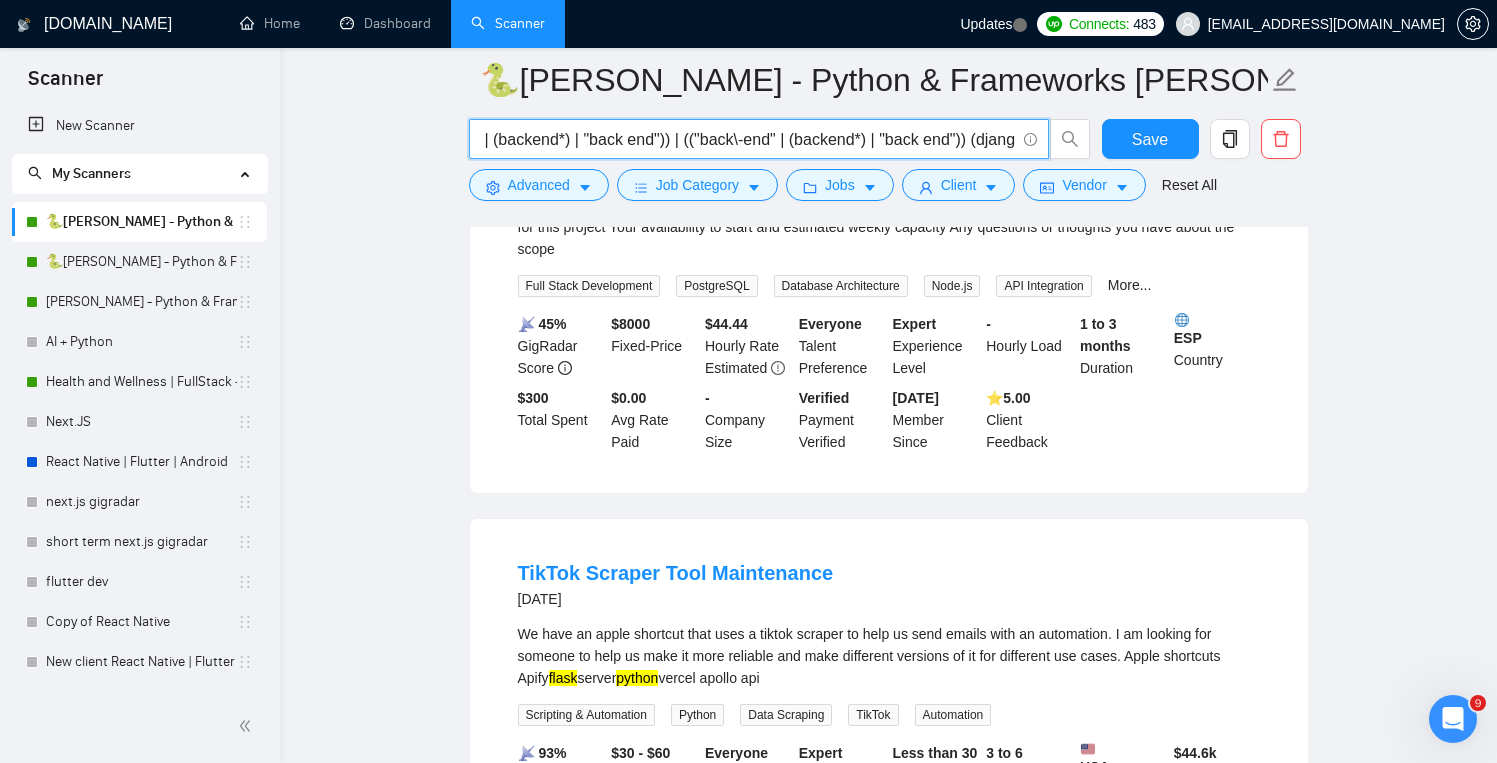 click on "((python*) | "/python" | ".python" | "(python") | (("back\-end" | (backend*) | "back end")) | (("back\-end" | (backend*) | "back end")) (django | Django) | (FastAPI | fastapi | "Fast API" | "fast api") | (flask | Flask)" at bounding box center (748, 139) 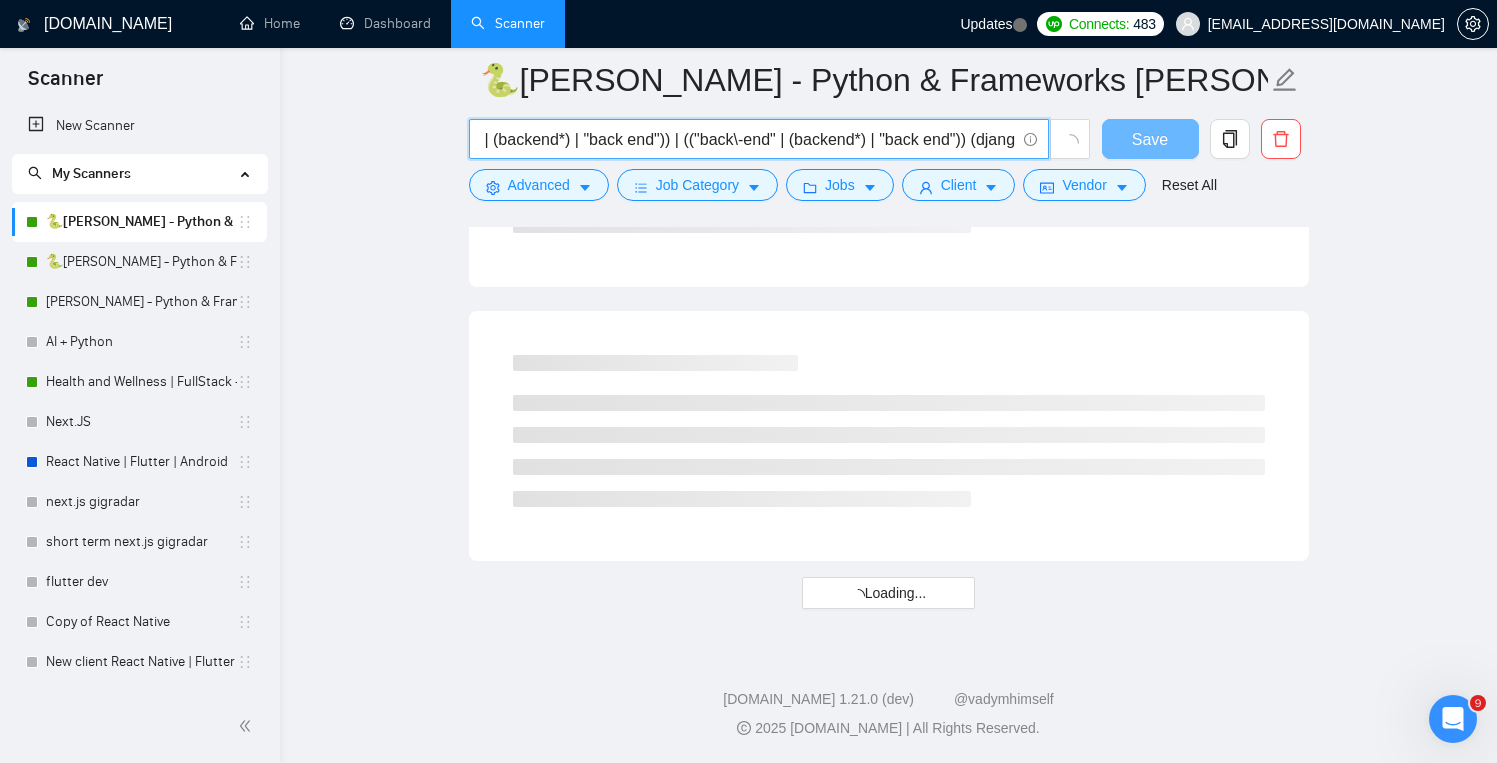 click on "((python*) | "/python" | ".python" | "(python") | (("back\-end" | (backend*) | "back end")) | (("back\-end" | (backend*) | "back end")) (django | Django) | (FastAPI | fastapi | "Fast API" | "fast api") | (flask | Flask)" at bounding box center [748, 139] 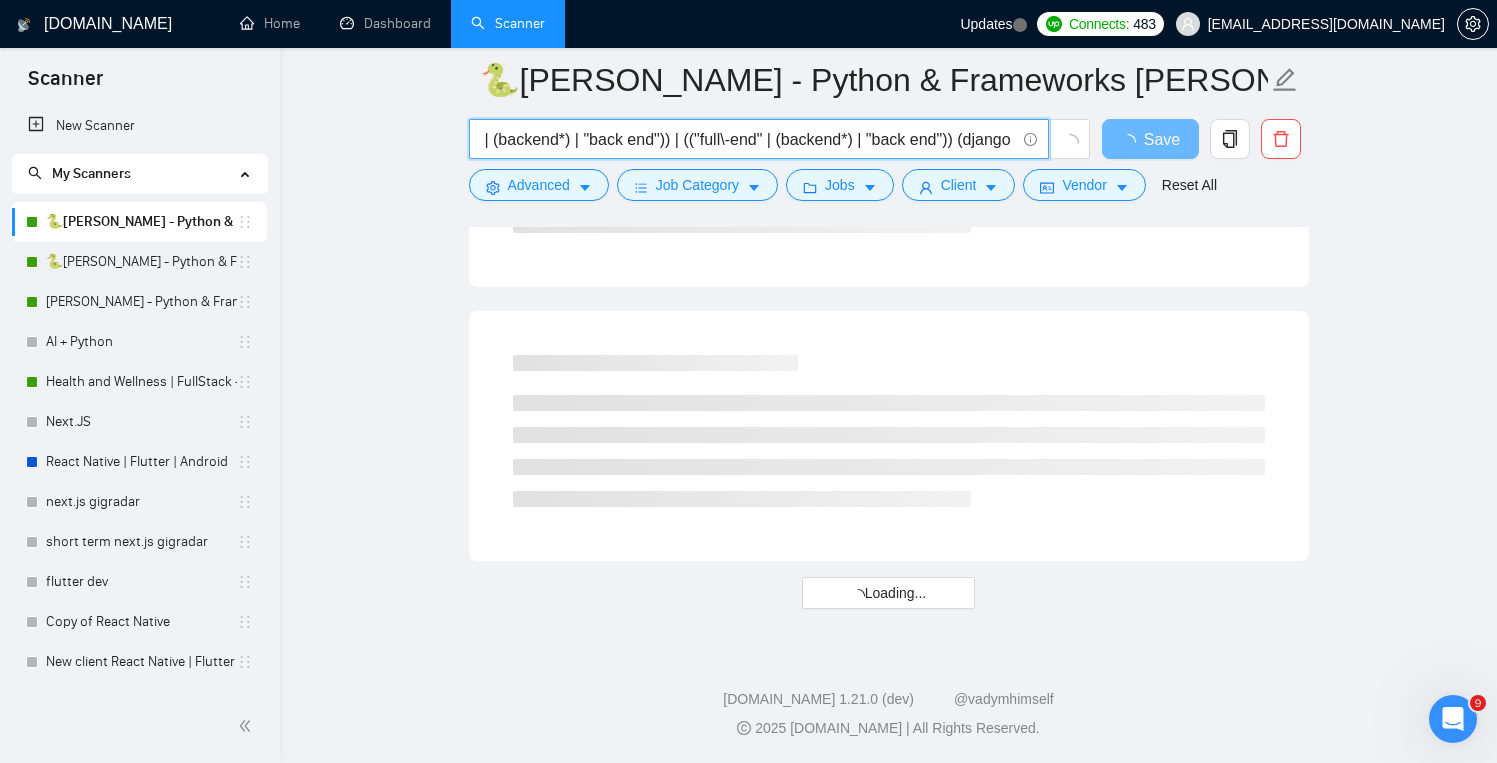 click on "((python*) | "/python" | ".python" | "(python") | (("back\-end" | (backend*) | "back end")) | (("full\-end" | (backend*) | "back end")) (django | Django) | (FastAPI | fastapi | "Fast API" | "fast api") | (flask | Flask)" at bounding box center (748, 139) 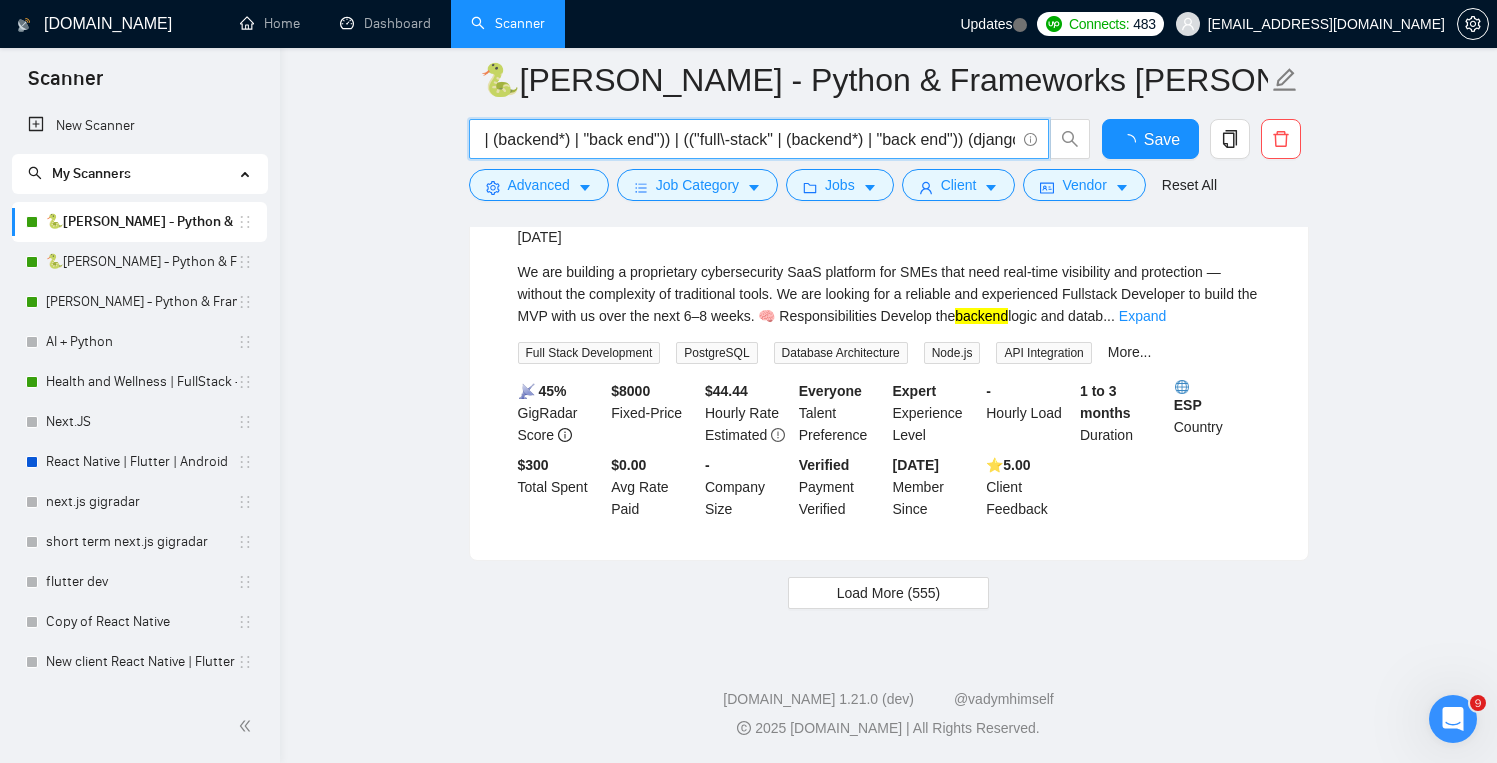 scroll, scrollTop: 4174, scrollLeft: 0, axis: vertical 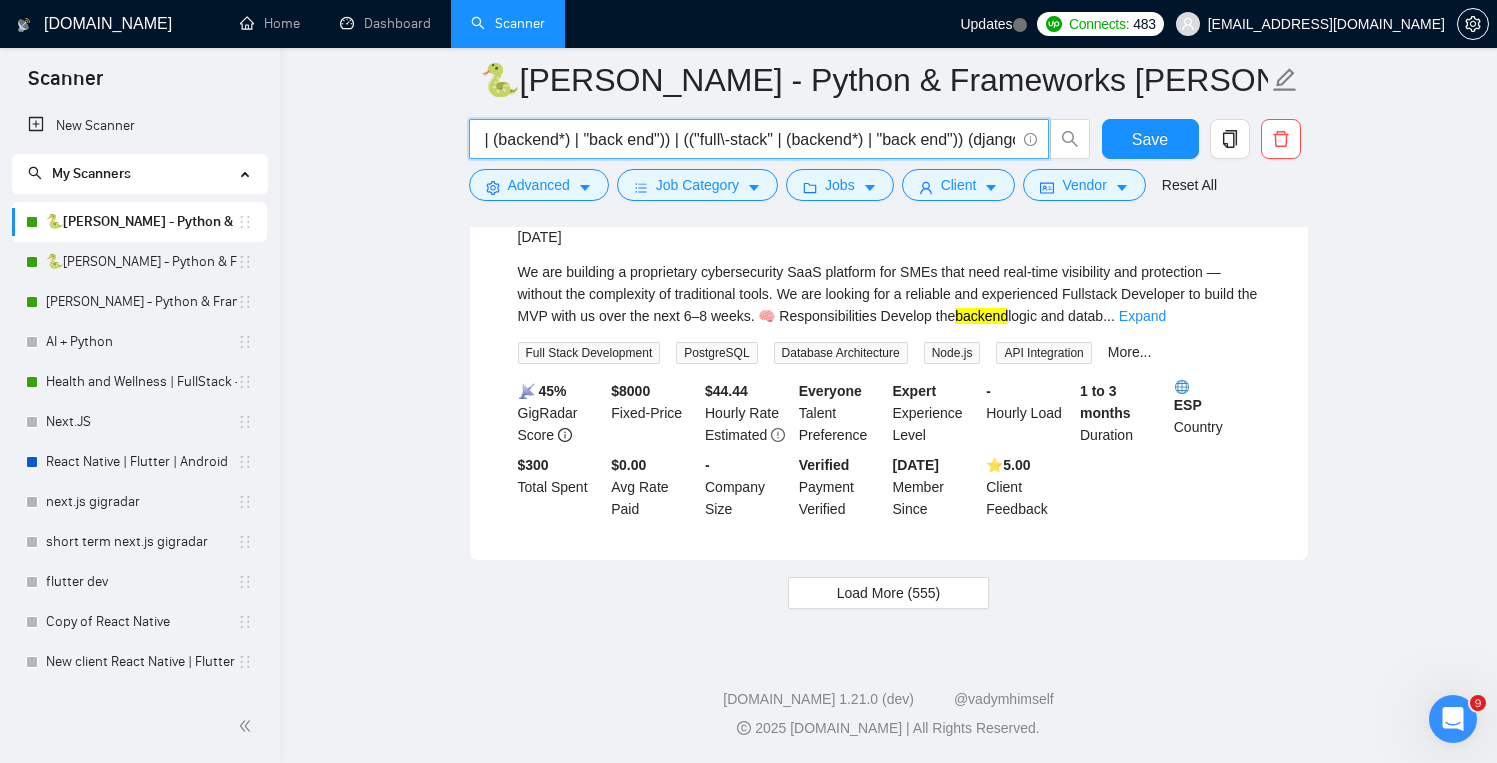 click on "((python*) | "/python" | ".python" | "(python") | (("back\-end" | (backend*) | "back end")) | (("full\-stack" | (backend*) | "back end")) (django | Django) | (FastAPI | fastapi | "Fast API" | "fast api") | (flask | Flask)" at bounding box center (748, 139) 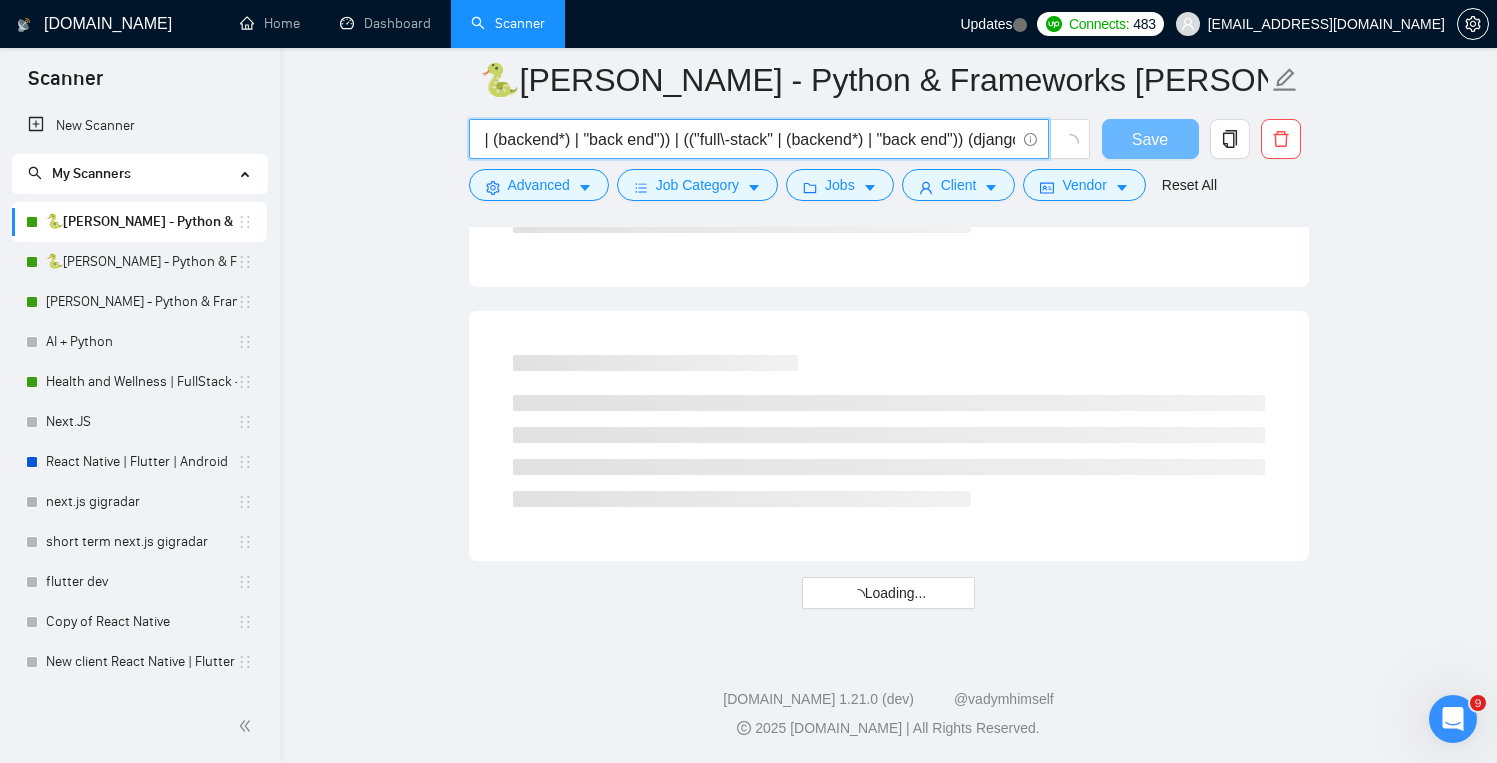 scroll, scrollTop: 2573, scrollLeft: 0, axis: vertical 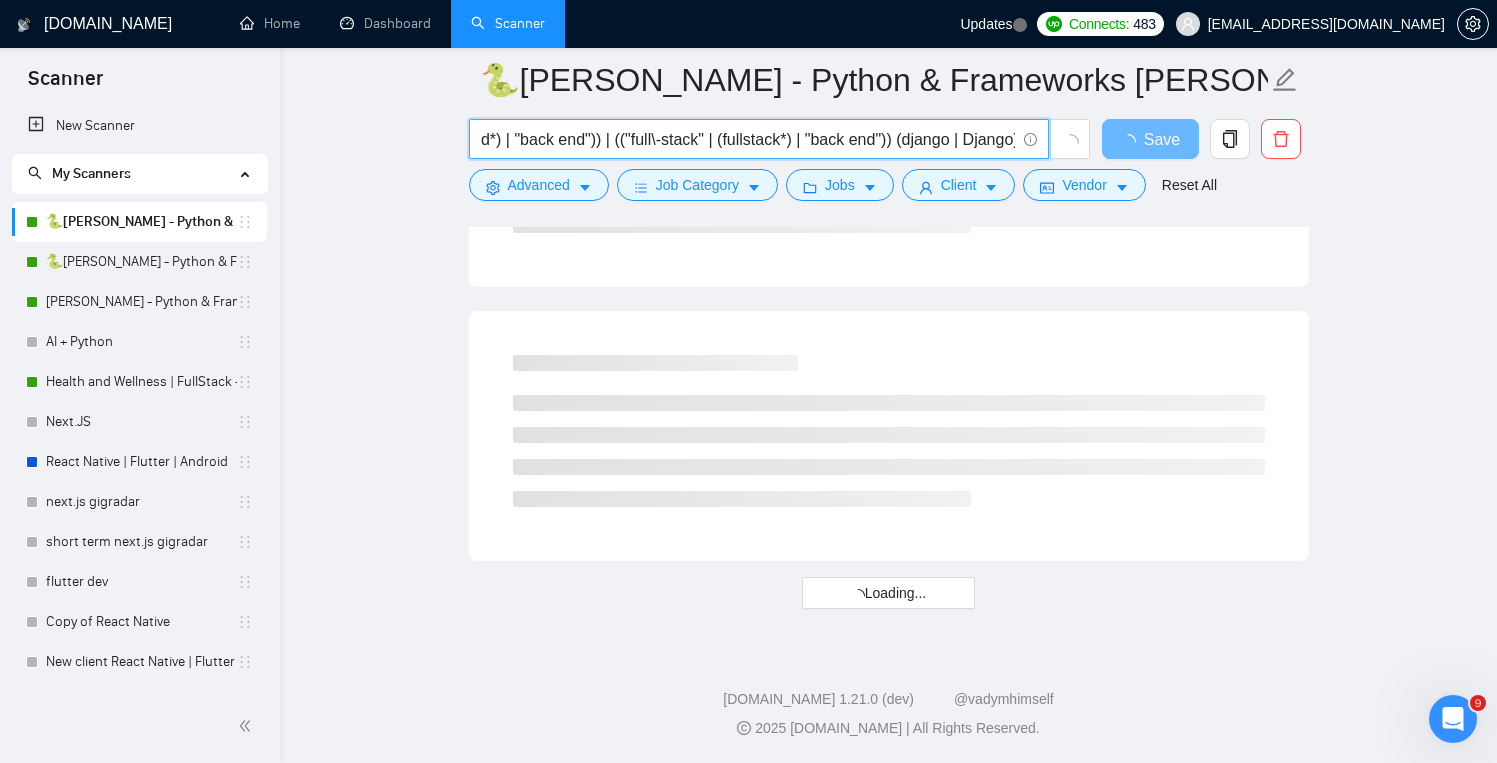 click on "((python*) | "/python" | ".python" | "(python") | (("back\-end" | (backend*) | "back end")) | (("full\-stack" | (fullstack*) | "back end")) (django | Django) | (FastAPI | fastapi | "Fast API" | "fast api") | (flask | Flask)" at bounding box center [748, 139] 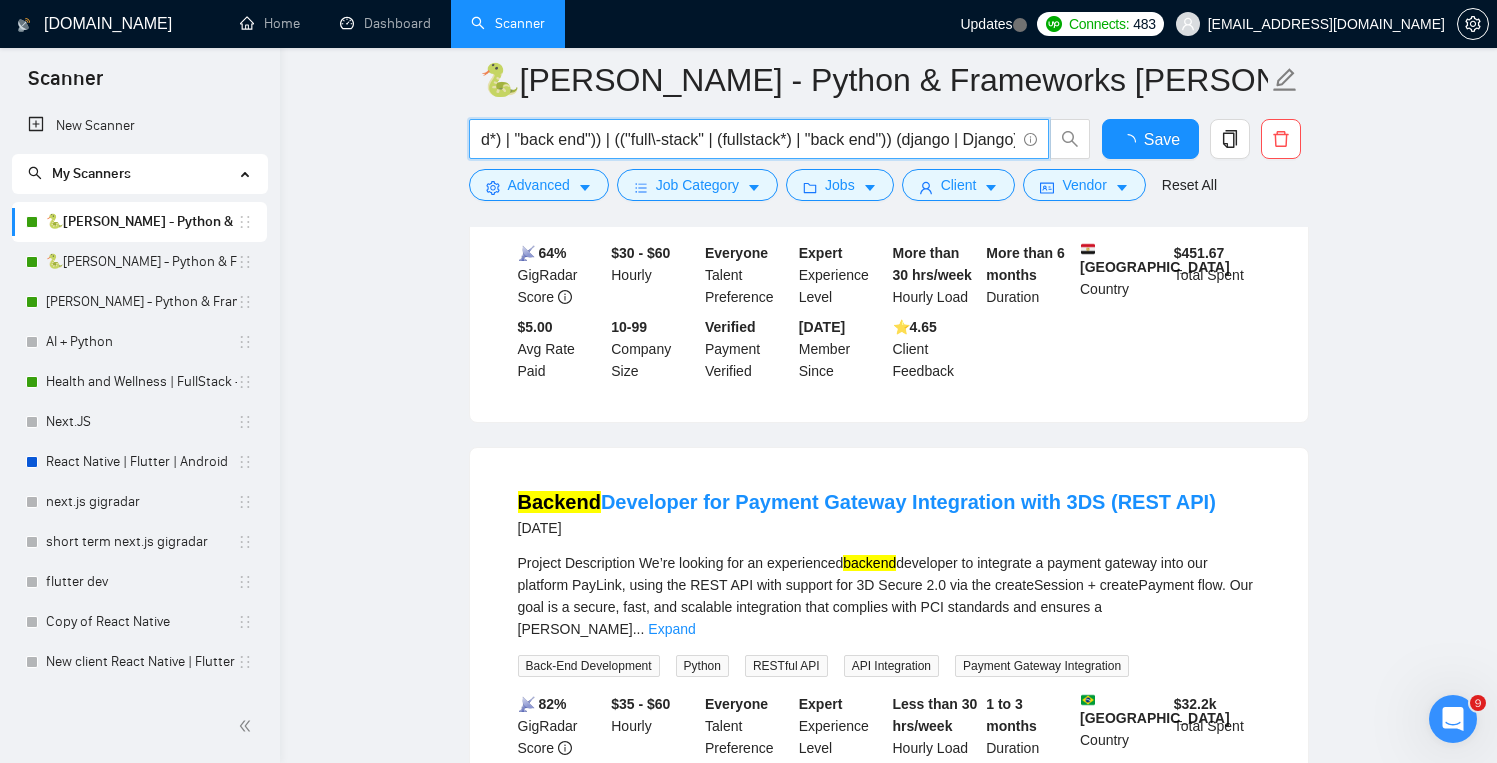 click on "((python*) | "/python" | ".python" | "(python") | (("back\-end" | (backend*) | "back end")) | (("full\-stack" | (fullstack*) | "back end")) (django | Django) | (FastAPI | fastapi | "Fast API" | "fast api") | (flask | Flask)" at bounding box center (748, 139) 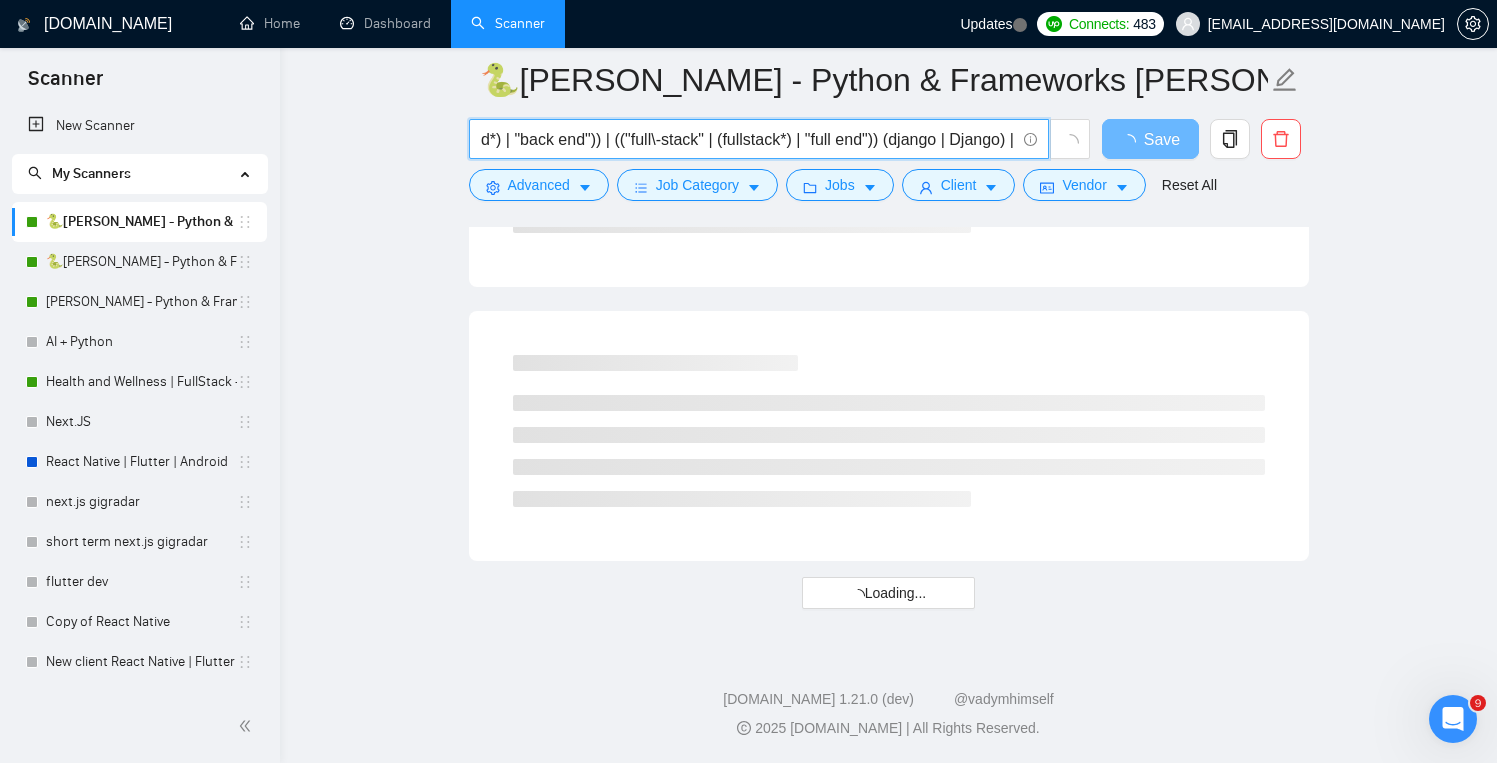 click on "((python*) | "/python" | ".python" | "(python") | (("back\-end" | (backend*) | "back end")) | (("full\-stack" | (fullstack*) | "full end")) (django | Django) | (FastAPI | fastapi | "Fast API" | "fast api") | (flask | Flask)" at bounding box center [748, 139] 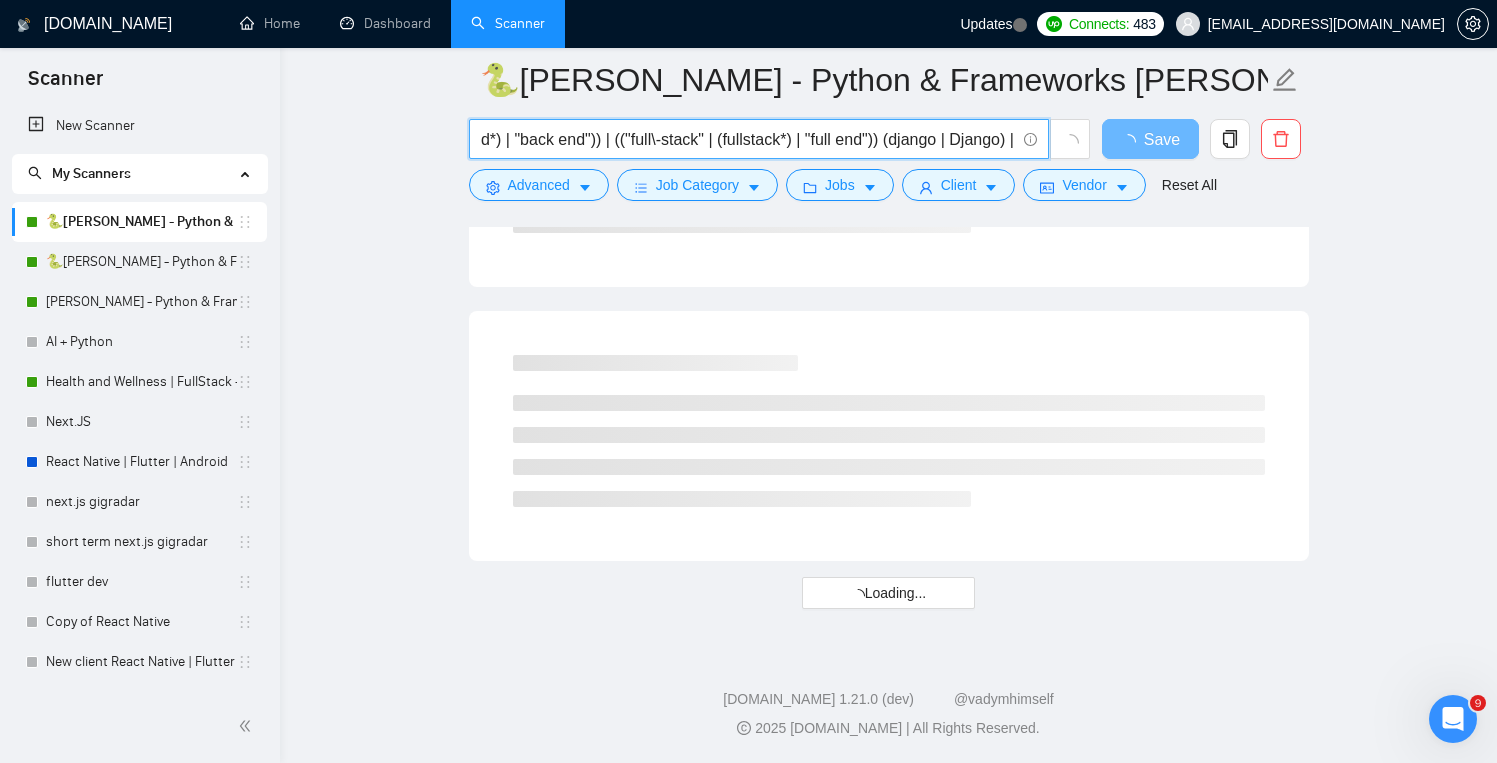 click on "((python*) | "/python" | ".python" | "(python") | (("back\-end" | (backend*) | "back end")) | (("full\-stack" | (fullstack*) | "full end")) (django | Django) | (FastAPI | fastapi | "Fast API" | "fast api") | (flask | Flask)" at bounding box center (748, 139) 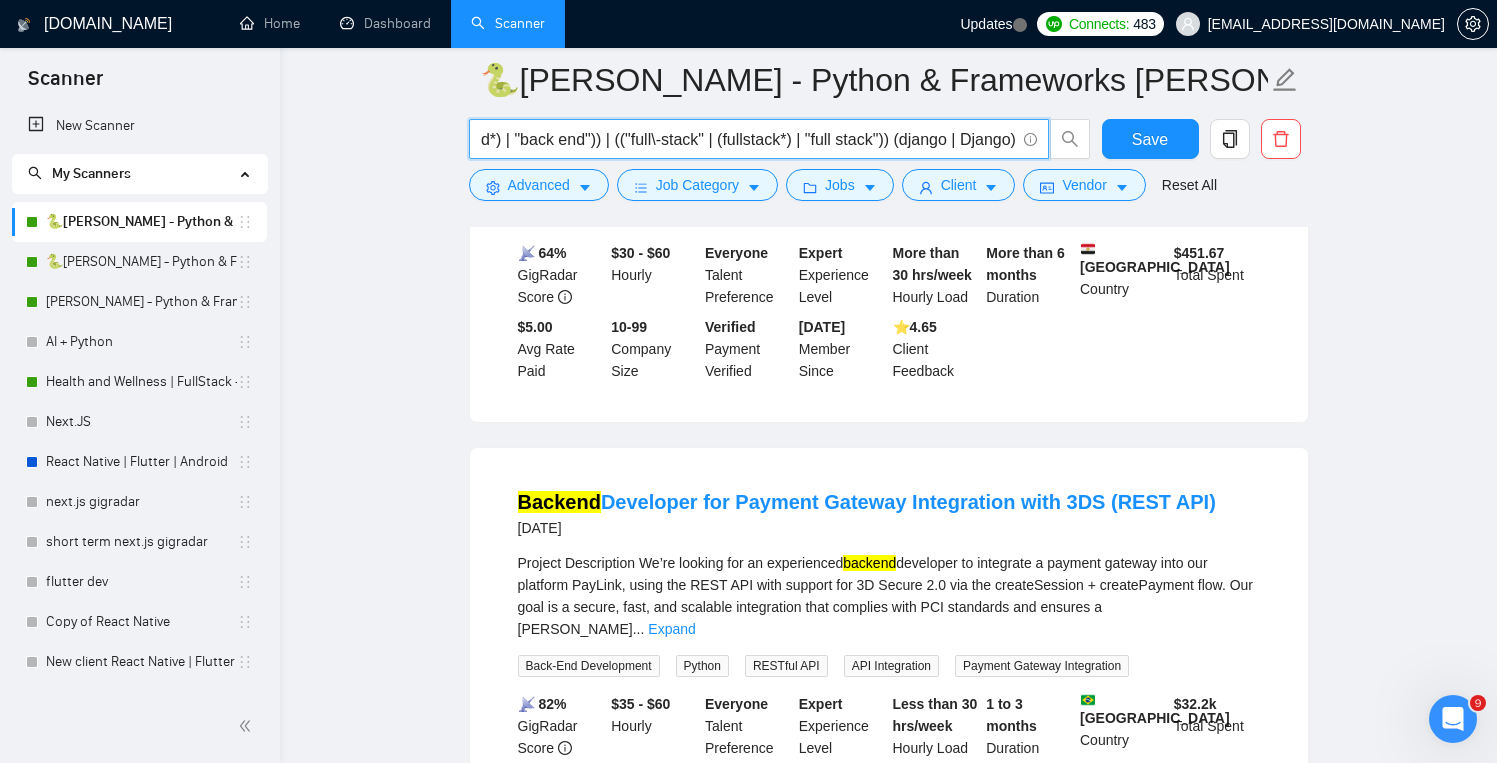 click on "((python*) | "/python" | ".python" | "(python") | (("back\-end" | (backend*) | "back end")) | (("full\-stack" | (fullstack*) | "full stack")) (django | Django) | (FastAPI | fastapi | "Fast API" | "fast api") | (flask | Flask)" at bounding box center (748, 139) 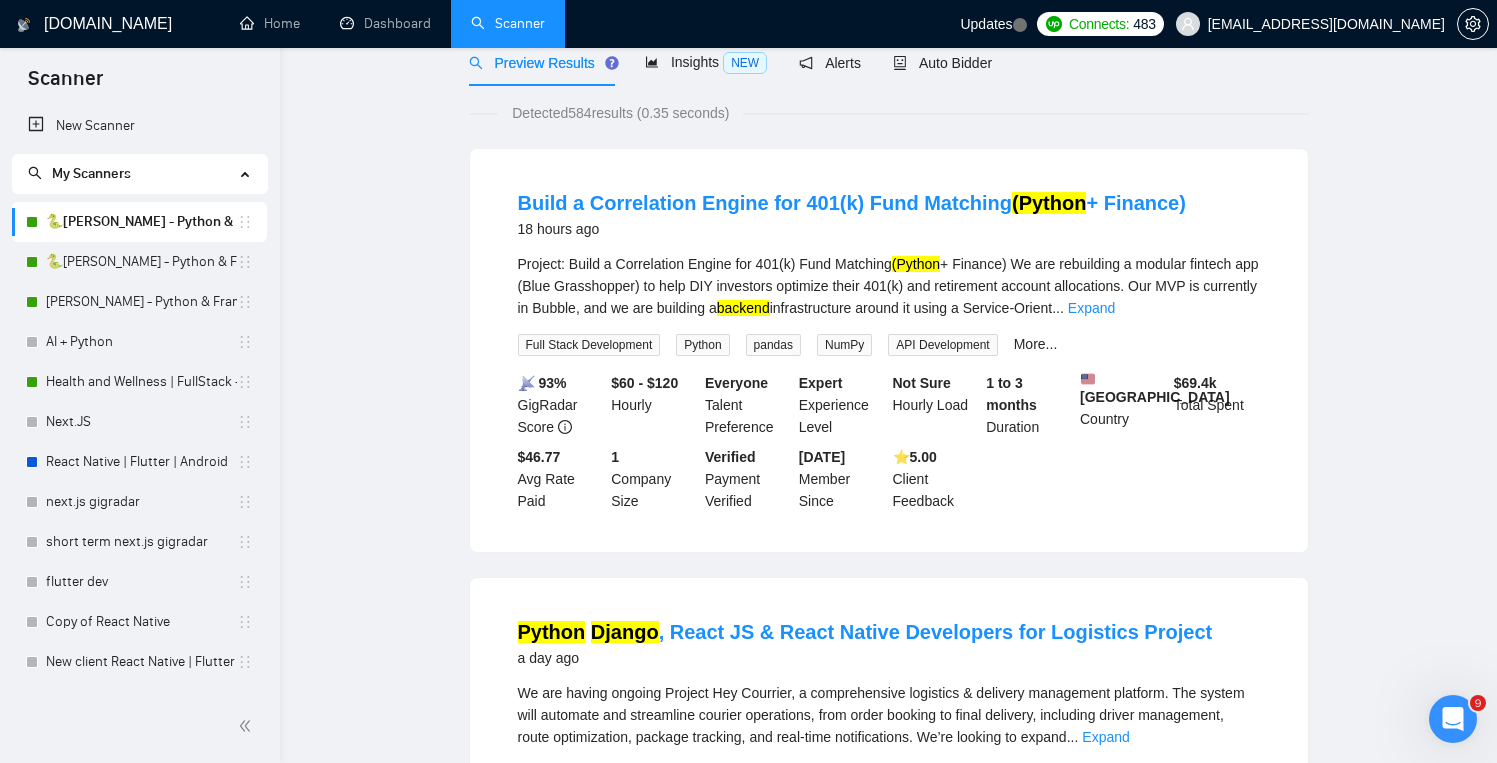scroll, scrollTop: 0, scrollLeft: 0, axis: both 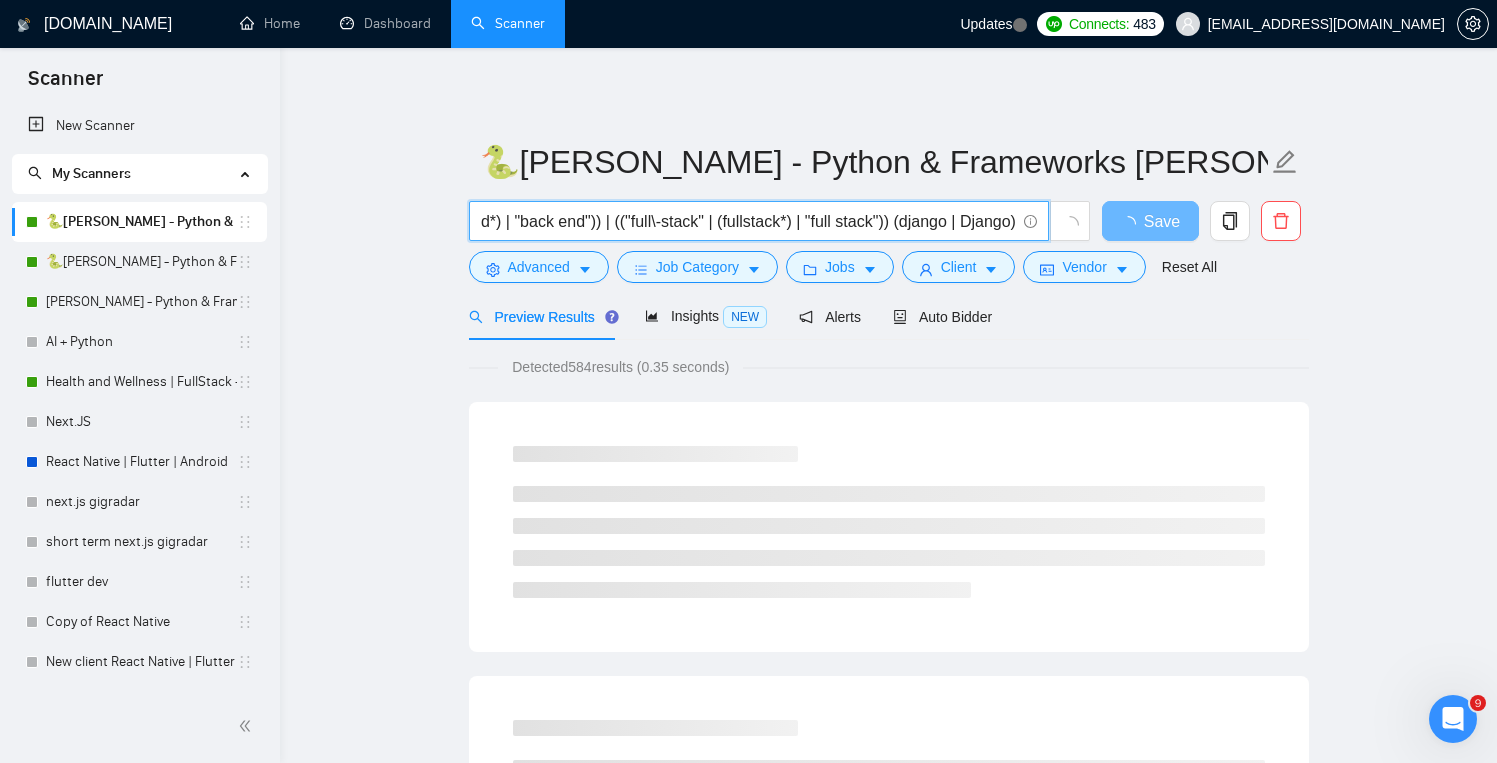 type on "((python*) | "/python" | ".python" | "(python") | (("back\-end" | (backend*) | "back end")) | (("full\-stack" | (fullstack*) | "full stack")) (django | Django) | (FastAPI | fastapi | "Fast API" | "fast api") | (flask | Flask)" 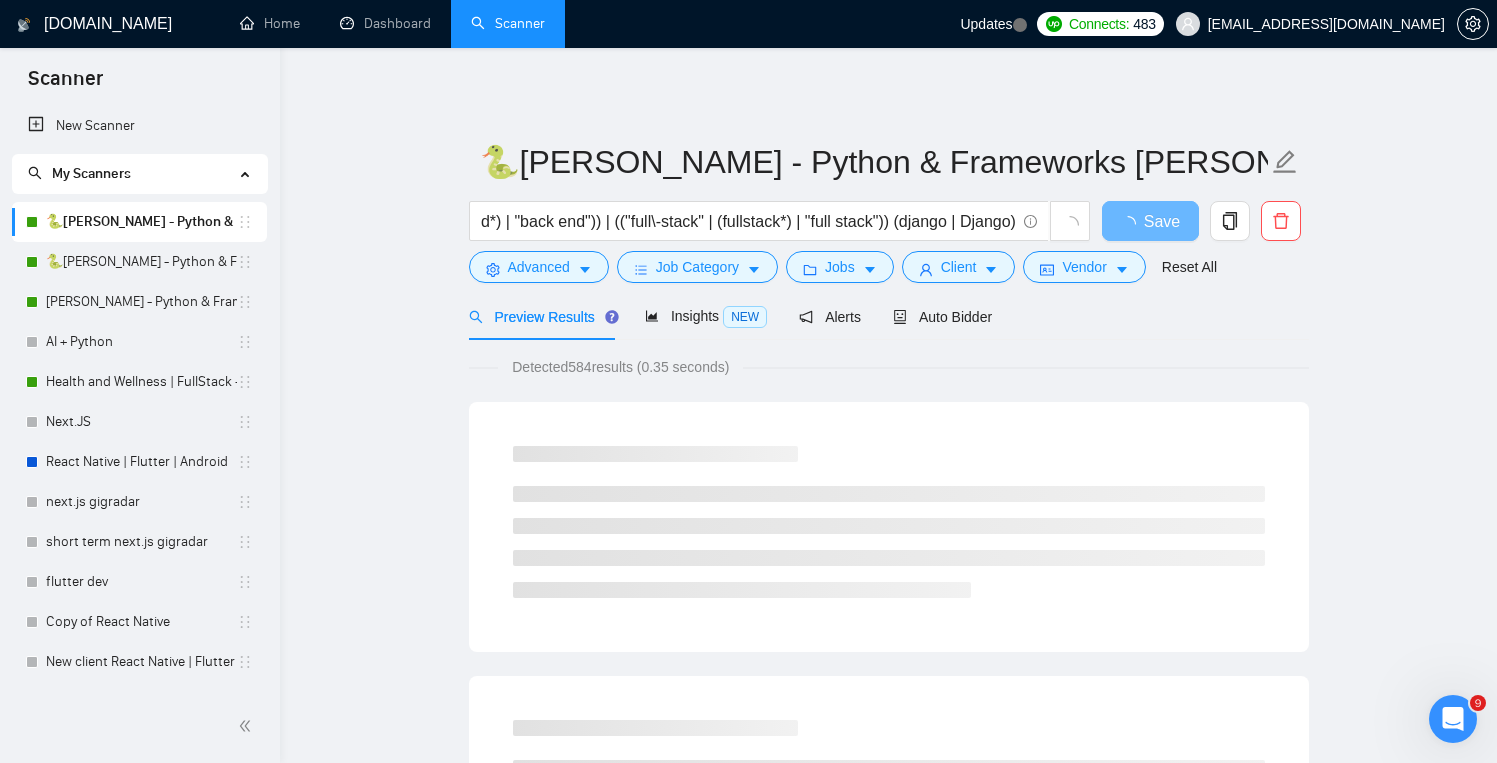 click on "🐍Tapan - Python & Frameworks Tamara 05/06 ((python*) | "/python" | ".python" | "(python") | (("back\-end" | (backend*) | "back end")) | (("full\-stack" | (fullstack*) | "full stack")) (django | Django) | (FastAPI | fastapi | "Fast API" | "fast api") | (flask | Flask) Save Advanced   Job Category   Jobs   Client   Vendor   Reset All Preview Results Insights NEW Alerts Auto Bidder Detected   584  results   (0.35 seconds) Loading..." at bounding box center [888, 1623] 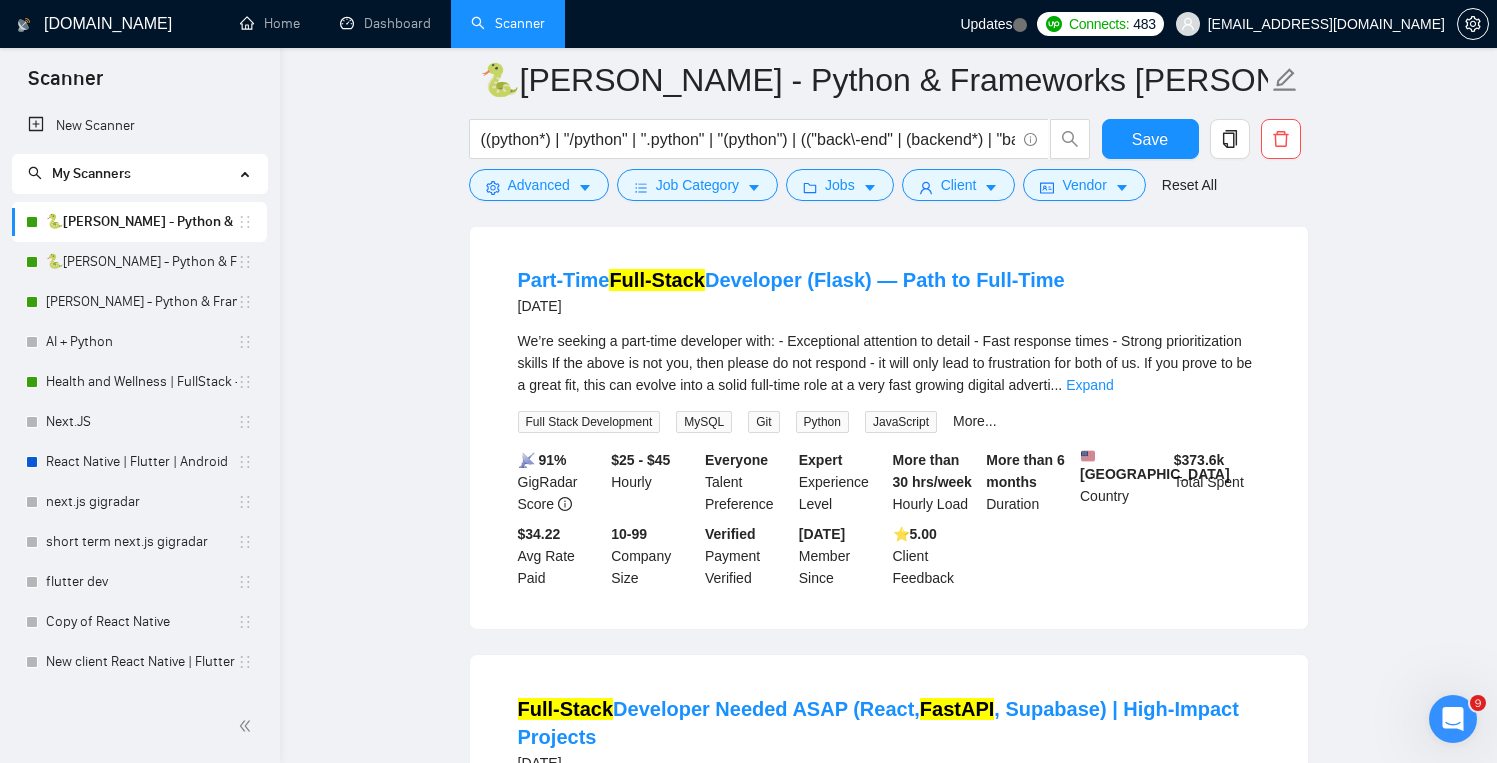 scroll, scrollTop: 1911, scrollLeft: 0, axis: vertical 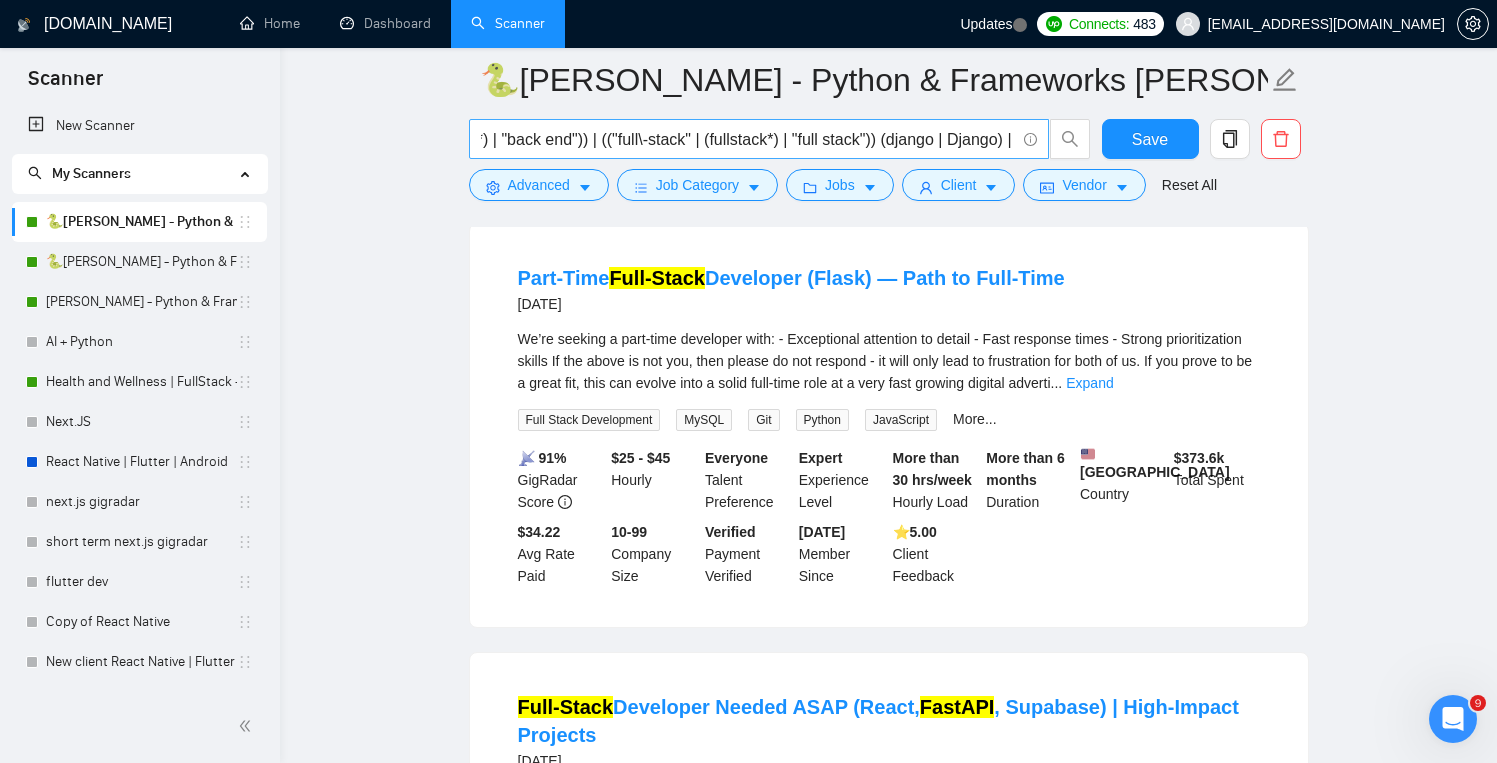 click on "((python*) | "/python" | ".python" | "(python") | (("back\-end" | (backend*) | "back end")) | (("full\-stack" | (fullstack*) | "full stack")) (django | Django) | (FastAPI | fastapi | "Fast API" | "fast api") | (flask | Flask)" at bounding box center [748, 139] 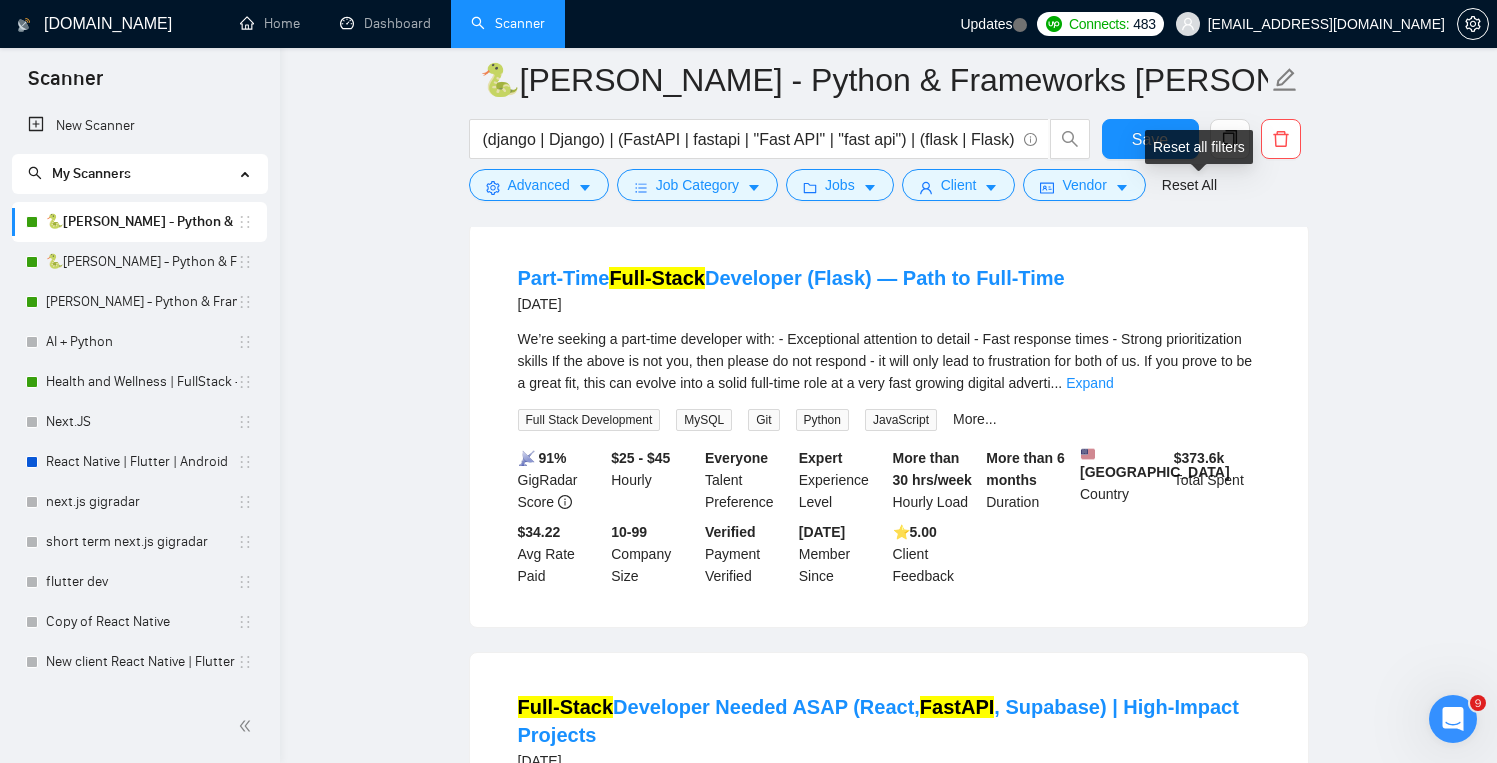 scroll, scrollTop: 0, scrollLeft: 0, axis: both 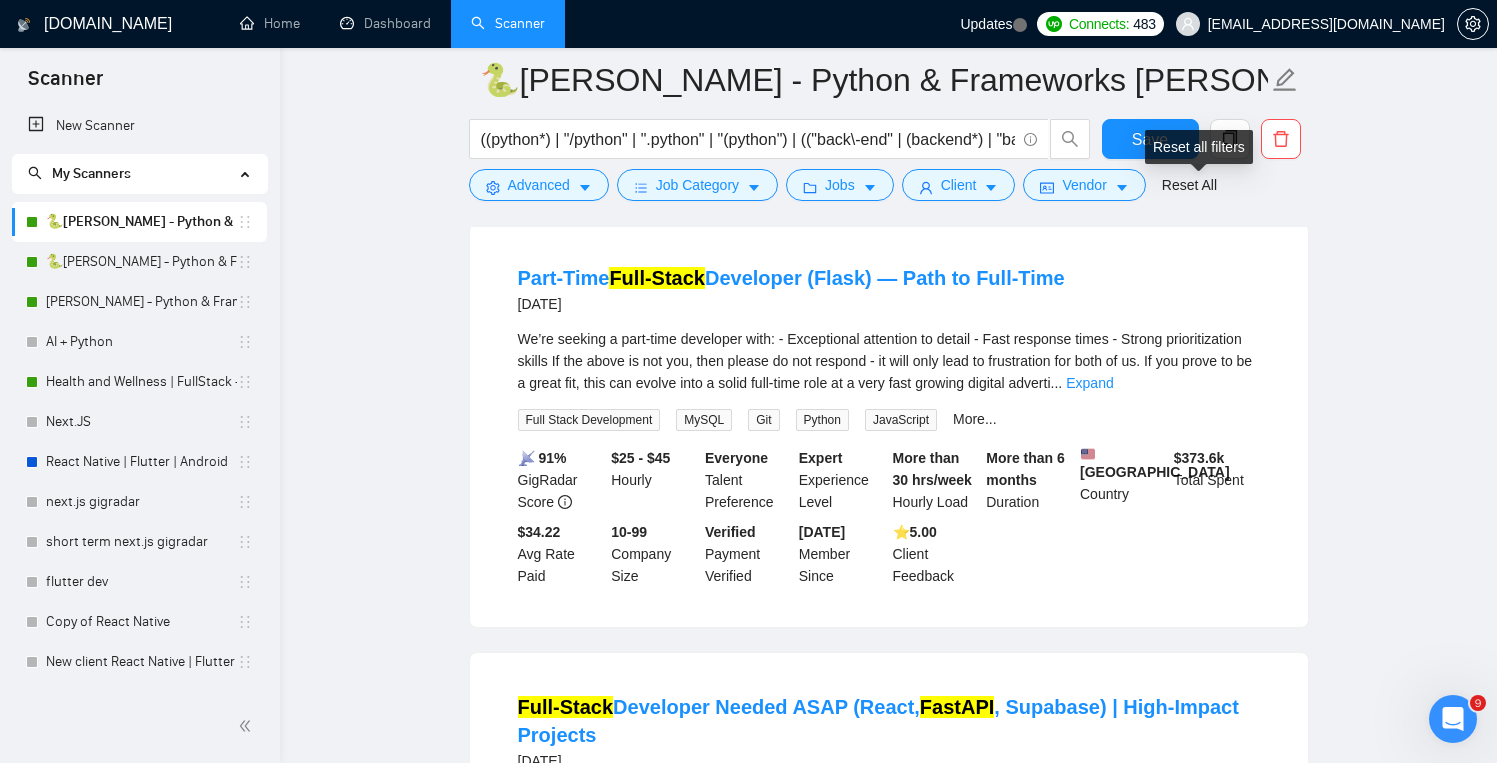 click on "Reset all filters" at bounding box center [1199, 147] 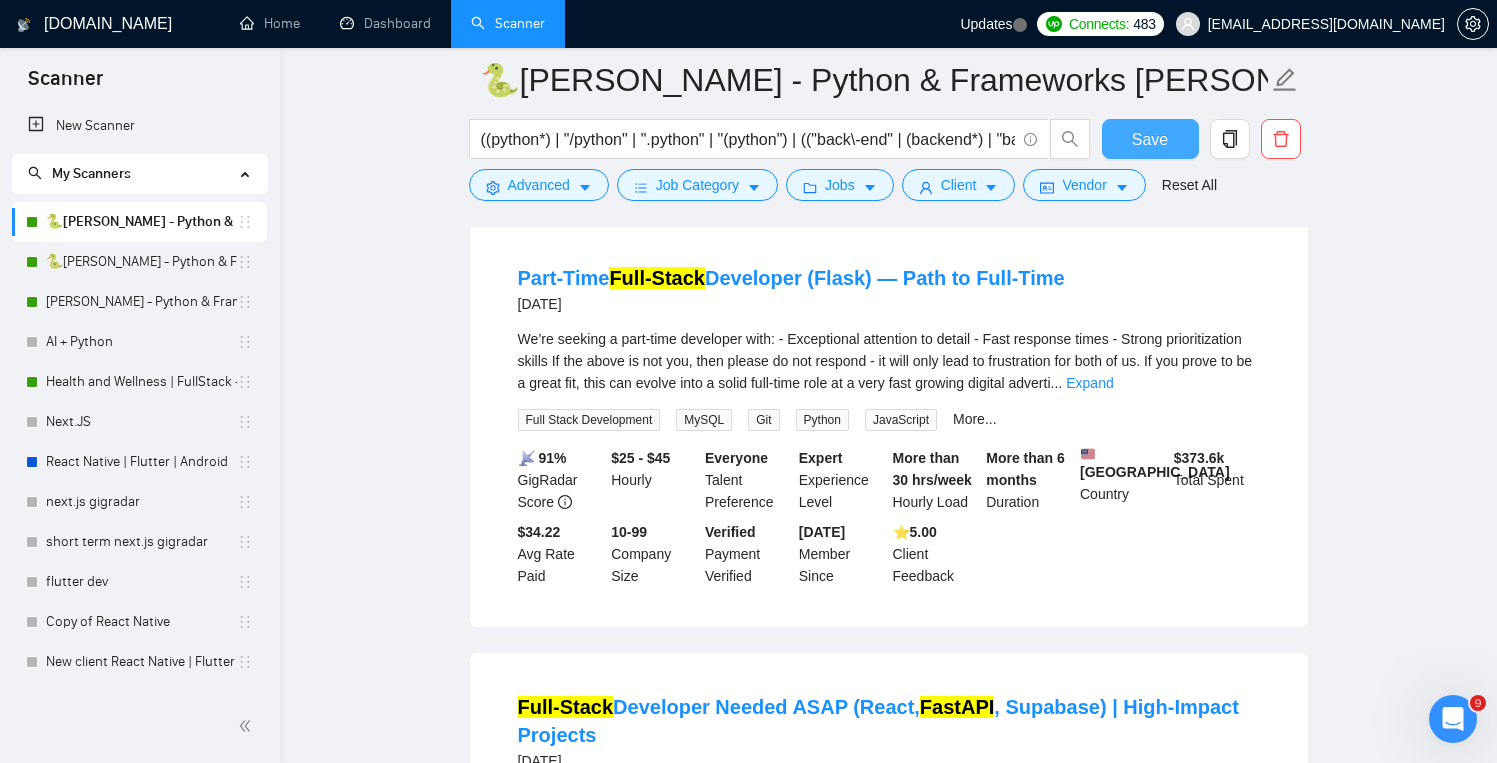 click on "Save" at bounding box center (1150, 139) 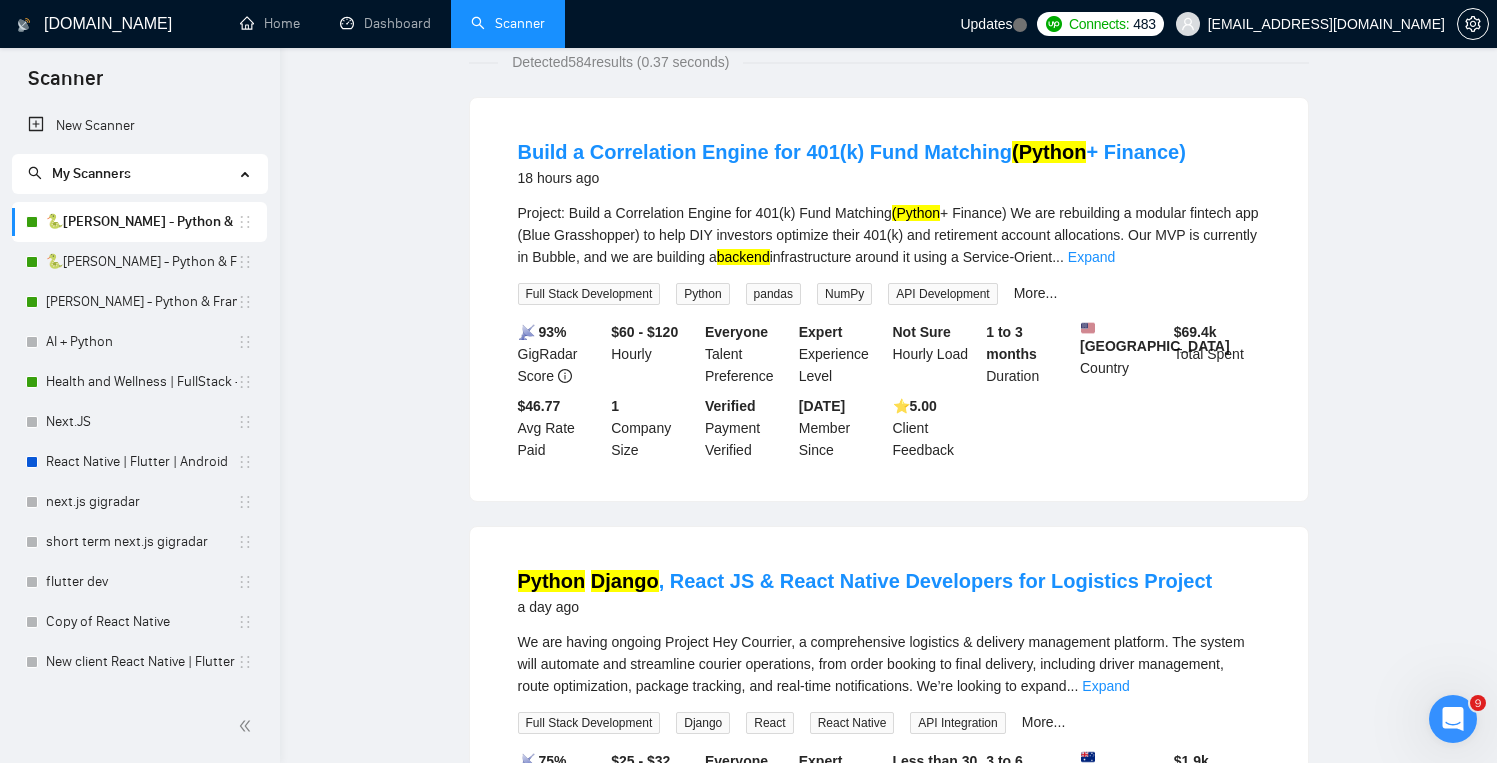 scroll, scrollTop: 0, scrollLeft: 0, axis: both 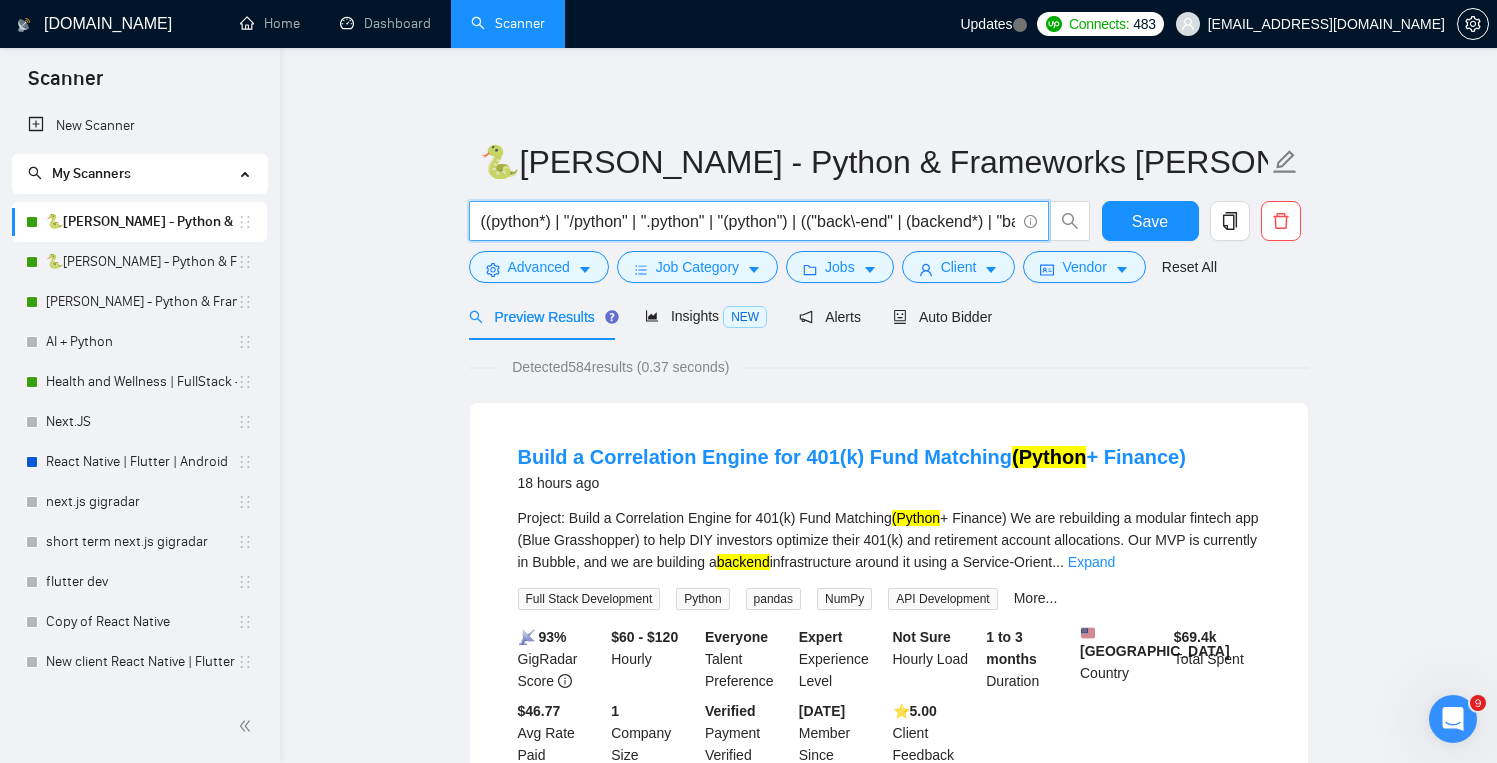 click on "((python*) | "/python" | ".python" | "(python") | (("back\-end" | (backend*) | "back end")) | (("full\-stack" | (fullstack*) | "full stack")) (django | Django) | (FastAPI | fastapi | "Fast API" | "fast api") | (flask | Flask)" at bounding box center (748, 221) 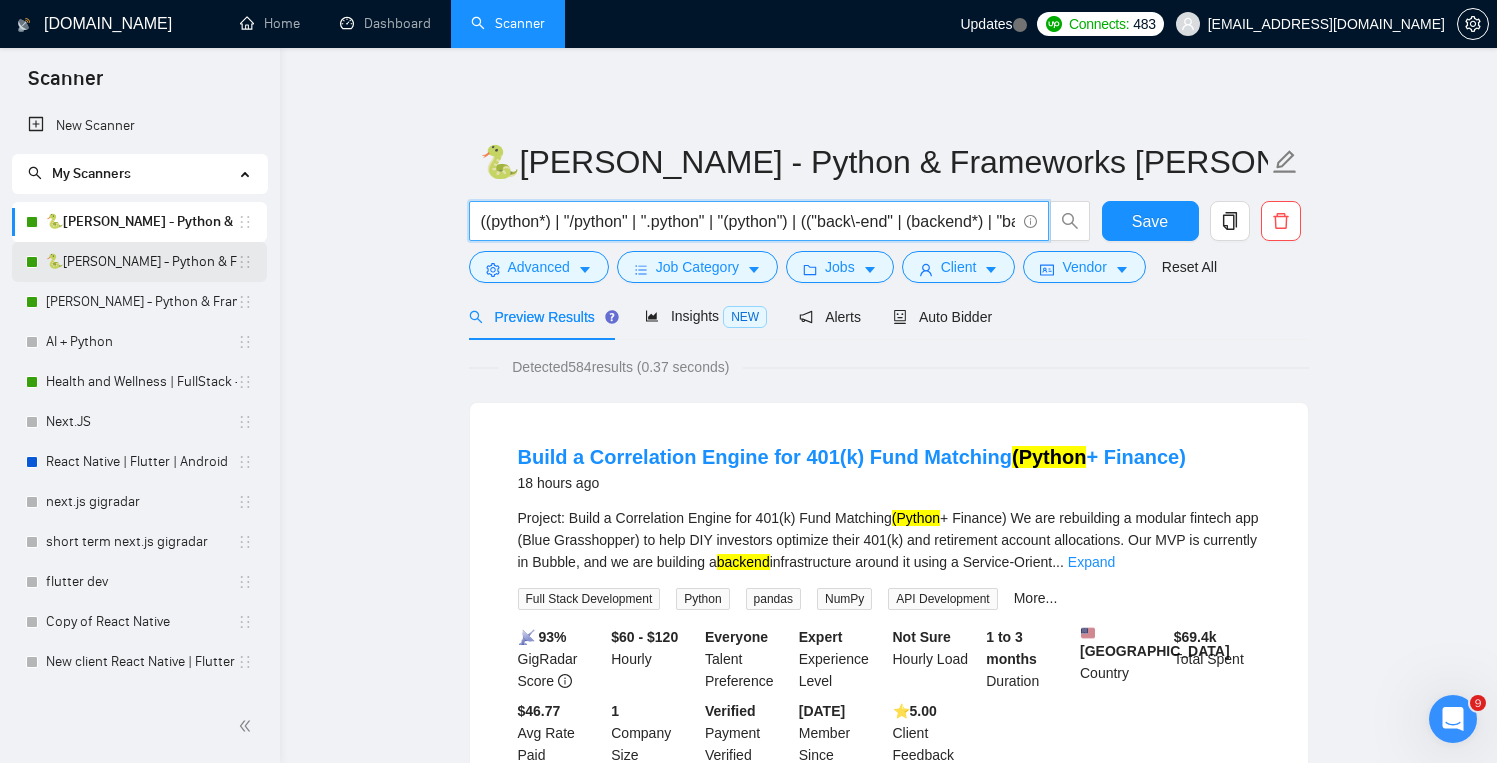 click on "🐍[PERSON_NAME] - Python & Frameworks  old" at bounding box center [141, 262] 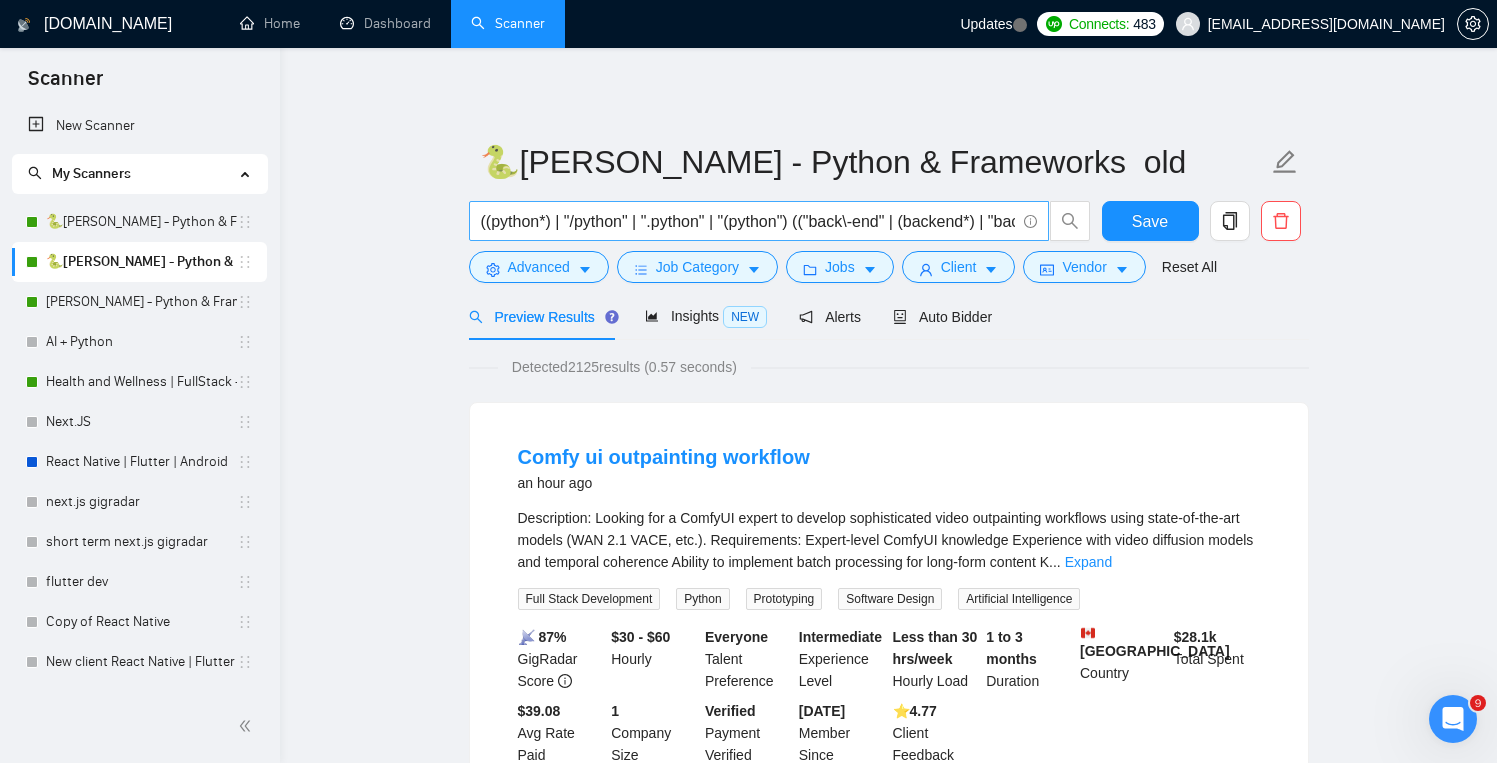 click on "((python*) | "/python" | ".python" | "(python") (("back\-end" | (backend*) | "back end")) | (django | Django) | (FastAPI | fastapi | "Fast API" | "fast api") | (flask | Flask) | (python*)" at bounding box center (748, 221) 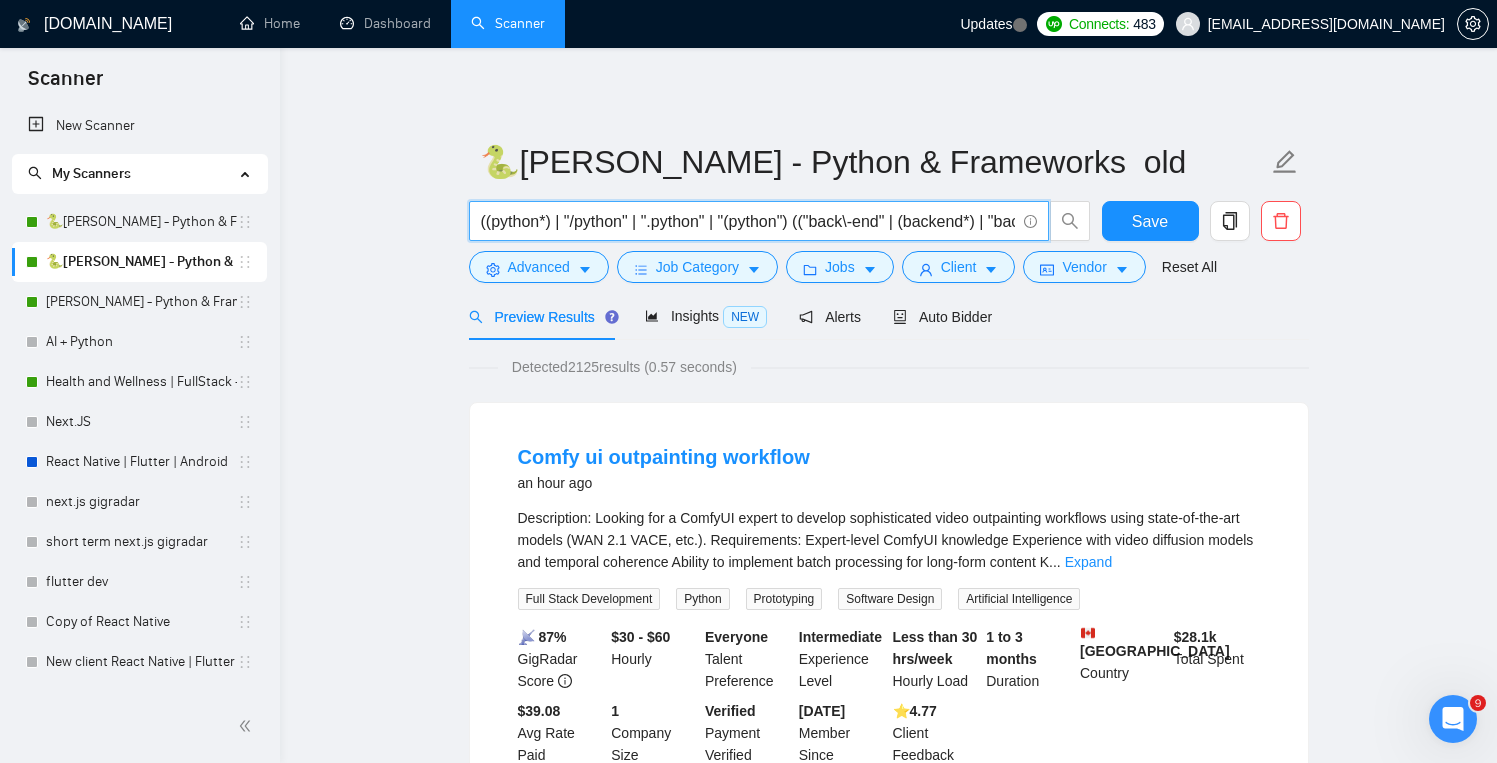 click on "((python*) | "/python" | ".python" | "(python") (("back\-end" | (backend*) | "back end")) | (django | Django) | (FastAPI | fastapi | "Fast API" | "fast api") | (flask | Flask) | (python*)" at bounding box center [748, 221] 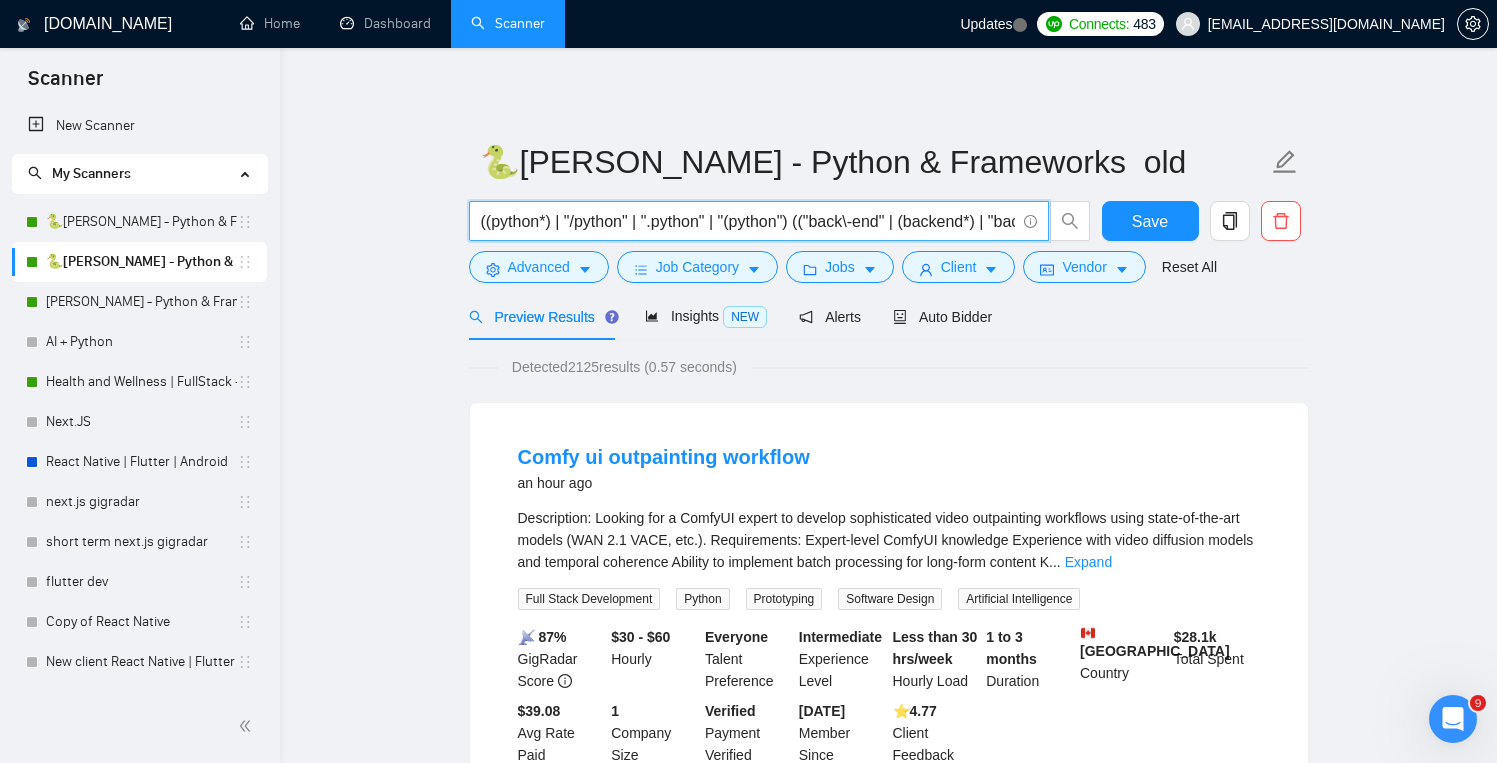 paste on "| (("back\-end" | (backend*) | "back end")) | (("full\-stack" | (fullstack*) | "full stack")) (django | Django) | (FastAPI | fastapi | "Fast API" | "fast api") | (flask | Flask" 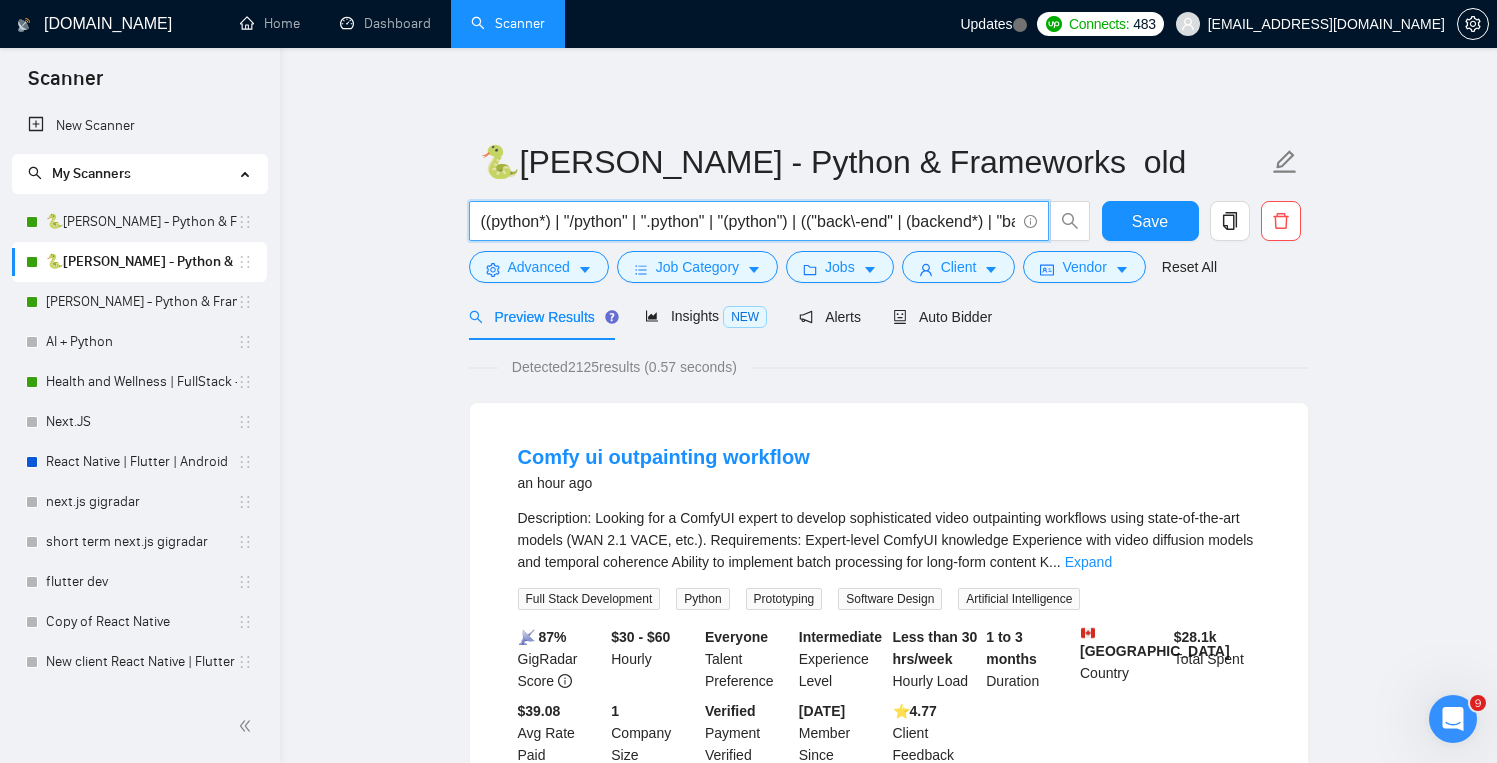 scroll, scrollTop: 0, scrollLeft: 949, axis: horizontal 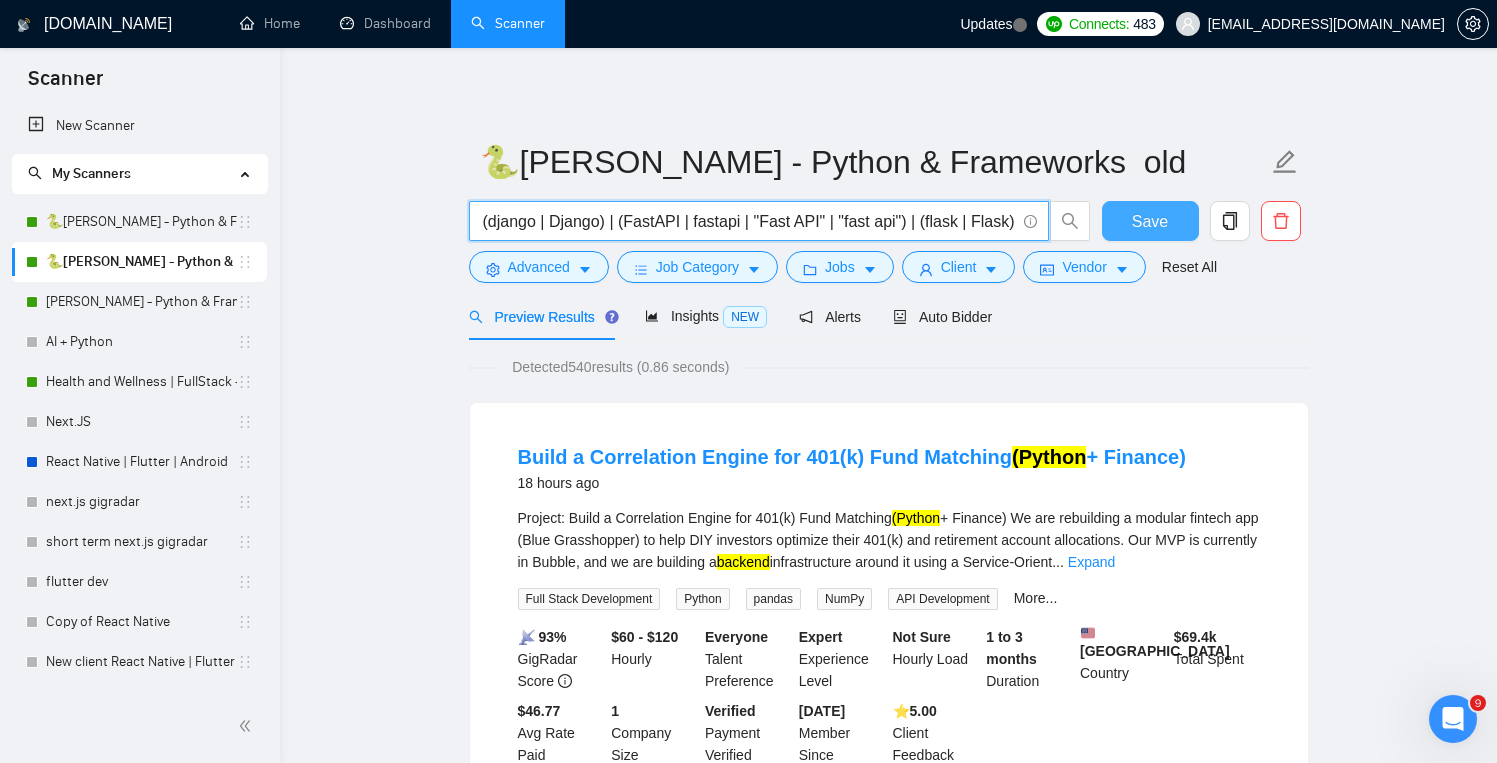 type on "((python*) | "/python" | ".python" | "(python") | (("back\-end" | (backend*) | "back end")) | (("full\-stack" | (fullstack*) | "full stack")) (django | Django) | (FastAPI | fastapi | "Fast API" | "fast api") | (flask | Flask)" 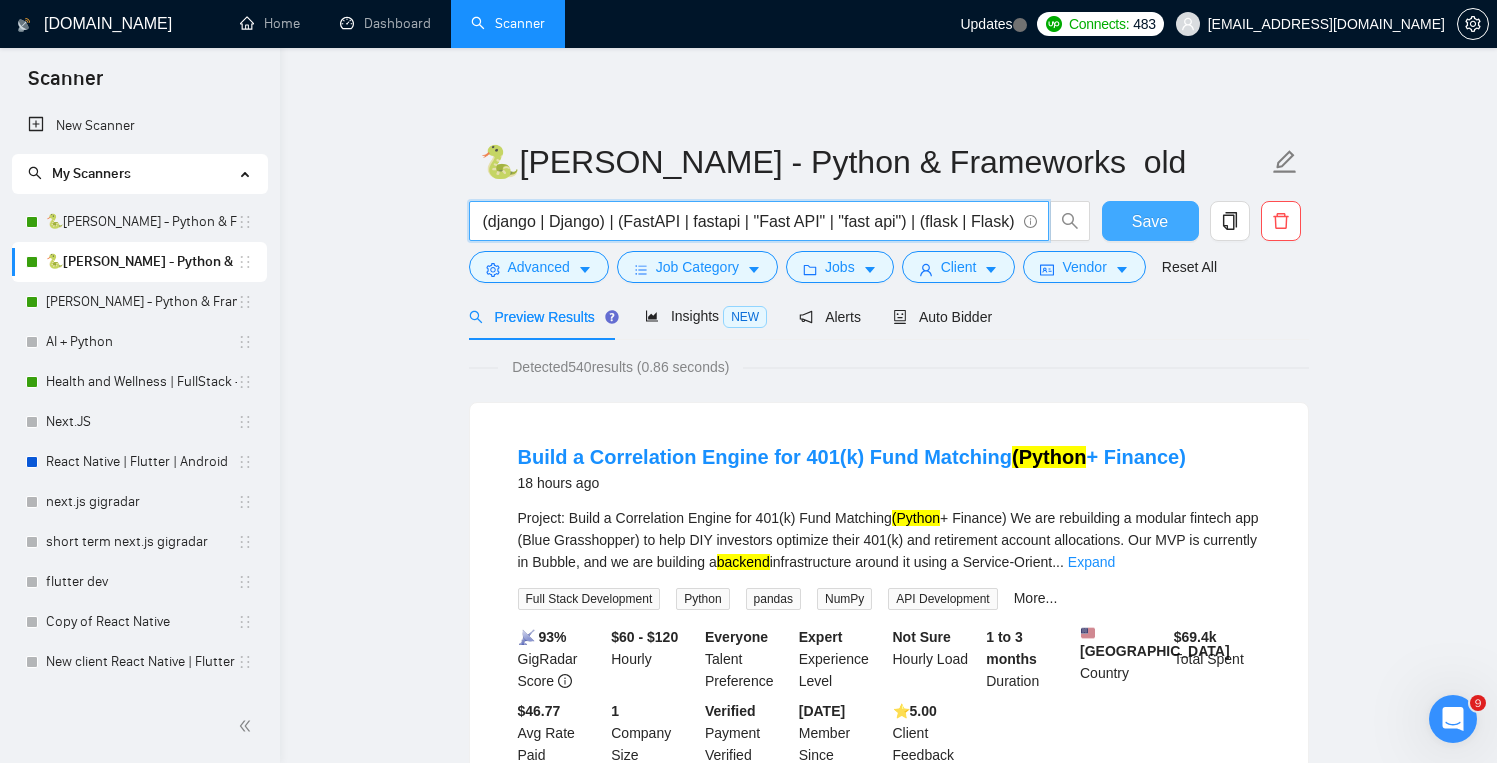 click on "Save" at bounding box center (1150, 221) 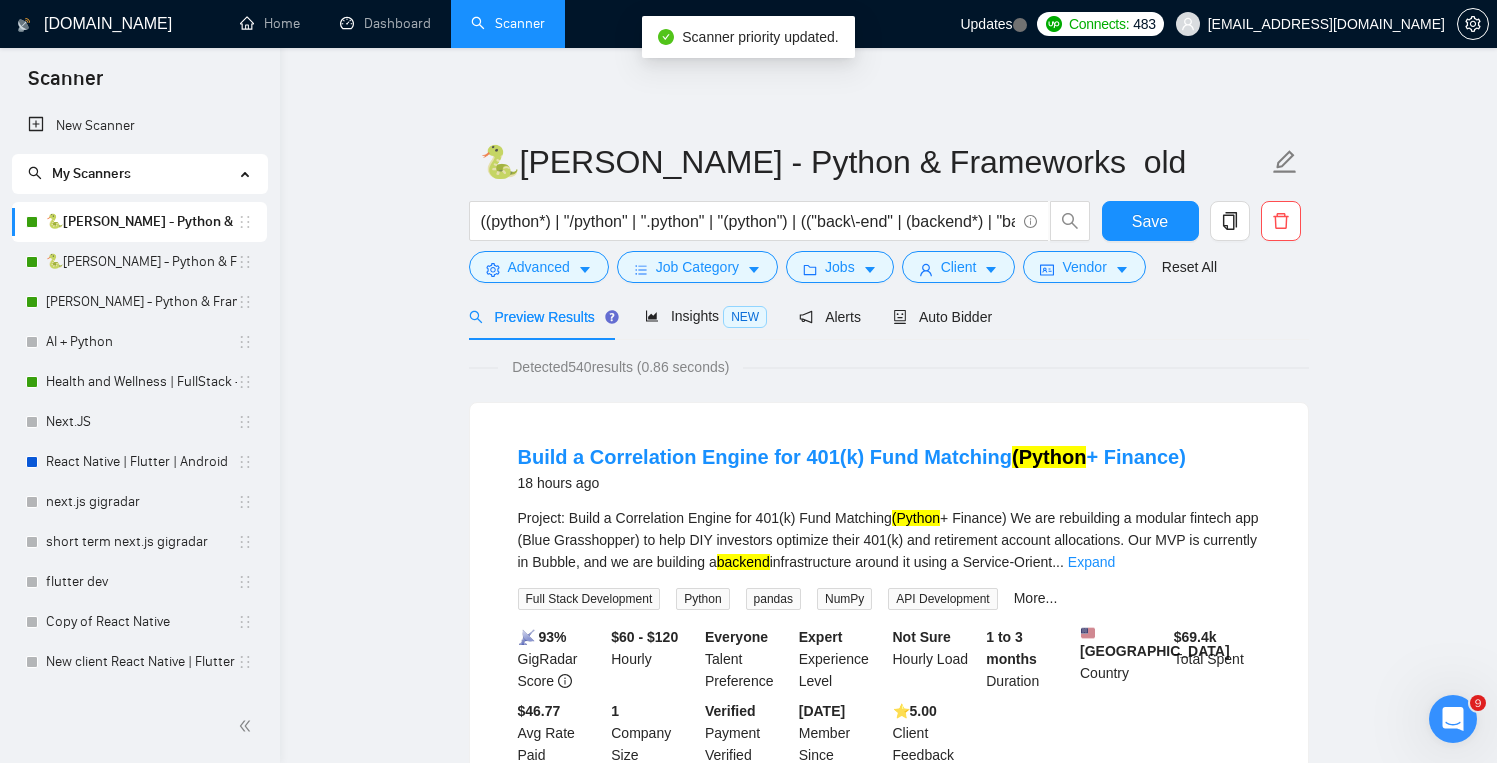 click on "Scanner" at bounding box center [508, 23] 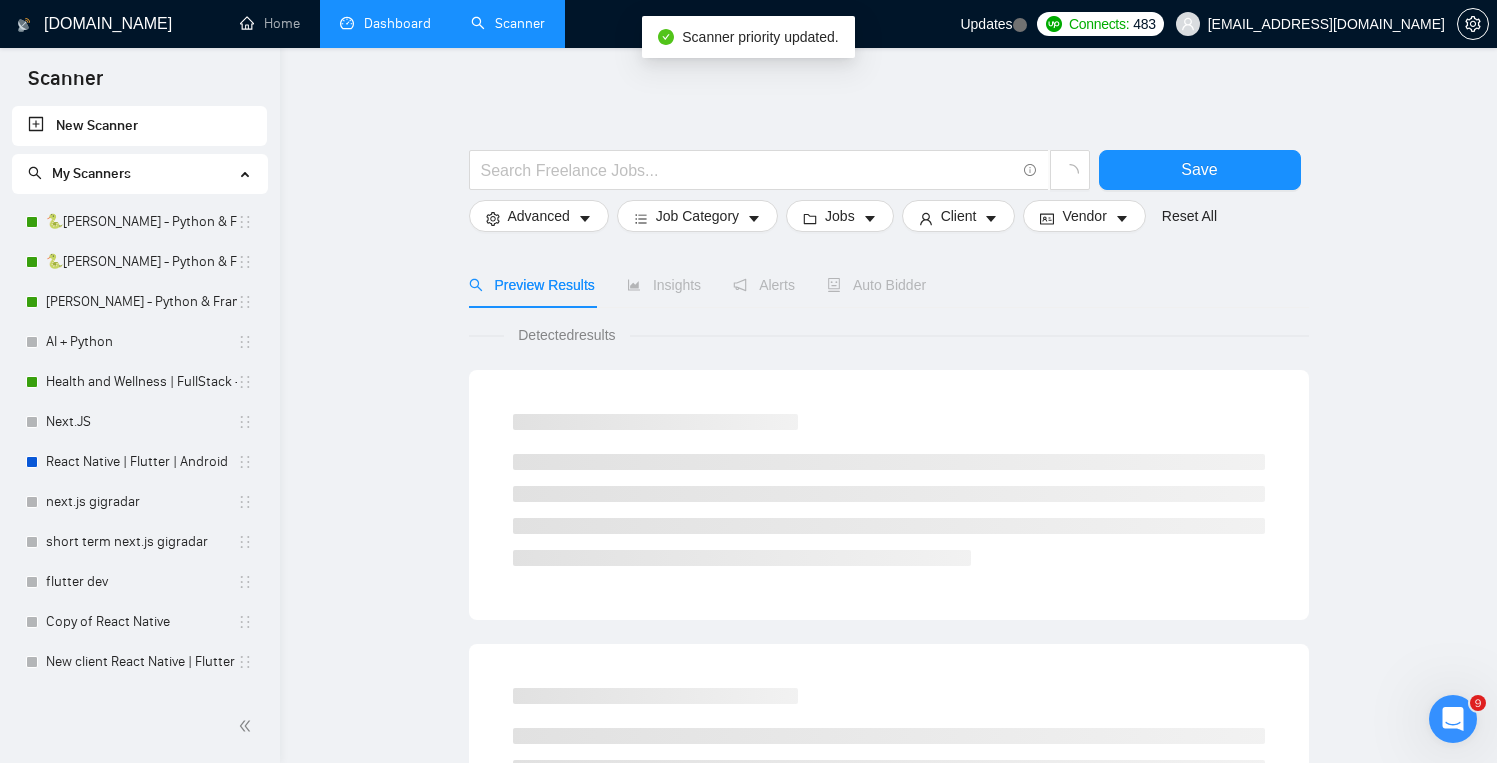 click on "Dashboard" at bounding box center [385, 23] 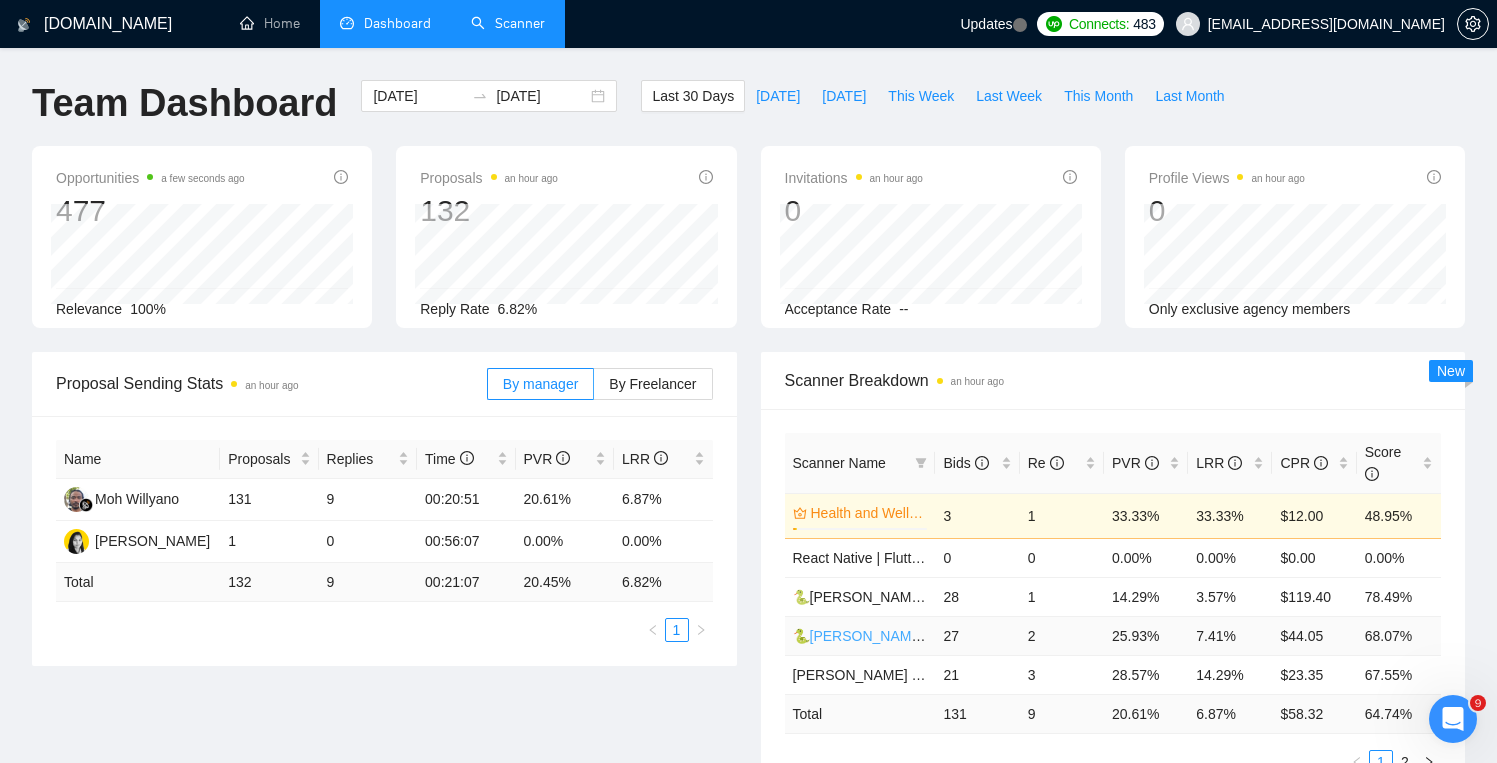 click on "🐍[PERSON_NAME] - Python & Frameworks  old" at bounding box center [945, 636] 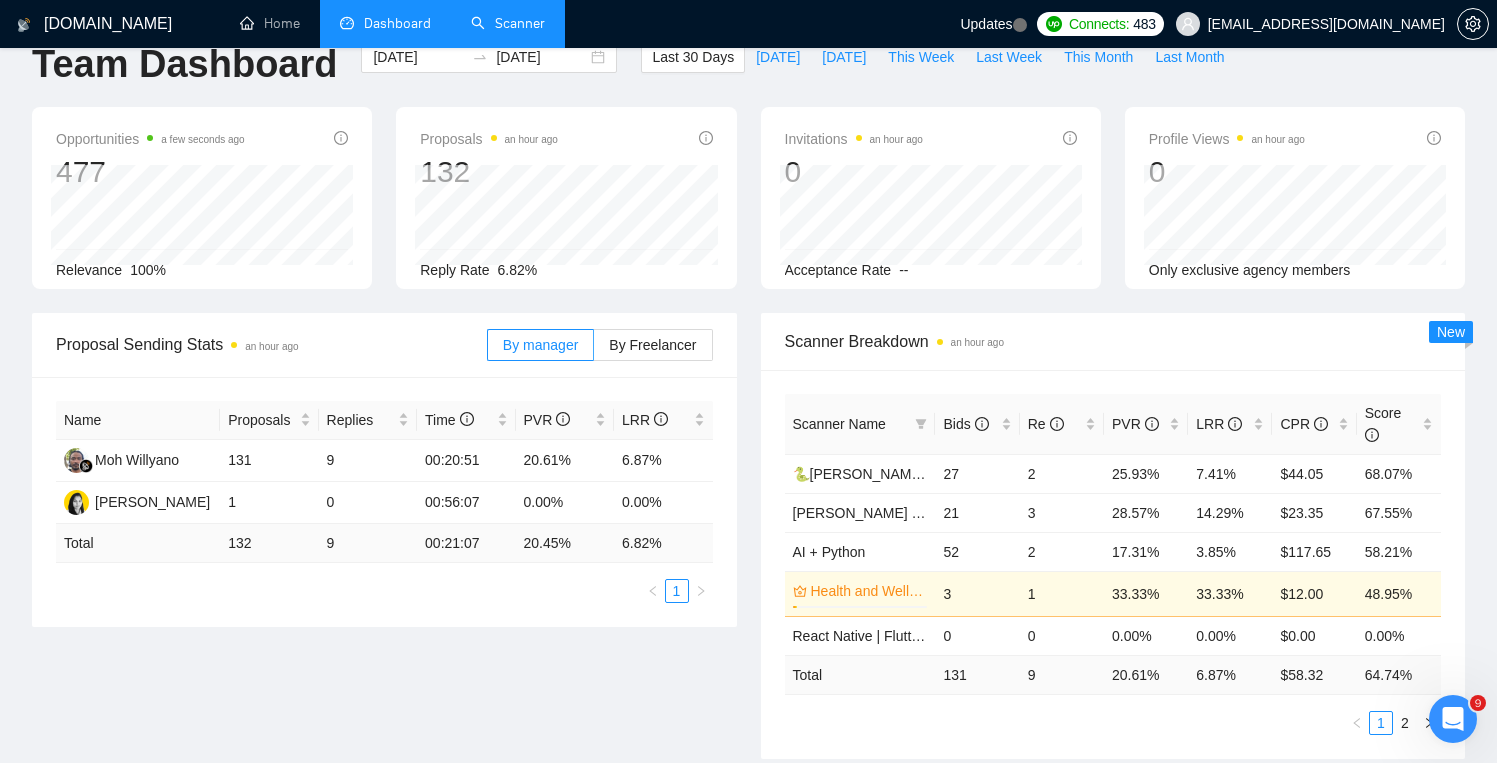 scroll, scrollTop: 0, scrollLeft: 0, axis: both 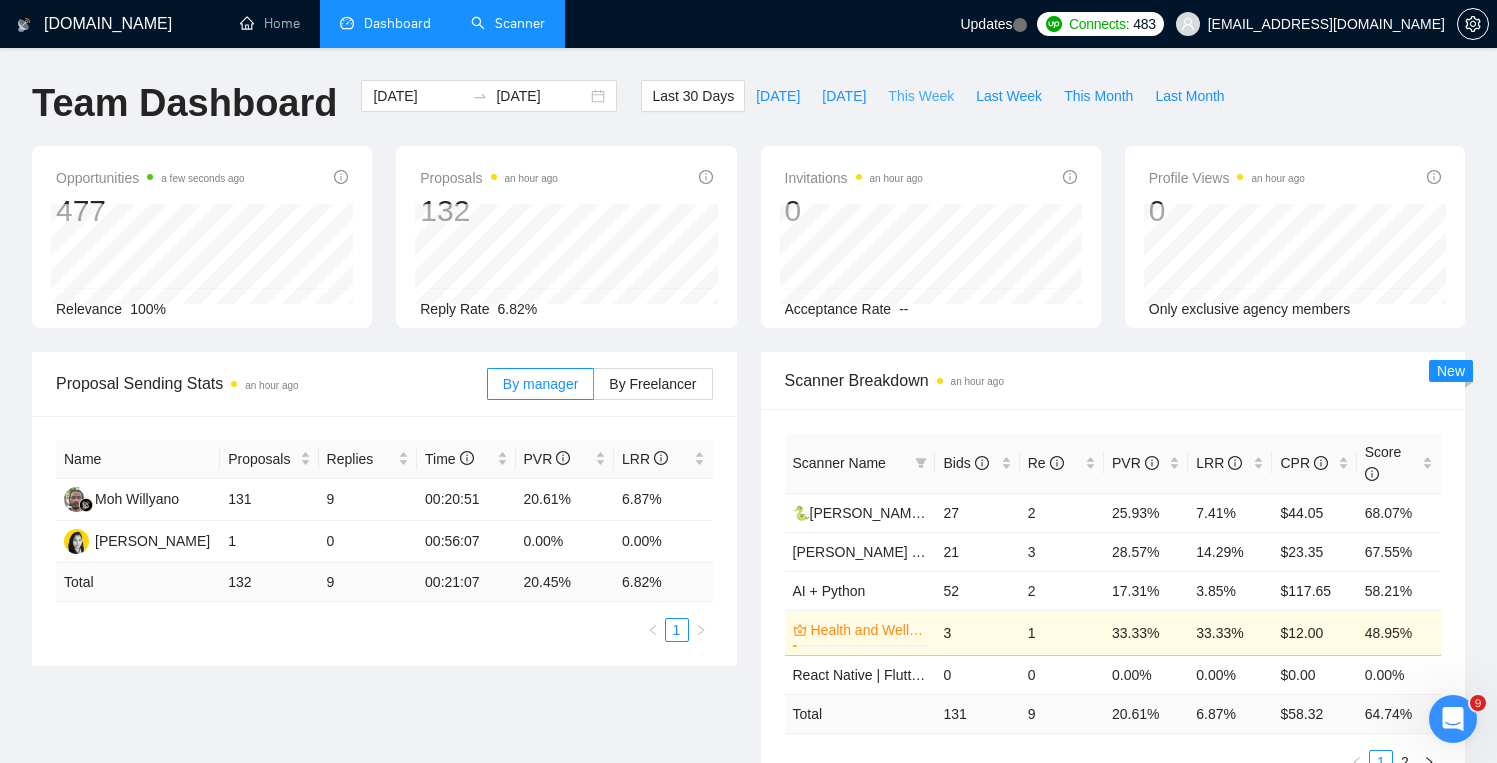 click on "This Week" at bounding box center [921, 96] 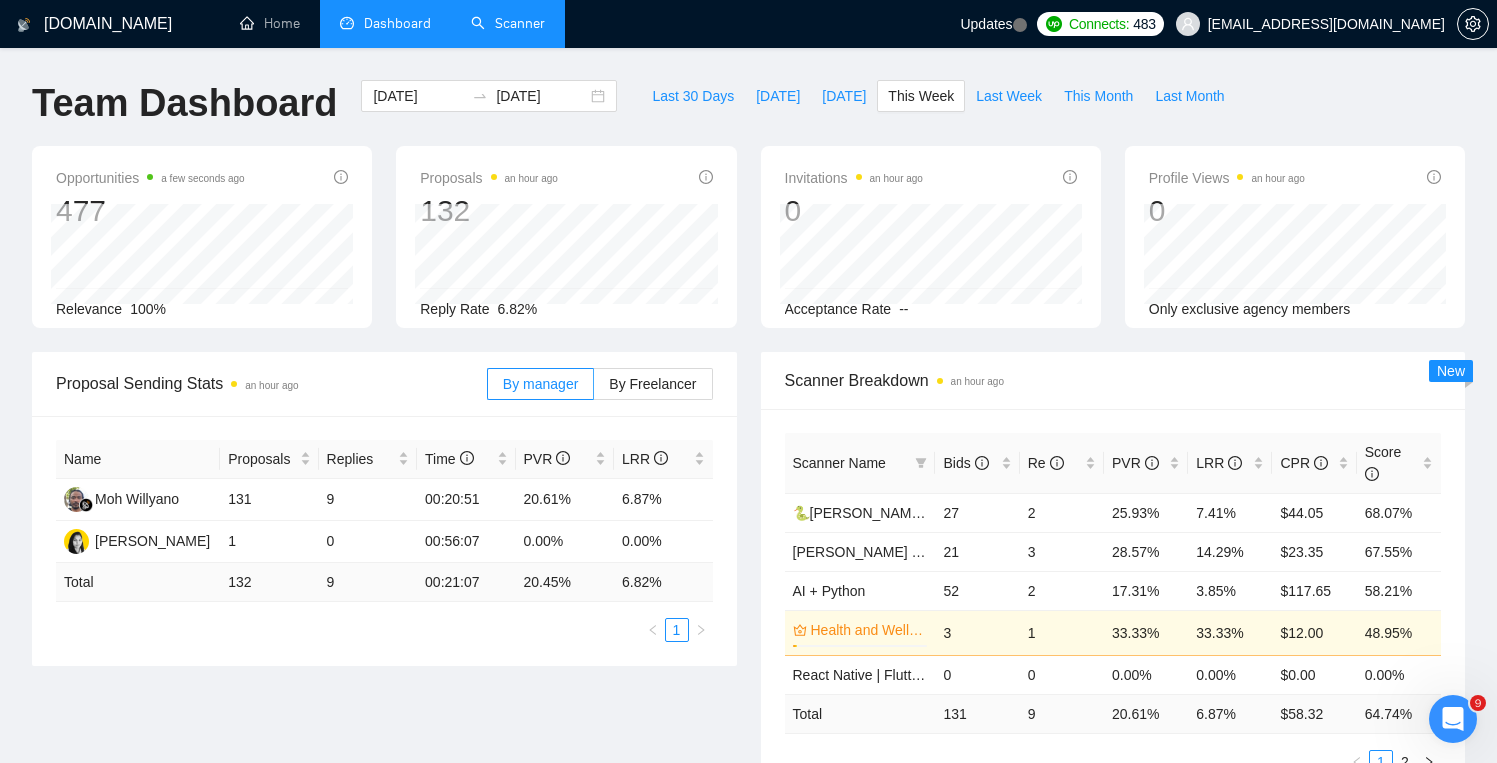 type on "2025-07-07" 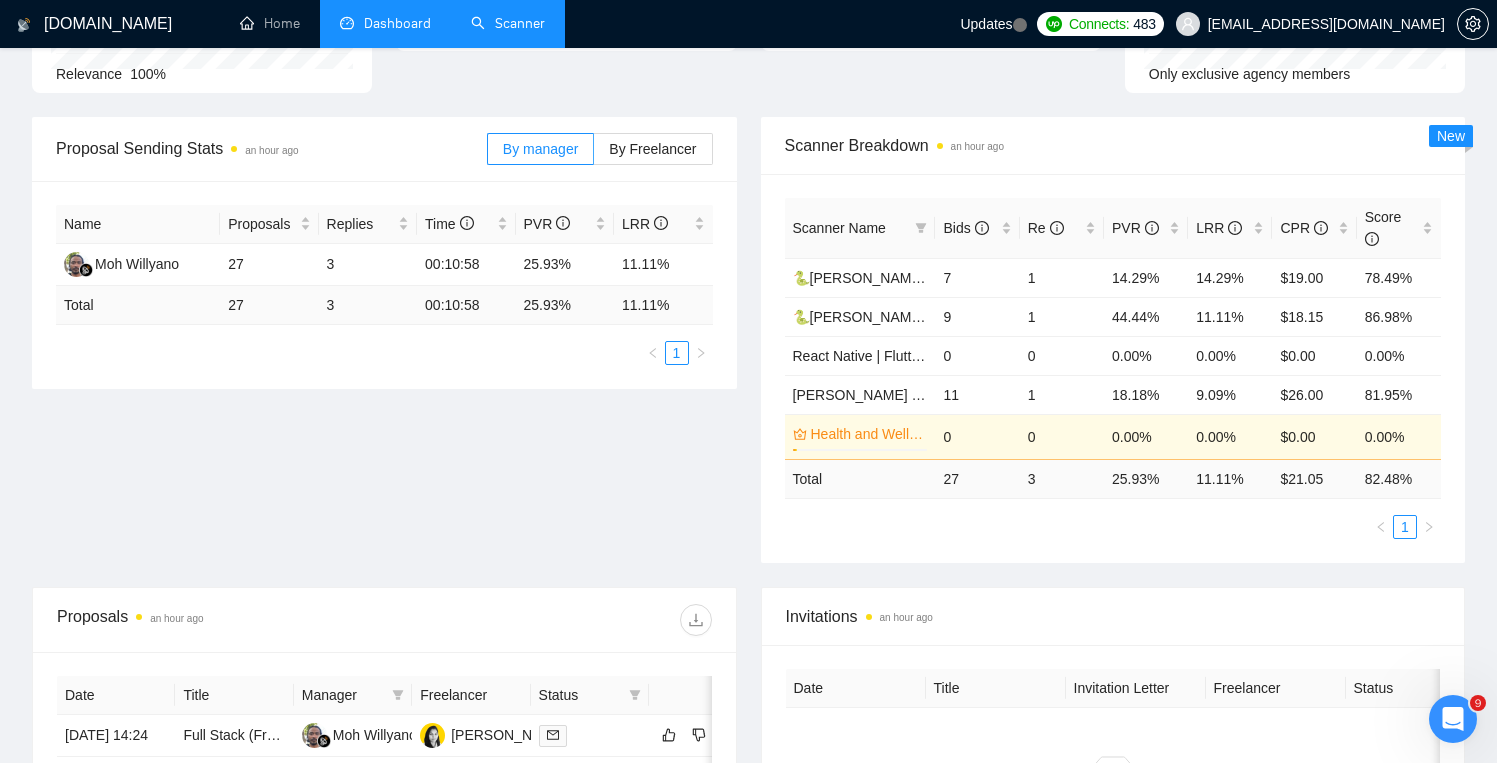 scroll, scrollTop: 238, scrollLeft: 0, axis: vertical 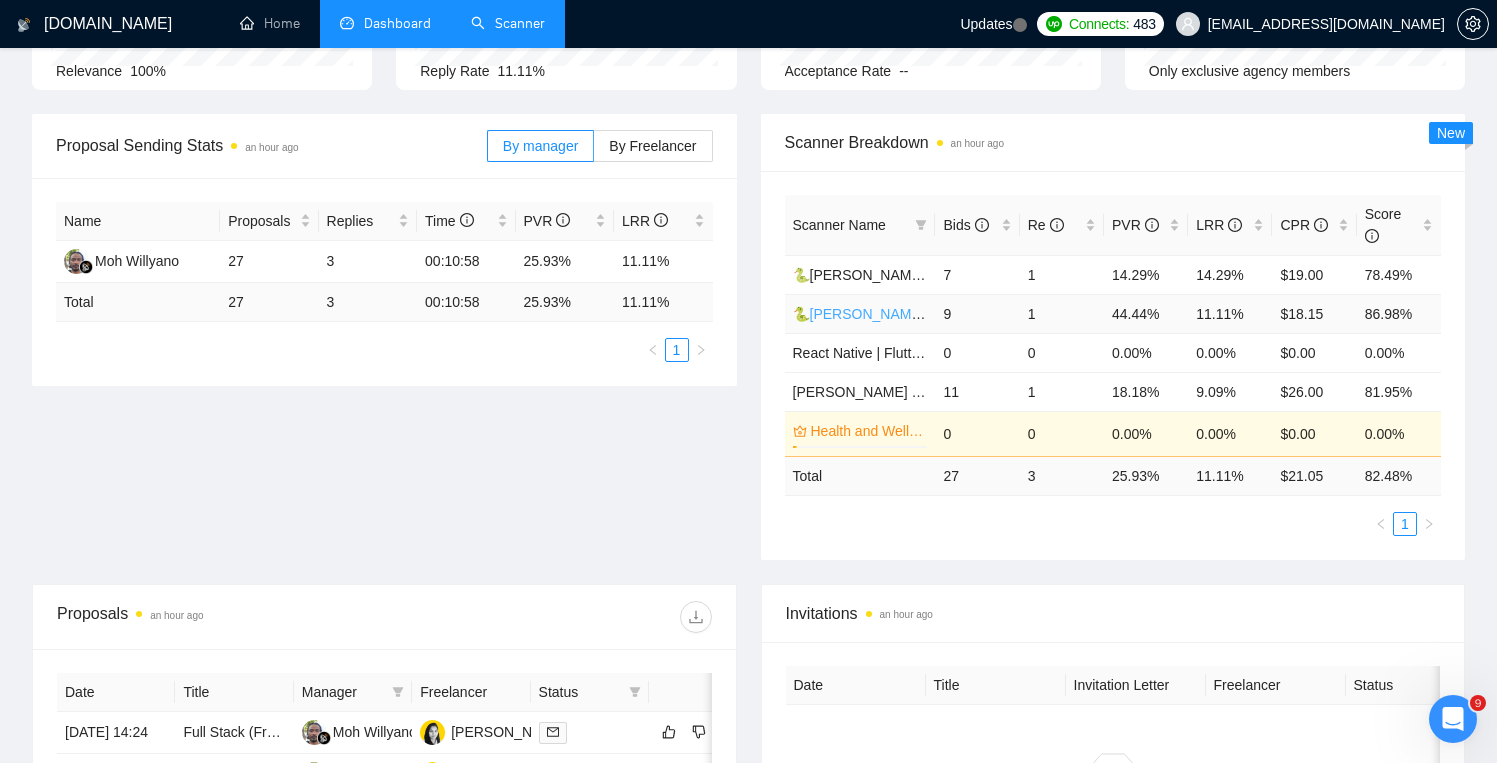 click on "🐍[PERSON_NAME] - Python & Frameworks  old" at bounding box center [945, 314] 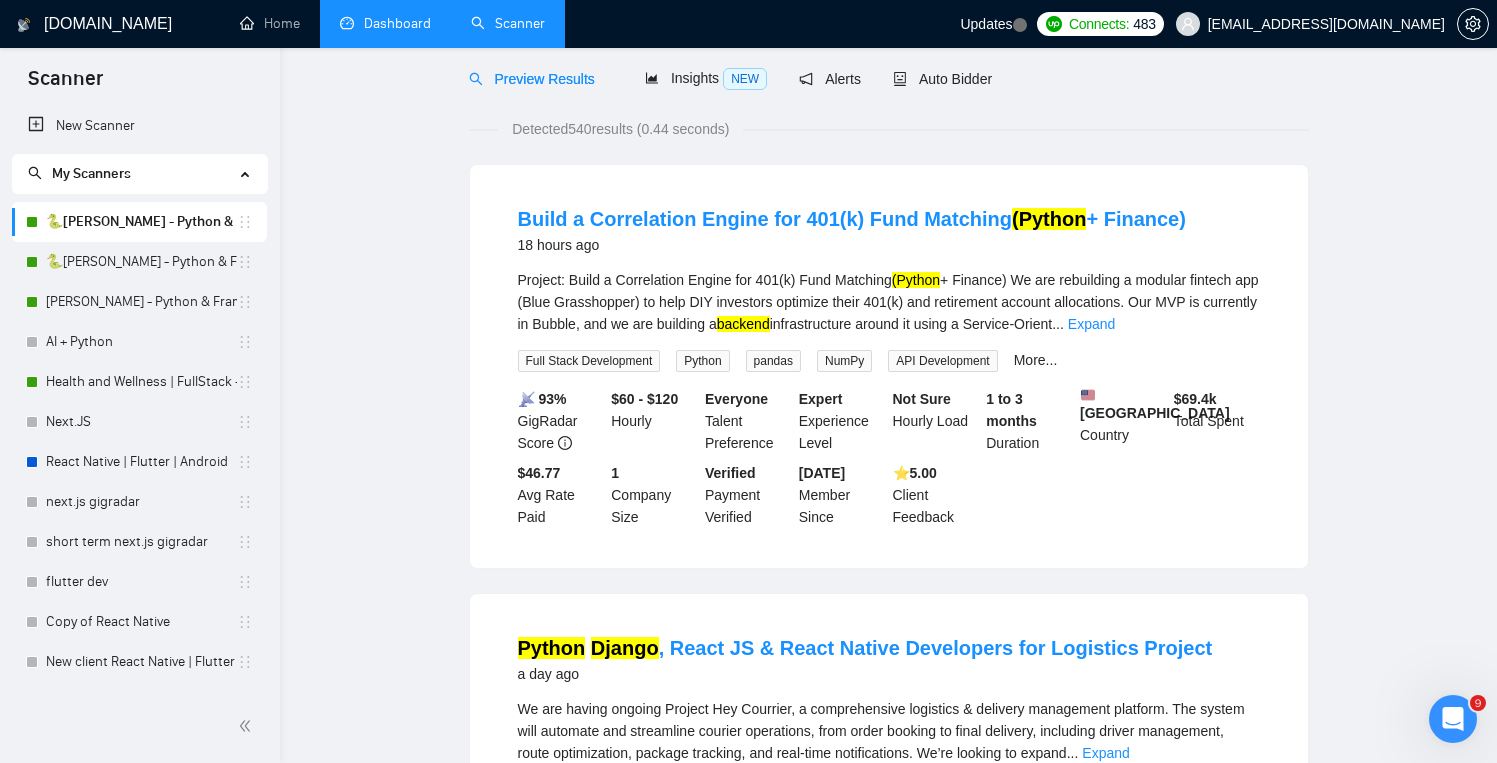 scroll, scrollTop: 518, scrollLeft: 0, axis: vertical 